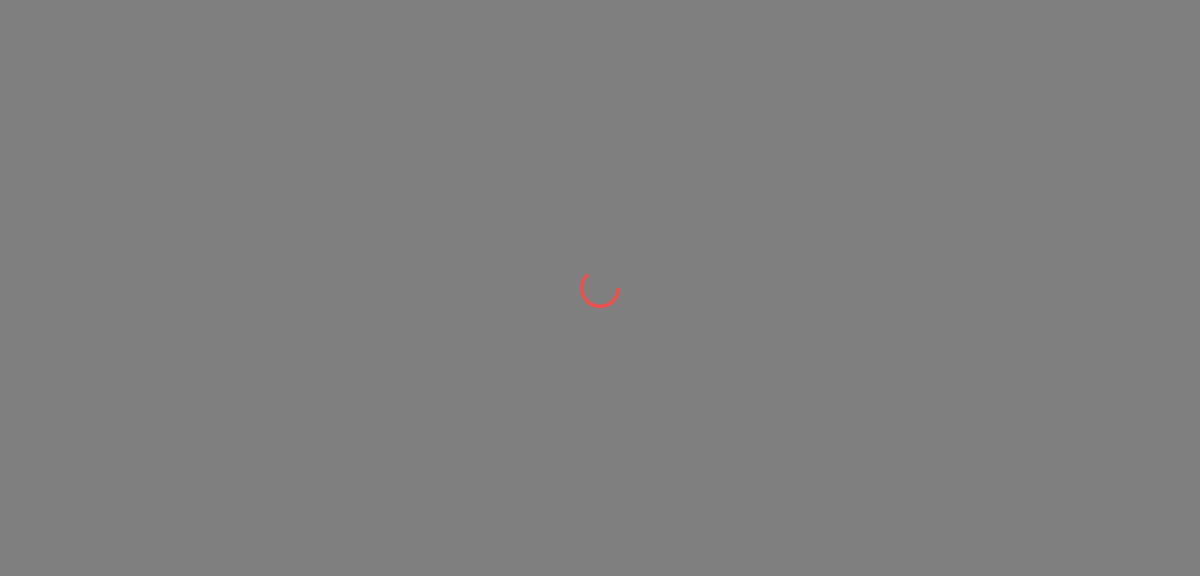 scroll, scrollTop: 0, scrollLeft: 0, axis: both 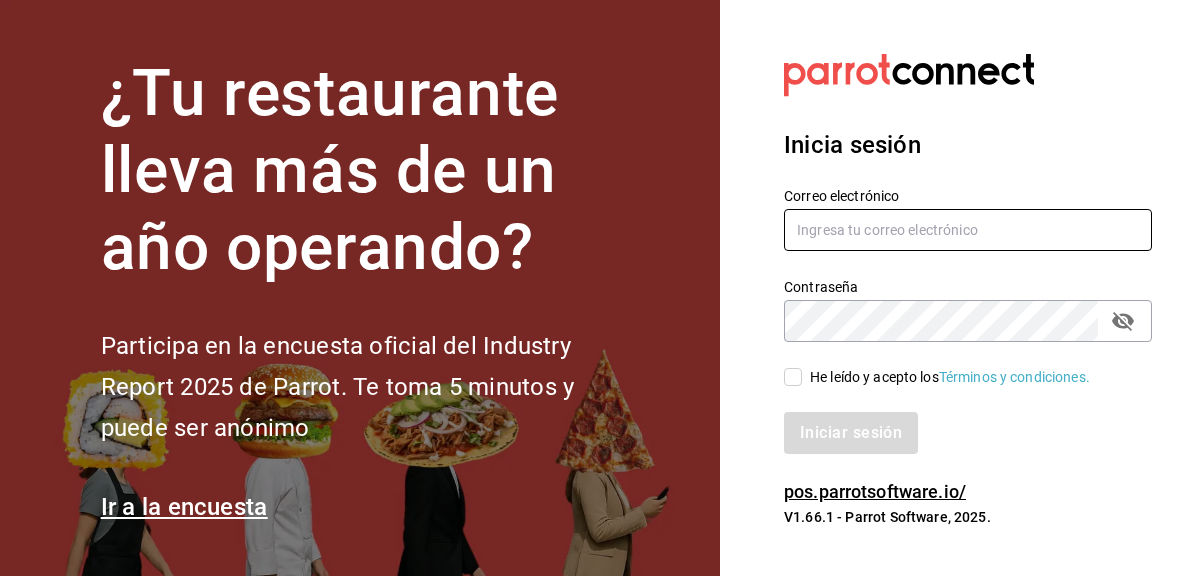 click at bounding box center (968, 230) 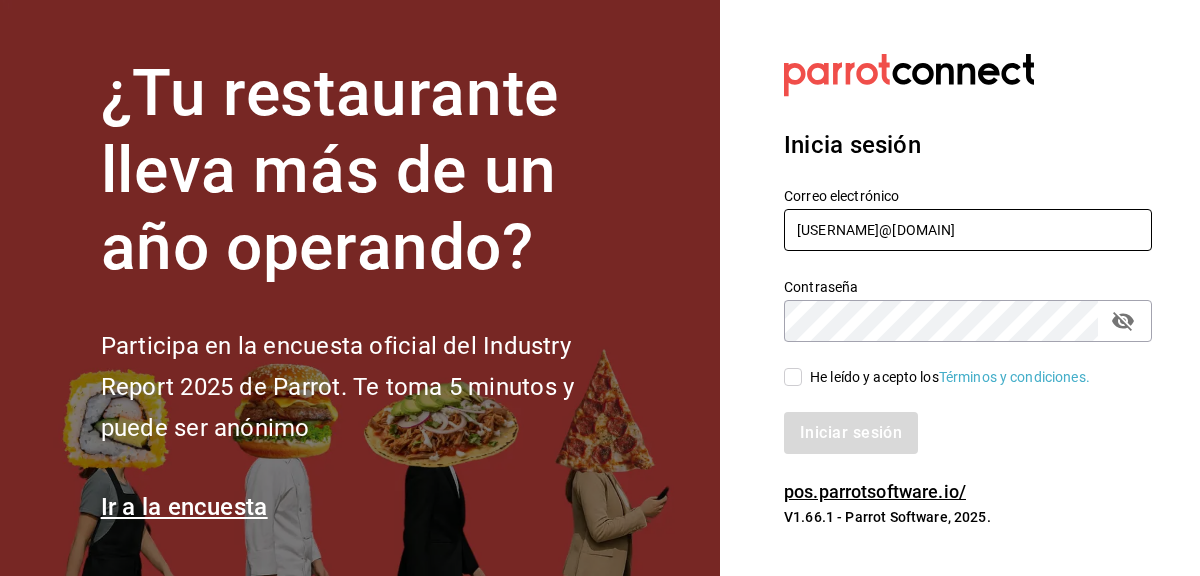 type on "[USERNAME]@[DOMAIN]" 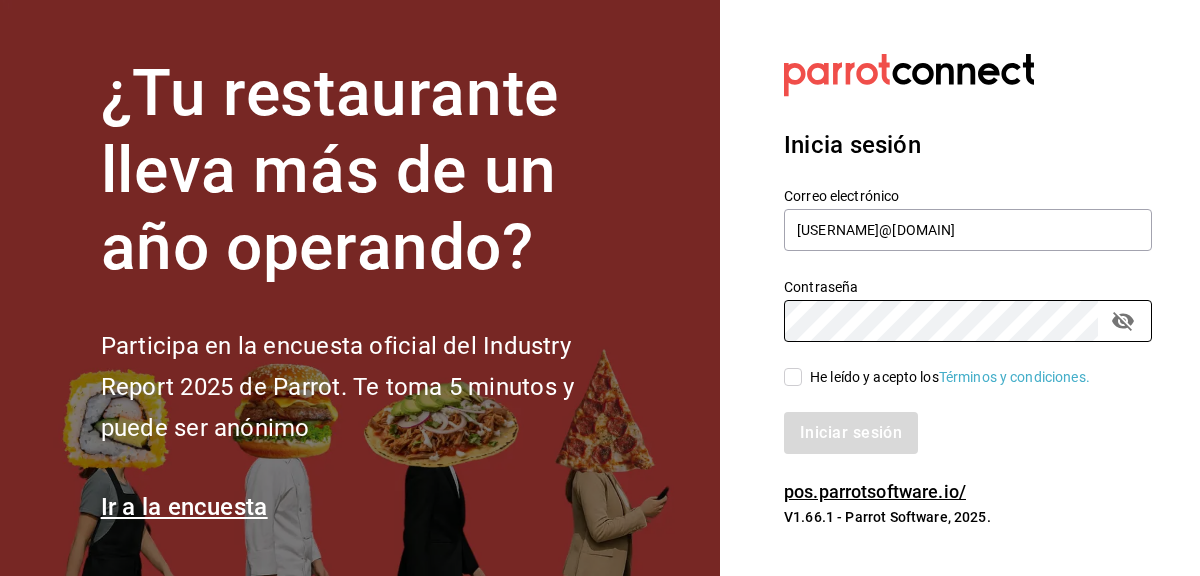 click on "He leído y acepto los  Términos y condiciones." at bounding box center (793, 377) 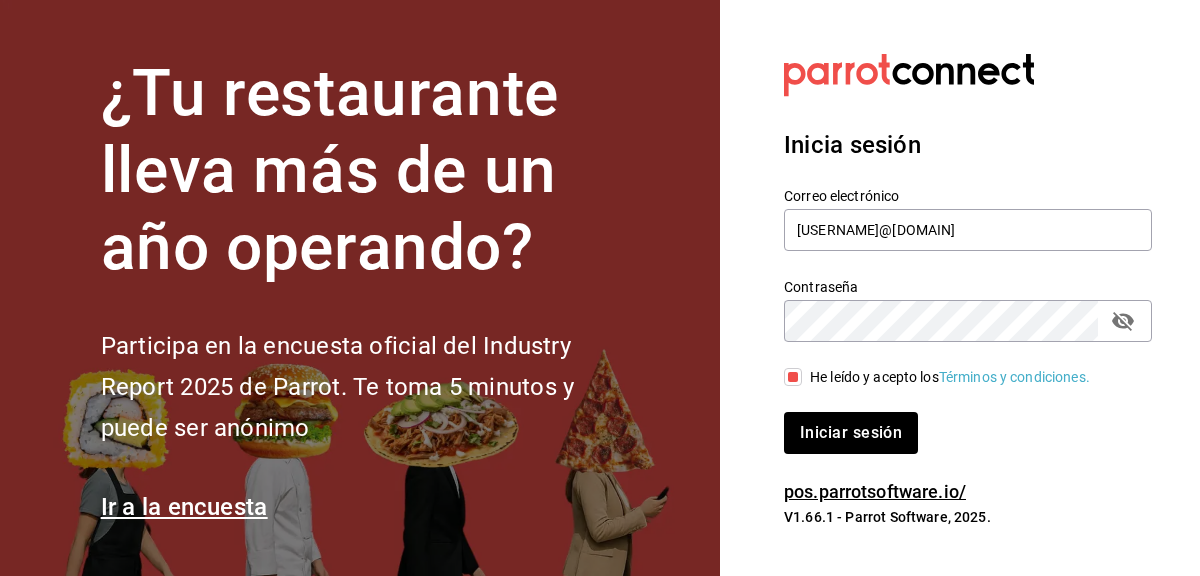 click 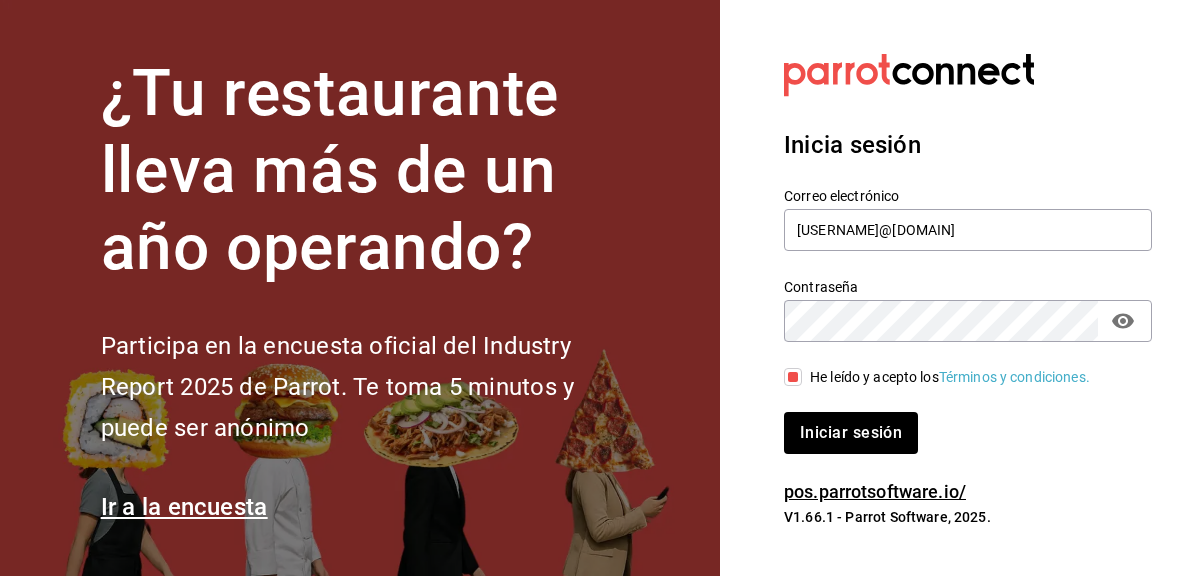 click on "Iniciar sesión" at bounding box center (956, 421) 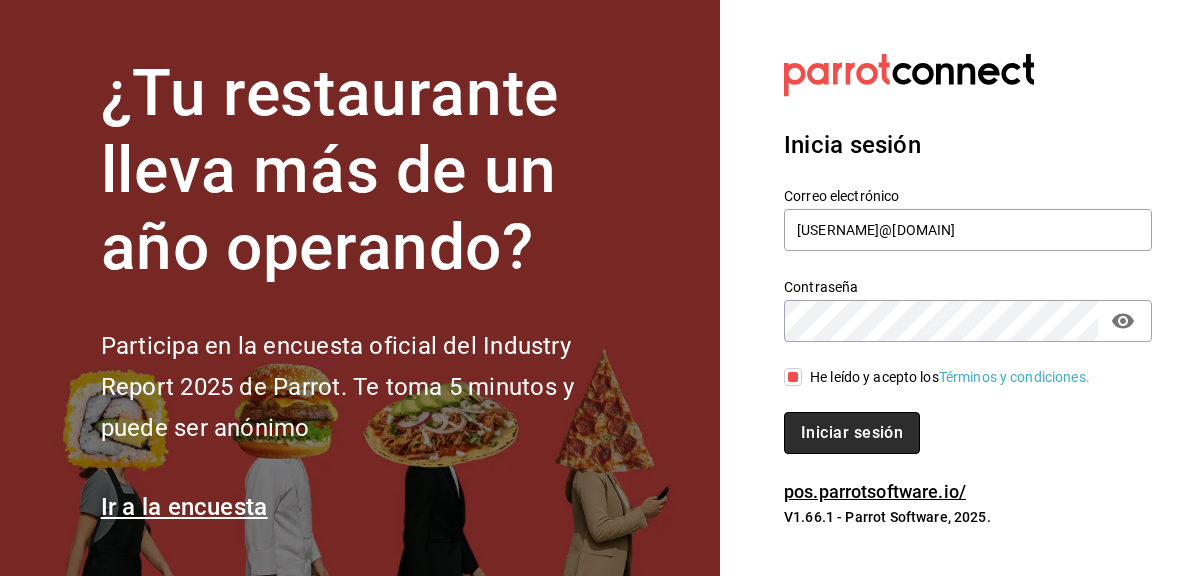 click on "Iniciar sesión" at bounding box center (852, 433) 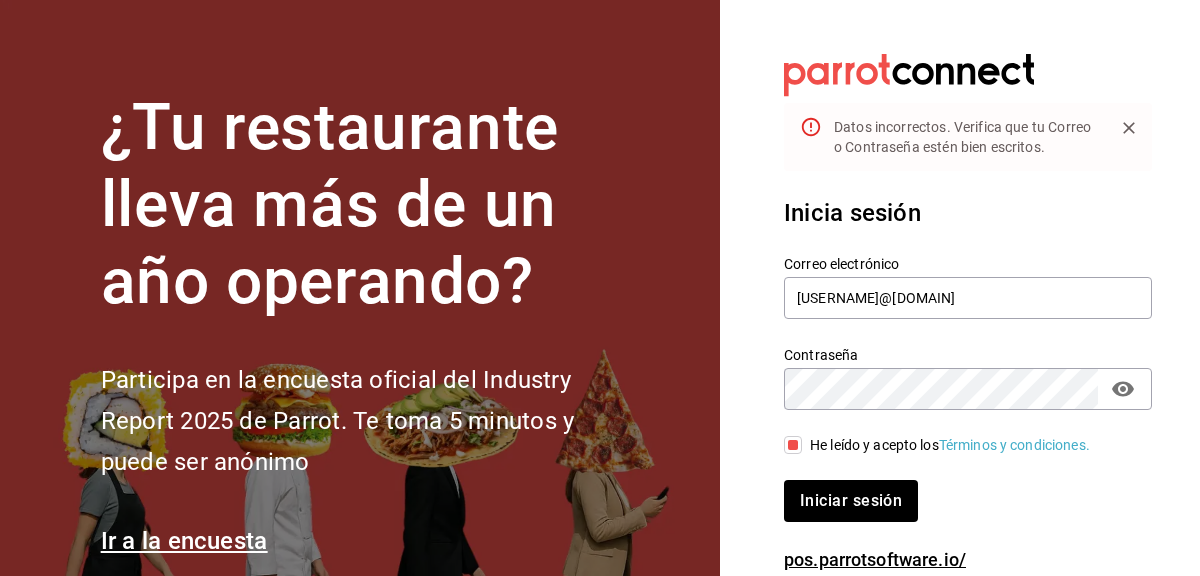 click on "Iniciar sesión" at bounding box center [851, 501] 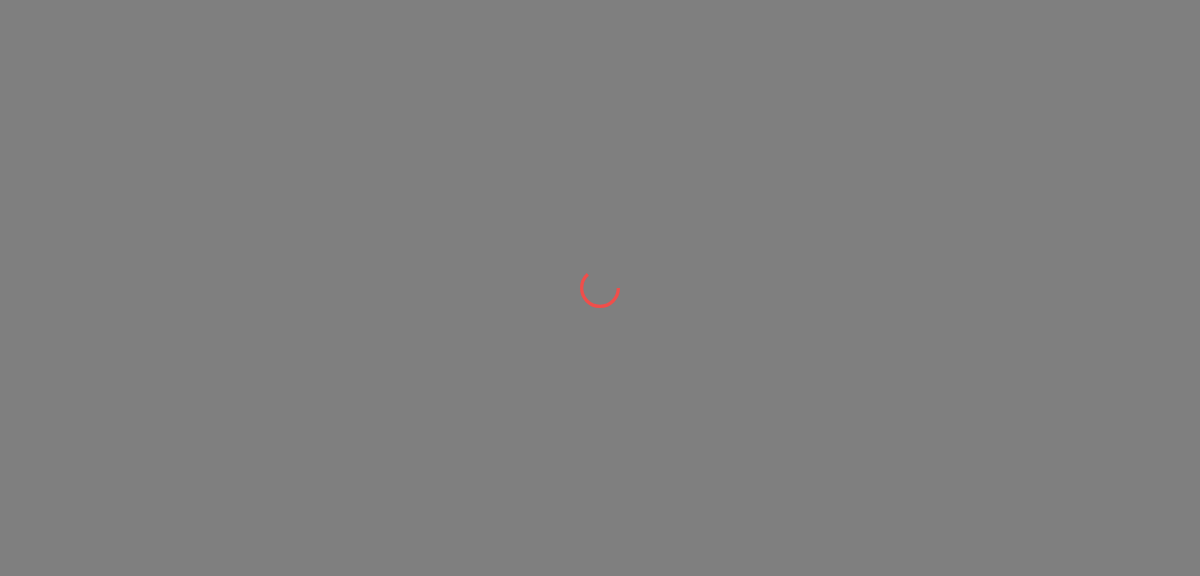 scroll, scrollTop: 0, scrollLeft: 0, axis: both 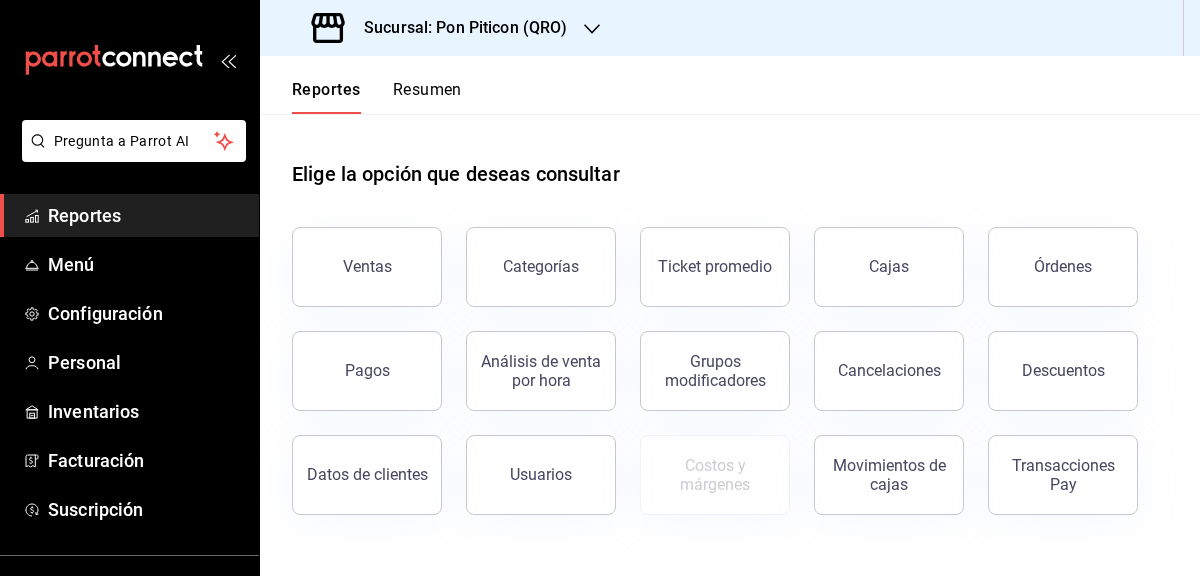 click on "Sucursal: Pon Piticon (QRO)" at bounding box center (458, 28) 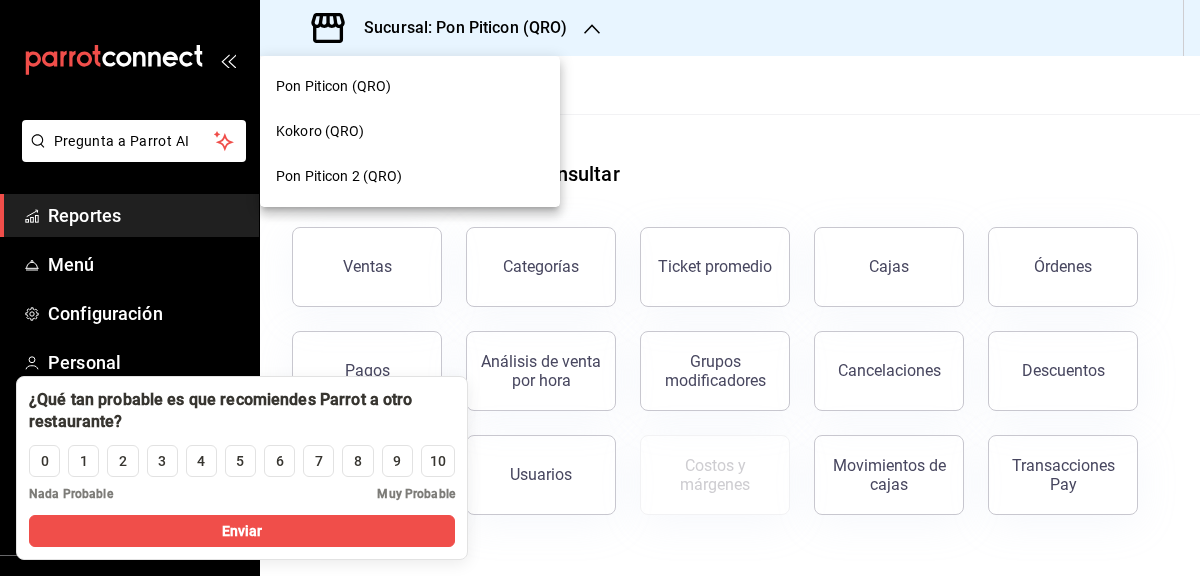 click at bounding box center (600, 288) 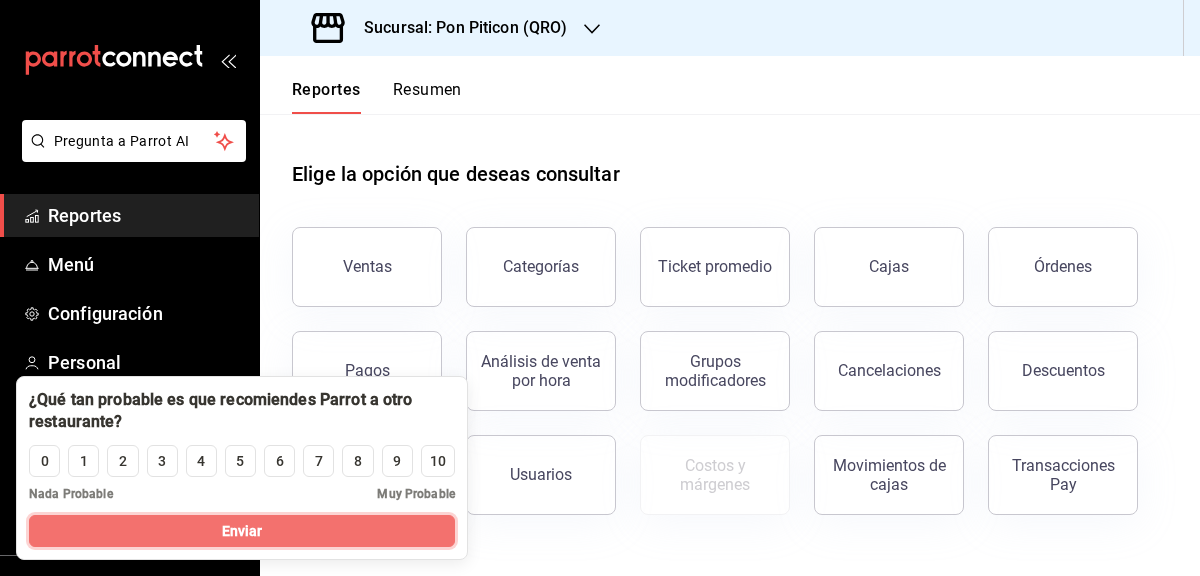 click on "Enviar" at bounding box center [242, 531] 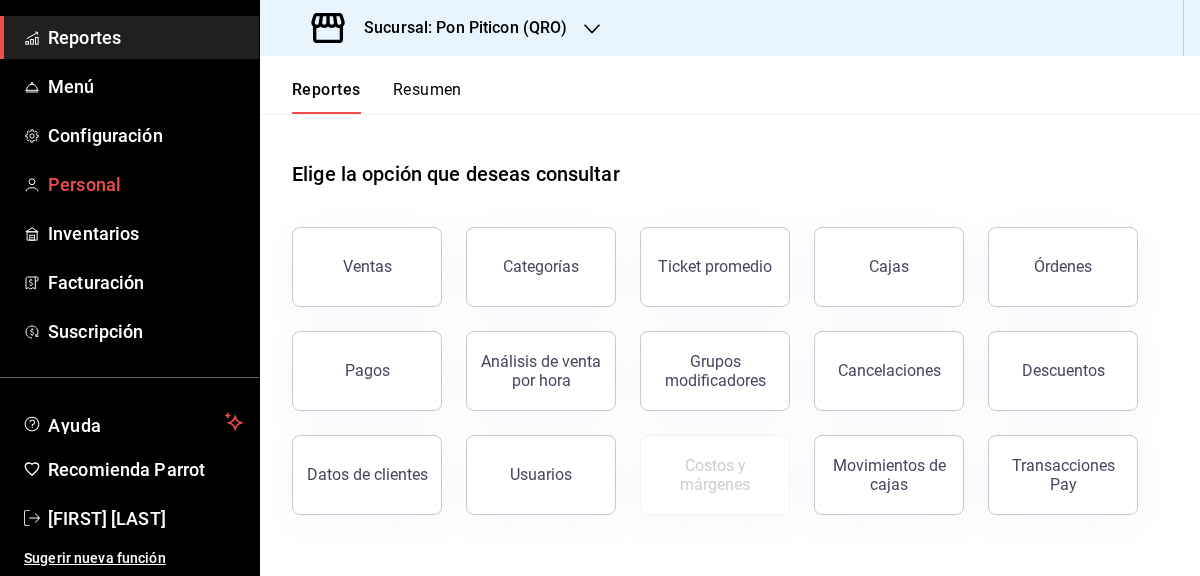scroll, scrollTop: 0, scrollLeft: 0, axis: both 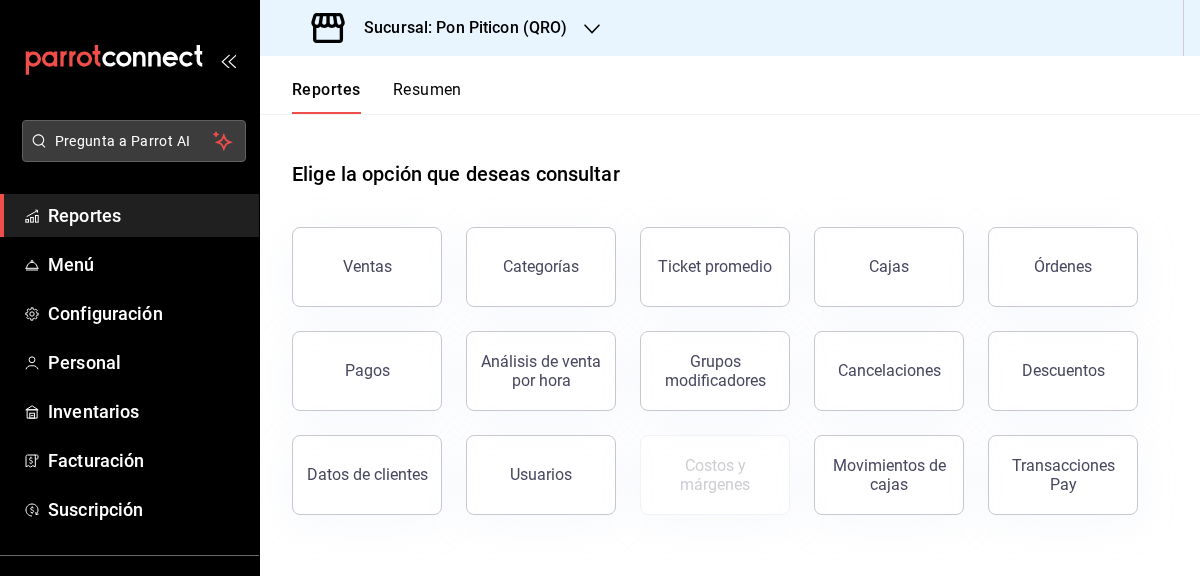 click on "Pregunta a Parrot AI" at bounding box center (134, 141) 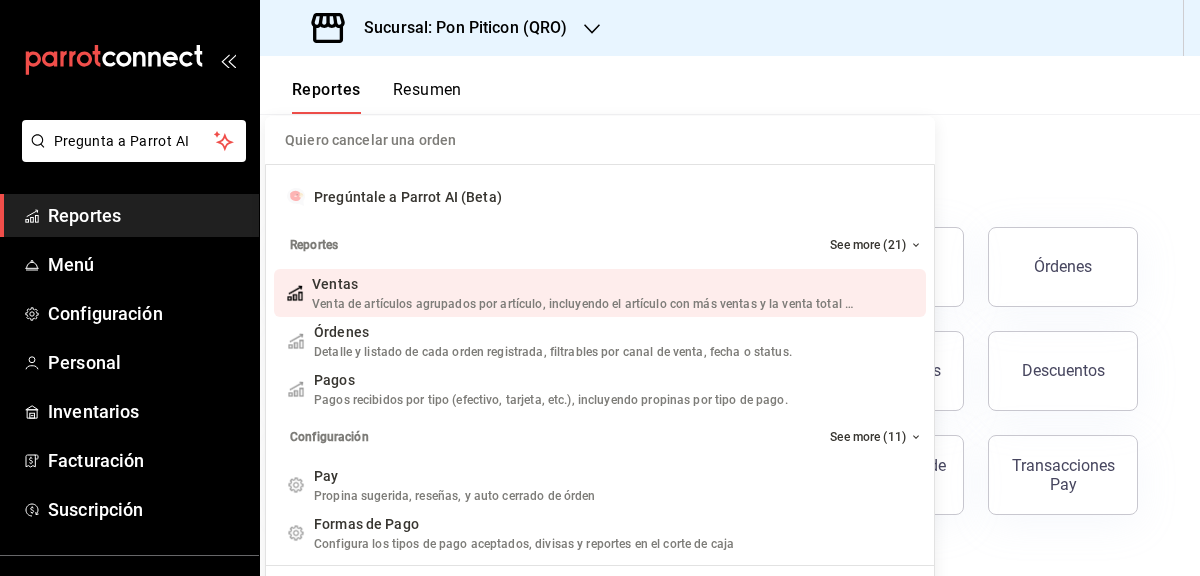 click on "Quiero cancelar una orden Pregúntale a Parrot AI (Beta) Reportes See more (21) Ventas Venta de artículos agrupados por artículo, incluyendo el artículo con más ventas y la venta total por periodo. Add shortcut Órdenes Detalle y listado de cada orden registrada, filtrables por canal de venta, fecha o status. Add shortcut Pagos Pagos recibidos por tipo (efectivo, tarjeta, etc.), incluyendo propinas por tipo de pago. Add shortcut Configuración See more (11) Pay Propina sugerida, reseñas, y auto cerrado de órden Add shortcut Formas de Pago Configura los tipos de pago aceptados, divisas y reportes en el corte de caja Add shortcut Descuentos Configura los descuentos aplicables a órdenes o artículos en el restaurante. Add shortcut Personal Roles Administra los roles de permisos disponibles en tu restaurante Add shortcut Usuarios Administra los usuarios, sus accesos y permisos así como notificaciones. Add shortcut Referidos Referidos Refiérenos a través de WhatsApp y recibe 1 mes gratis de suscripción" at bounding box center (600, 288) 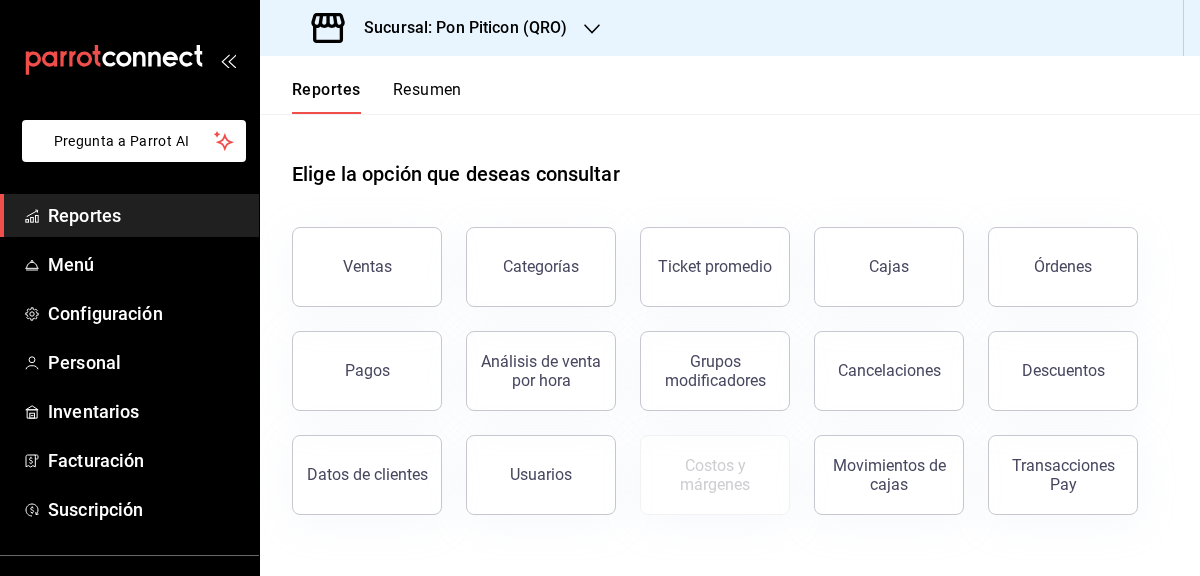 type 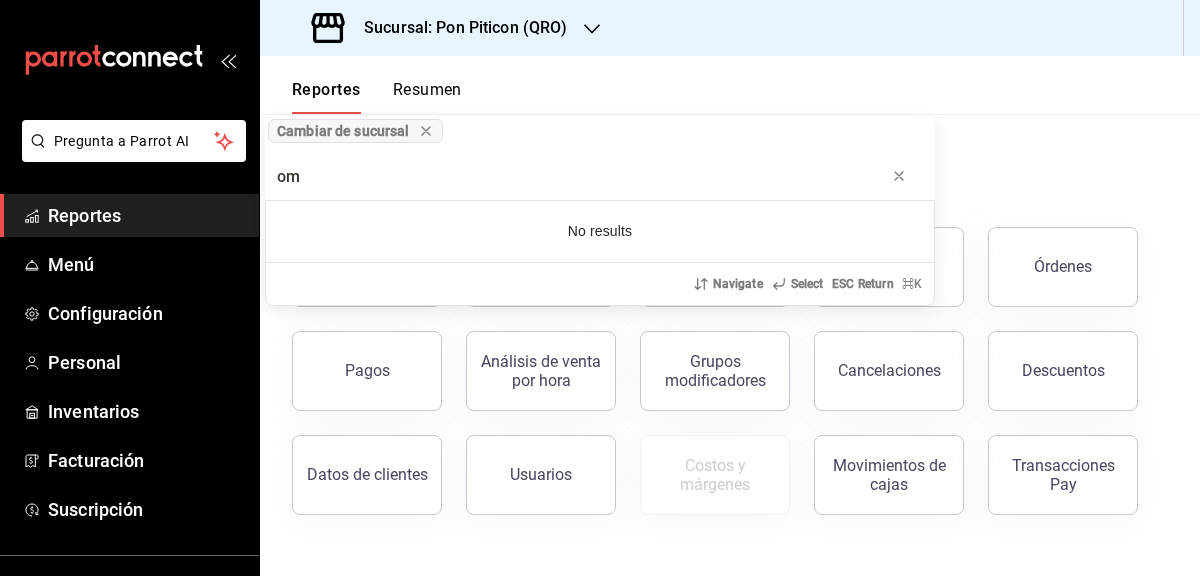 type on "o" 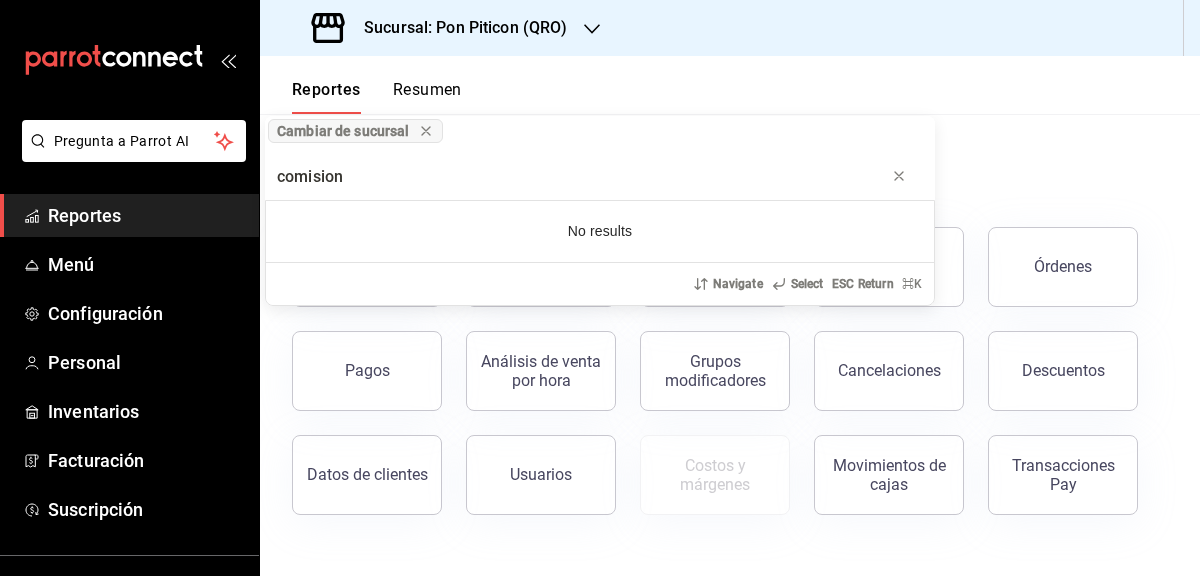 type on "comision" 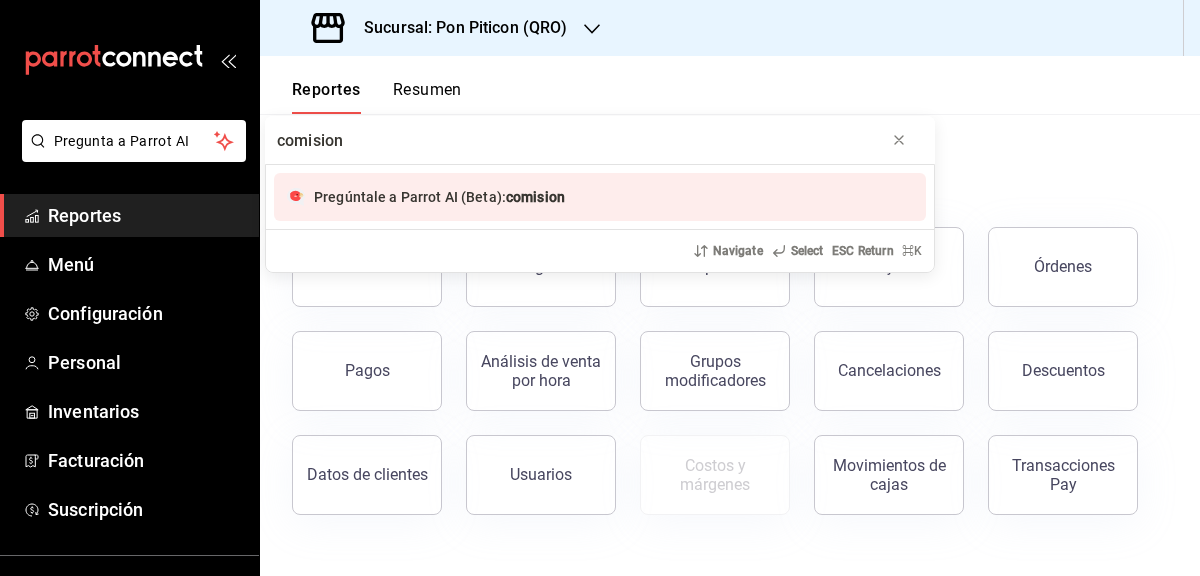 type 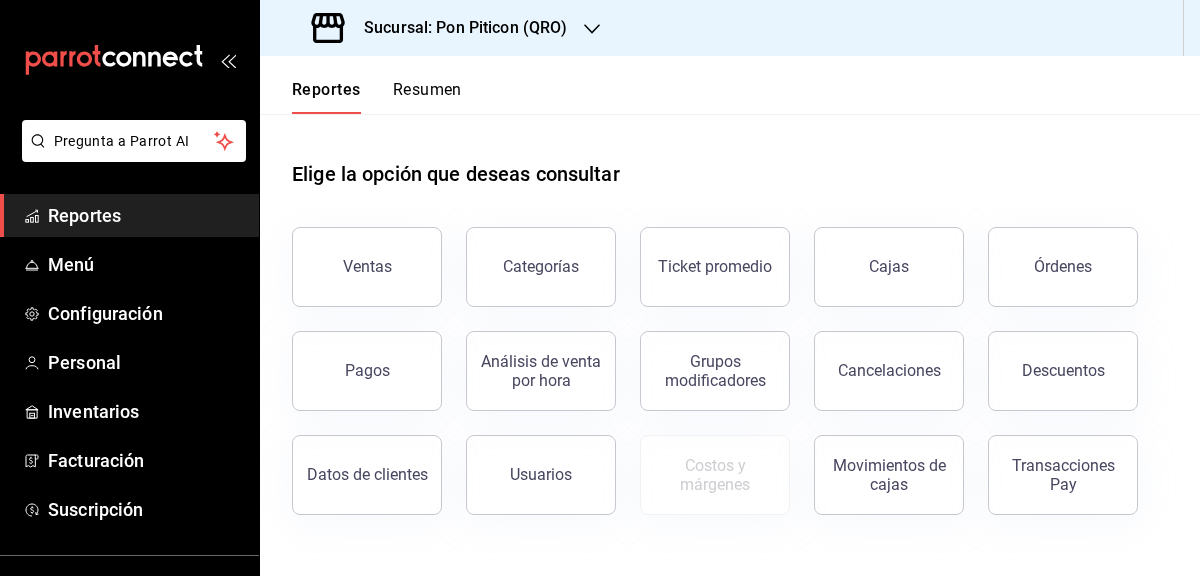click 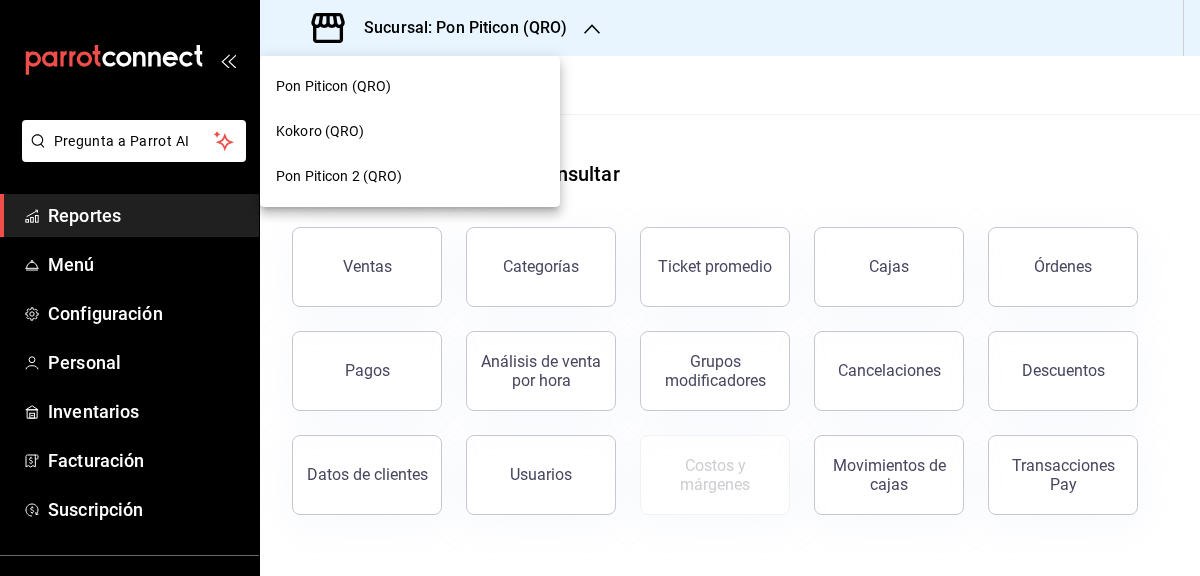 click on "Pon Piticon 2 (QRO)" at bounding box center [339, 176] 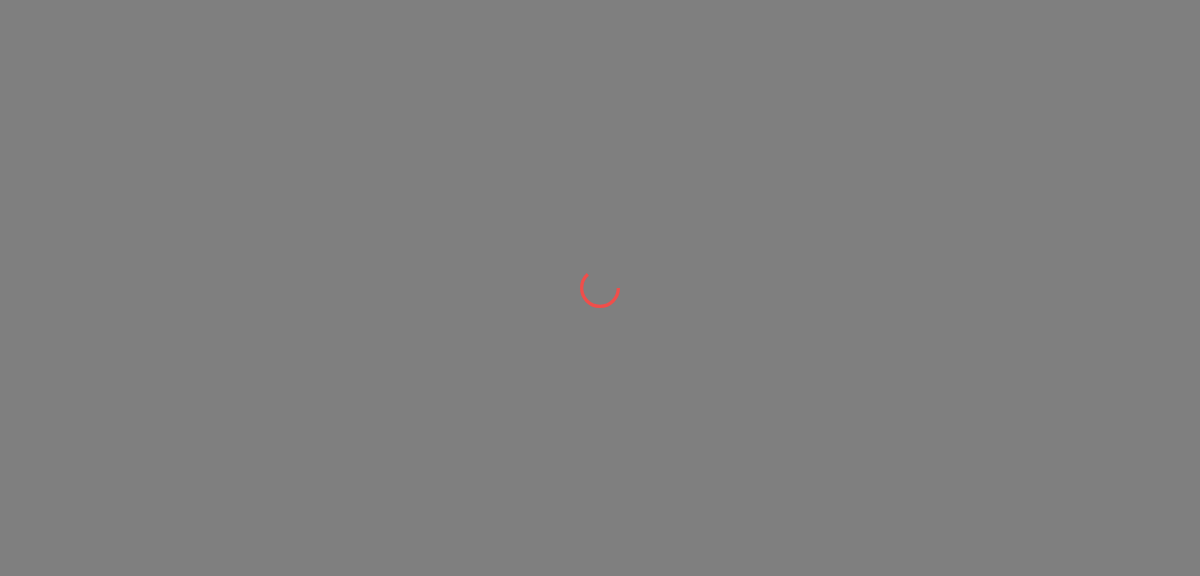 scroll, scrollTop: 0, scrollLeft: 0, axis: both 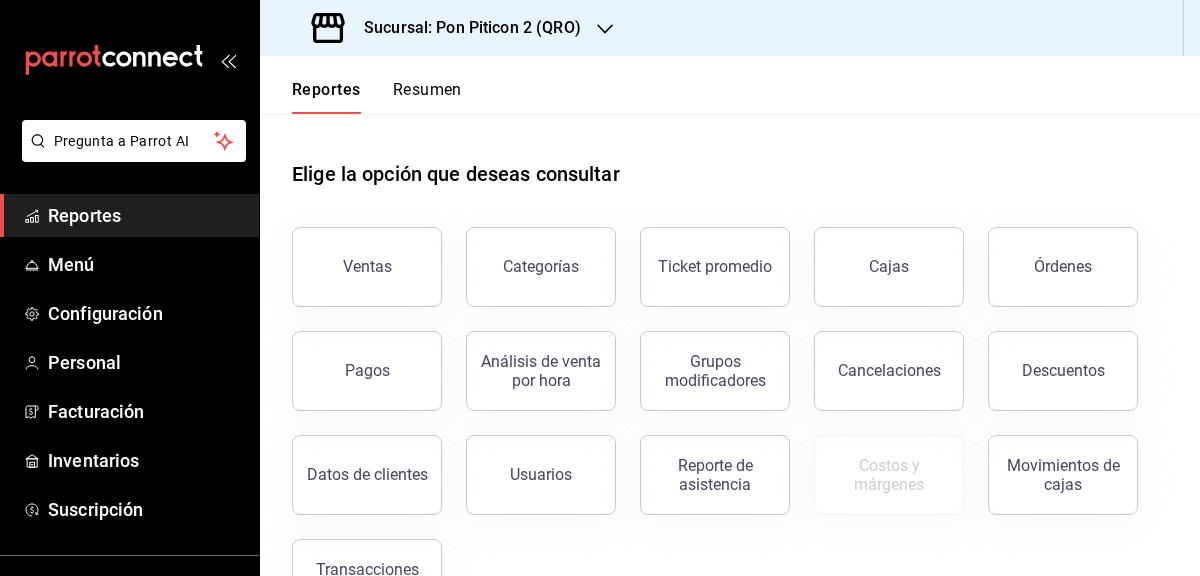 click on "Resumen" at bounding box center (427, 97) 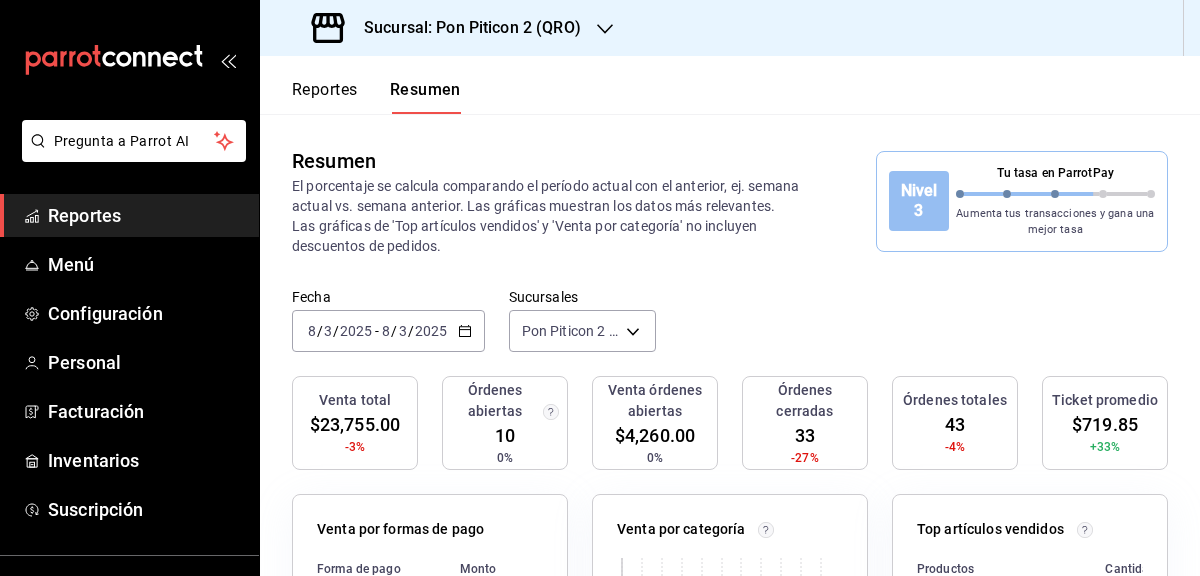 click on "Reportes" at bounding box center (325, 97) 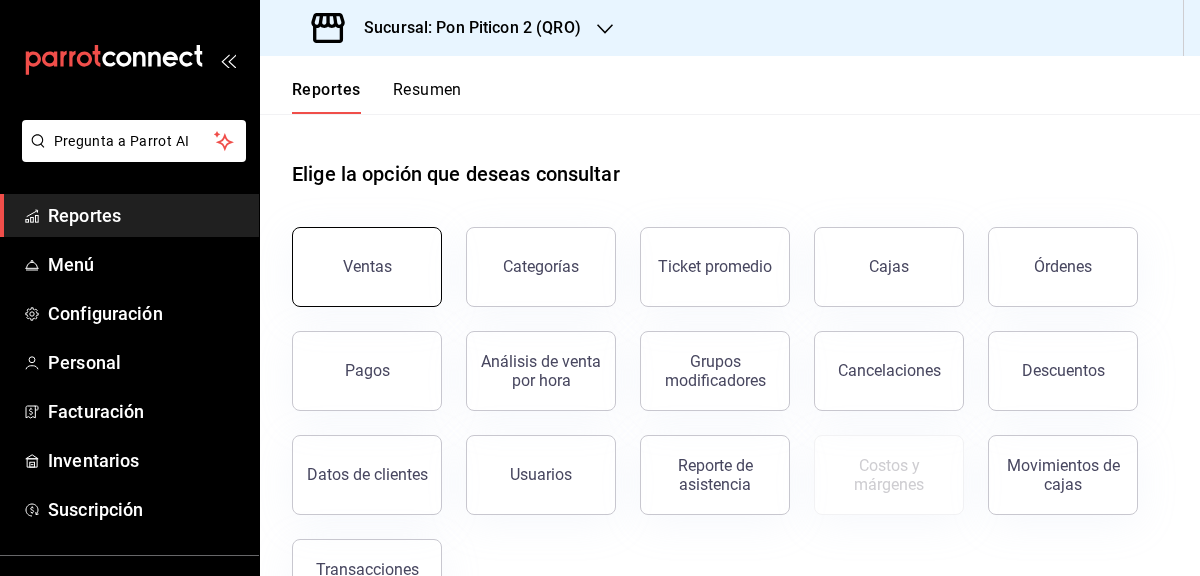click on "Ventas" at bounding box center [367, 267] 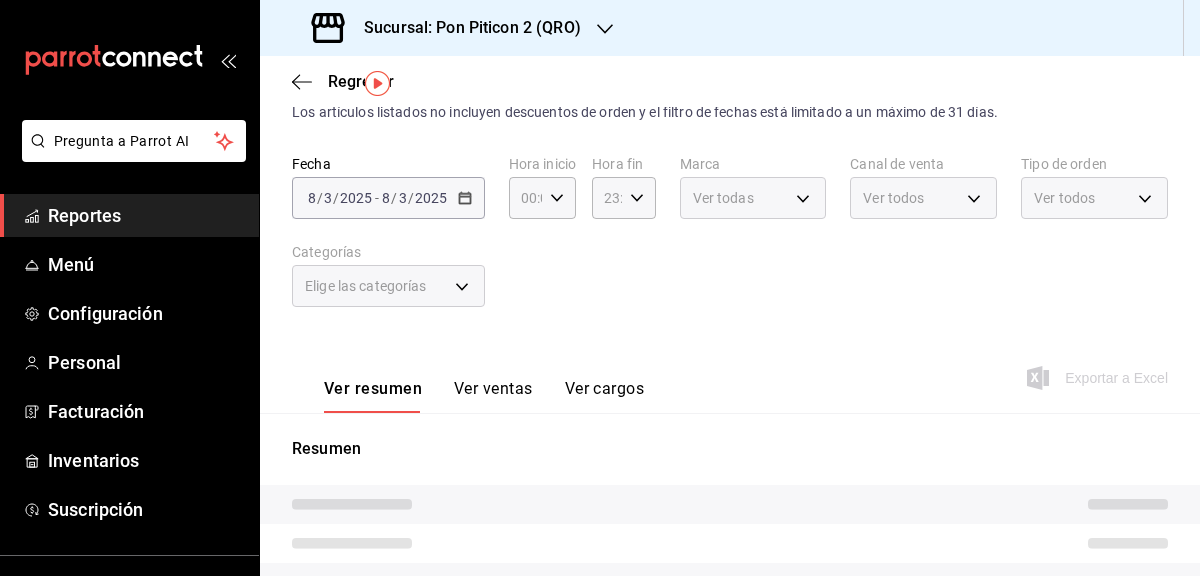 scroll, scrollTop: 56, scrollLeft: 0, axis: vertical 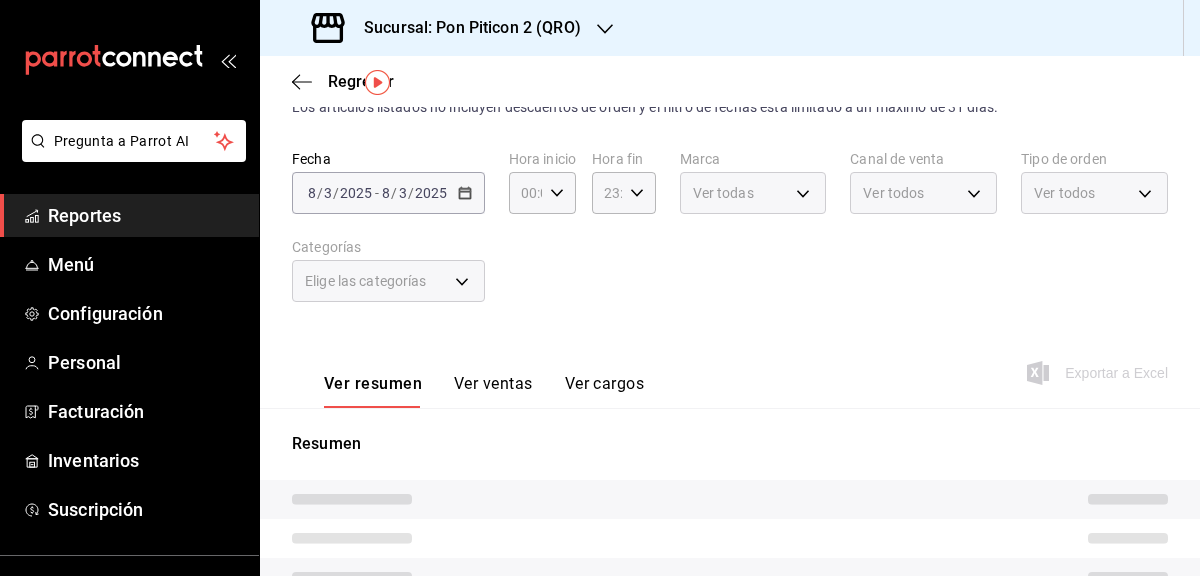 click on "2025-08-03 8 / 3 / 2025 - 2025-08-03 8 / 3 / 2025" at bounding box center [388, 193] 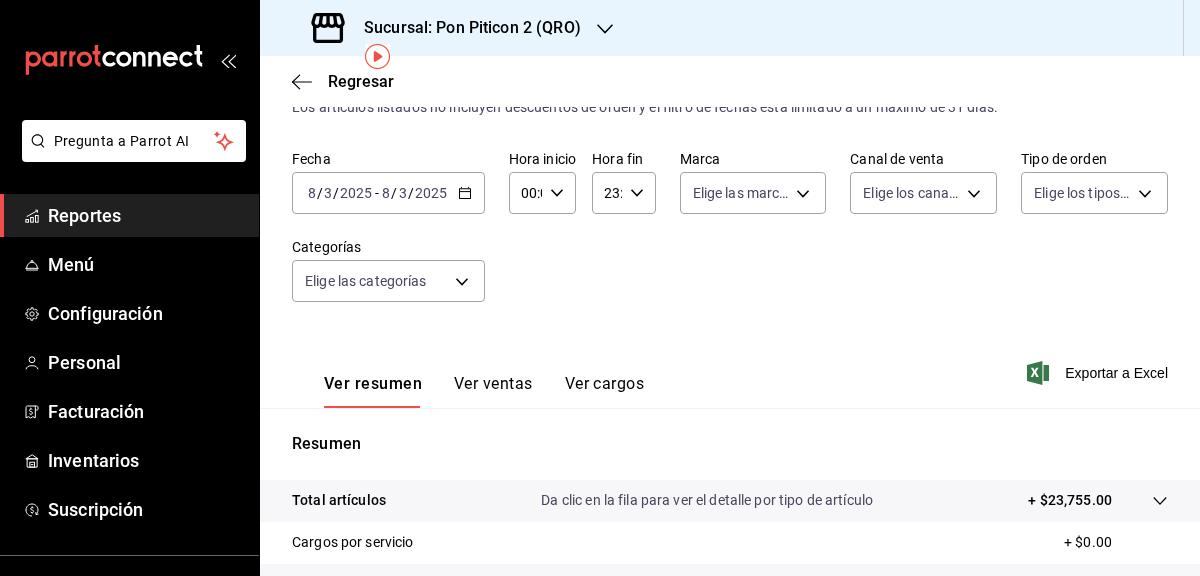 scroll, scrollTop: 99, scrollLeft: 0, axis: vertical 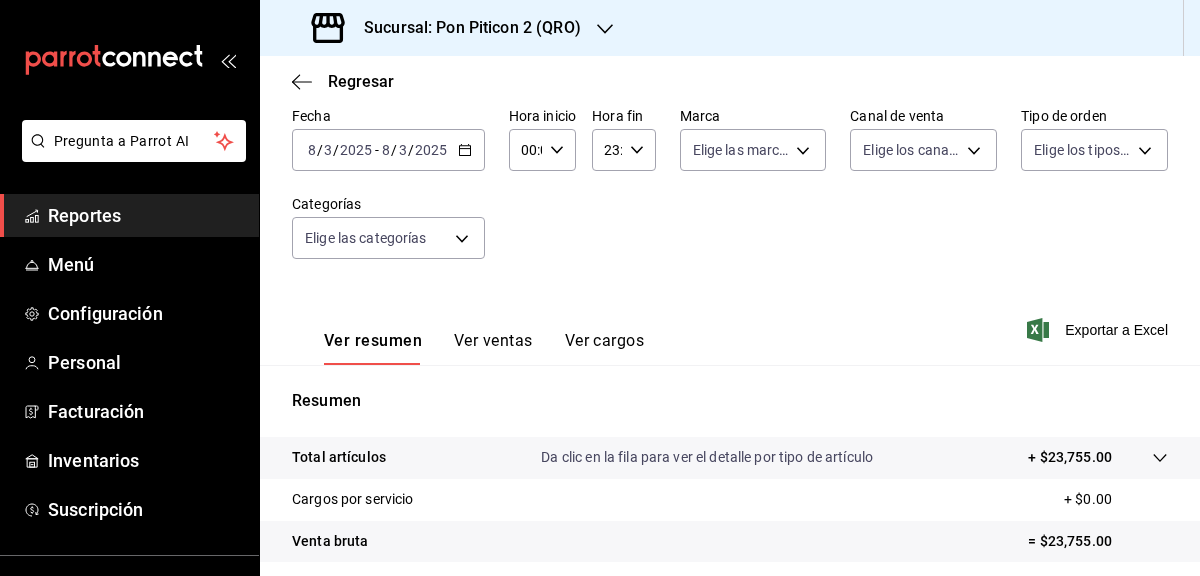 click 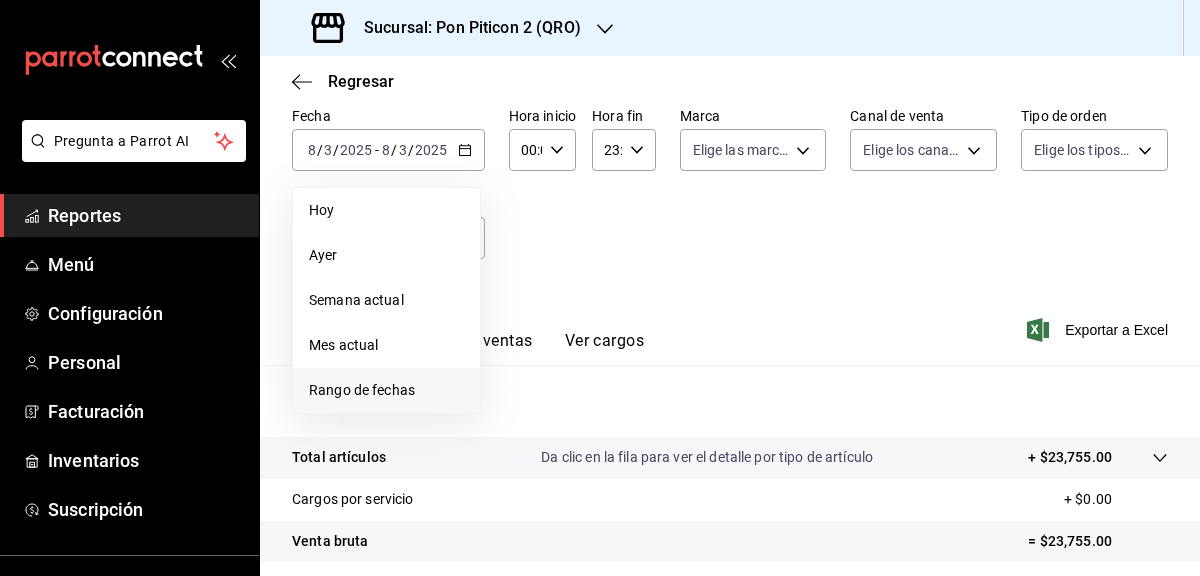 click on "Rango de fechas" at bounding box center (386, 390) 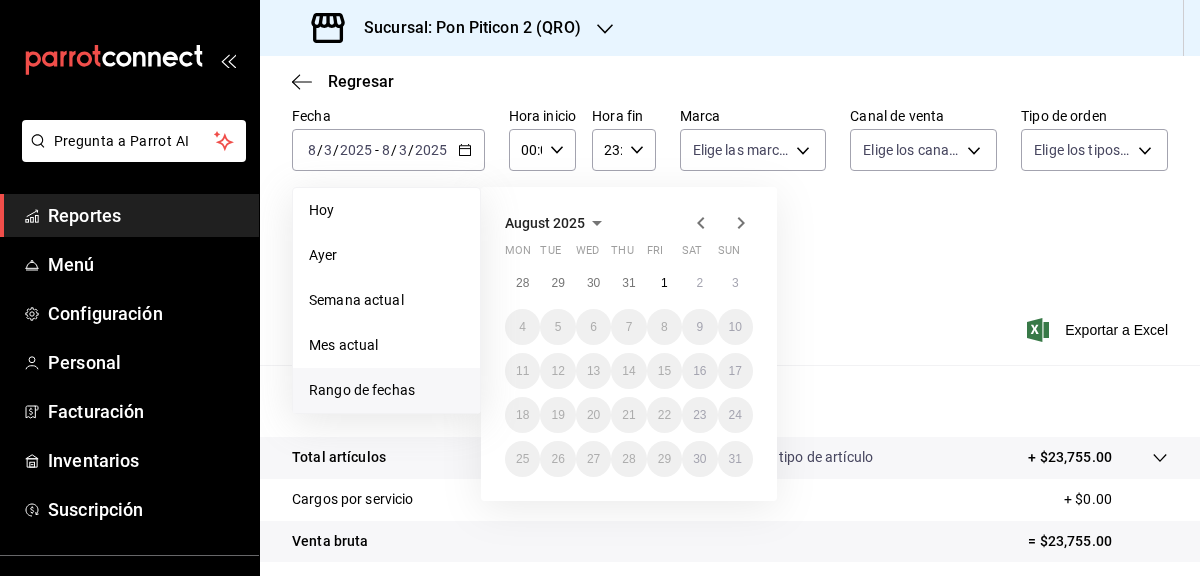 click 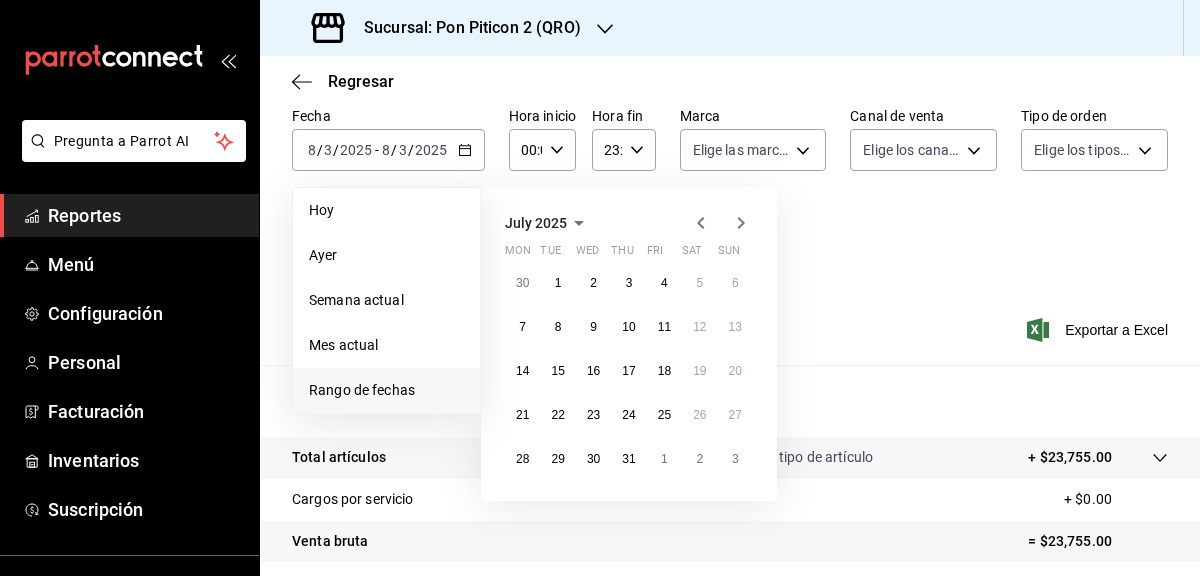 click 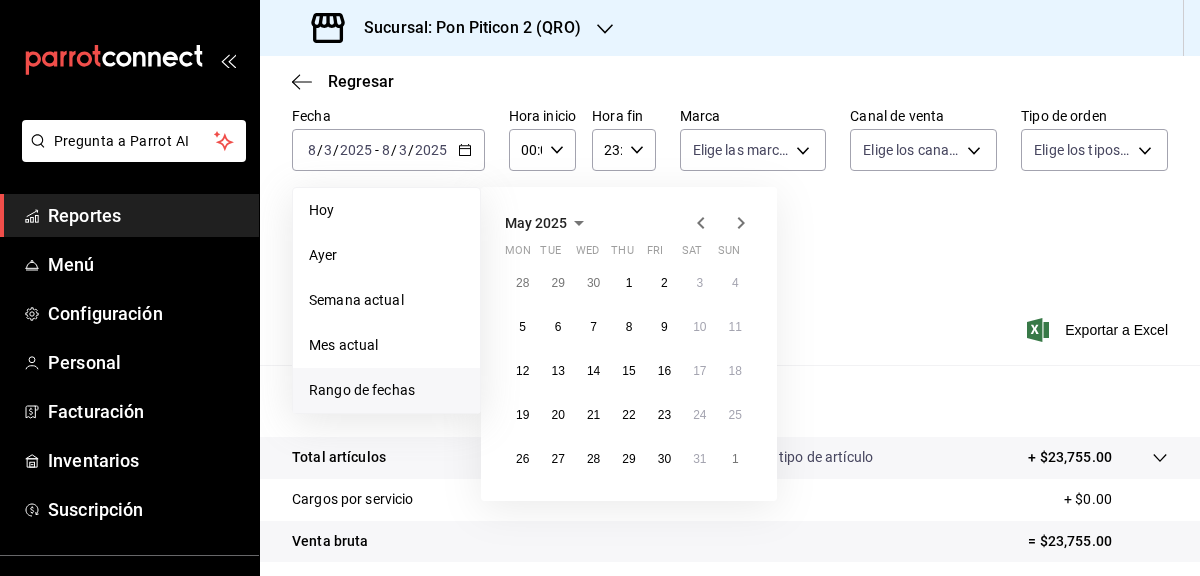 click 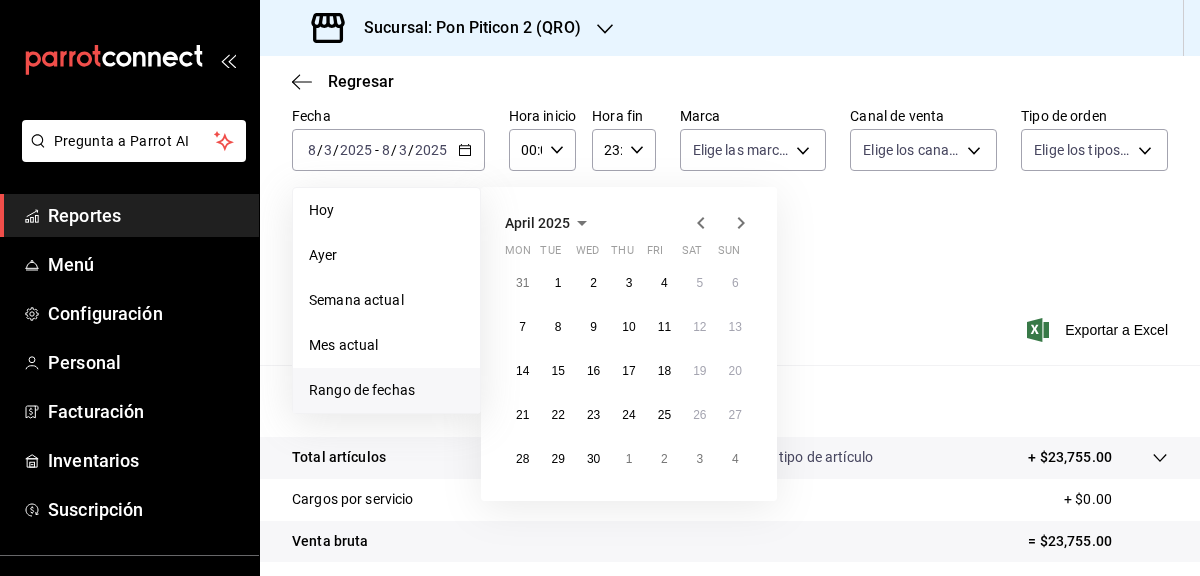 click 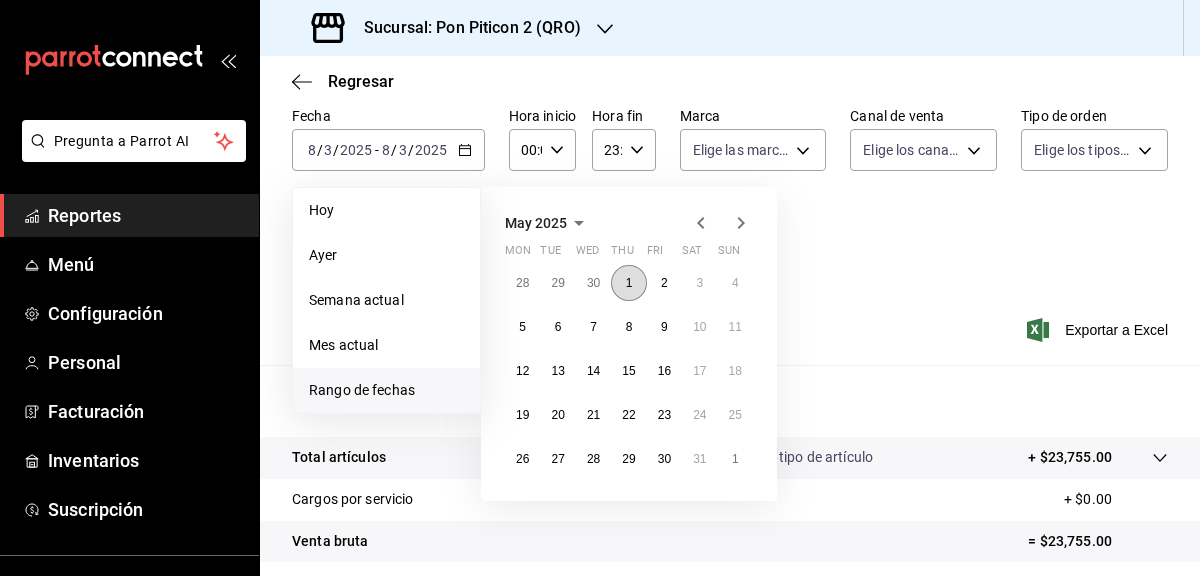 click on "1" at bounding box center (629, 283) 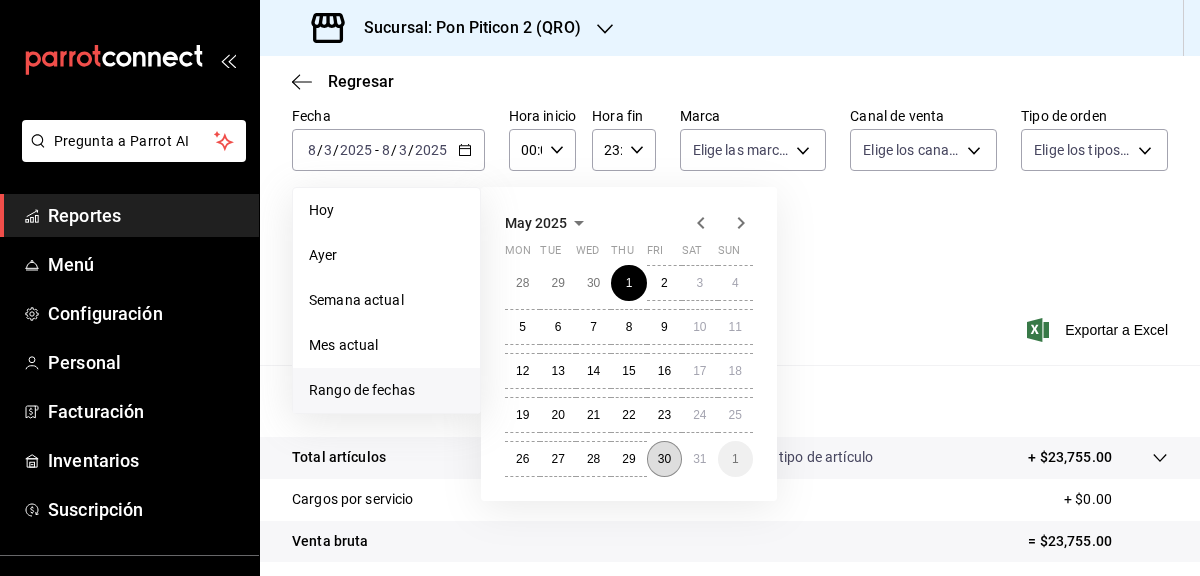 click on "30" at bounding box center [664, 459] 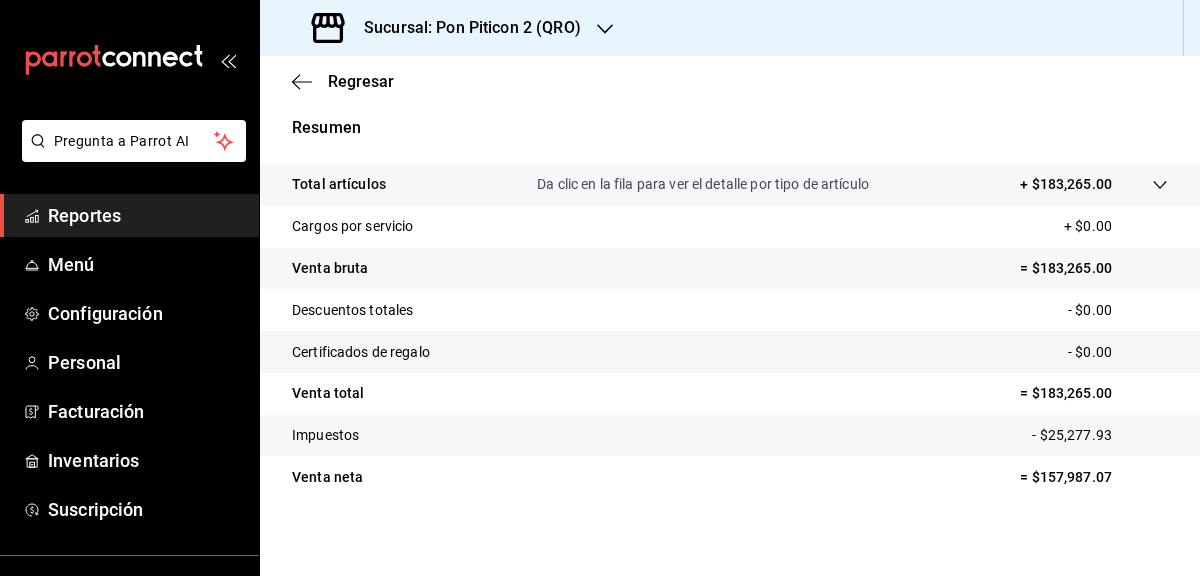 scroll, scrollTop: 380, scrollLeft: 0, axis: vertical 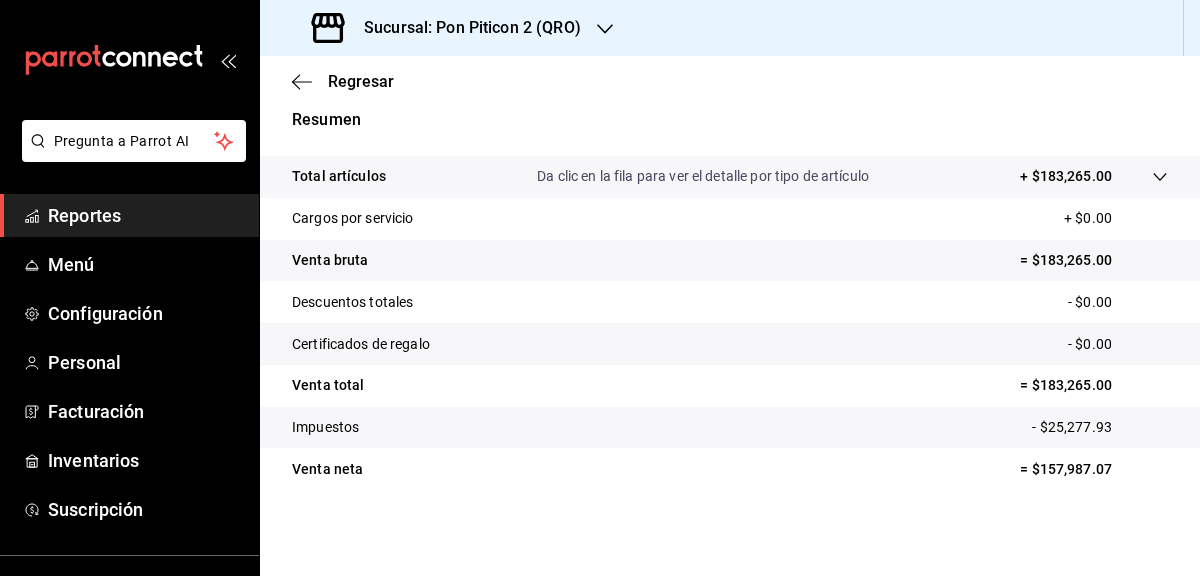 click on "Regresar" at bounding box center [730, 81] 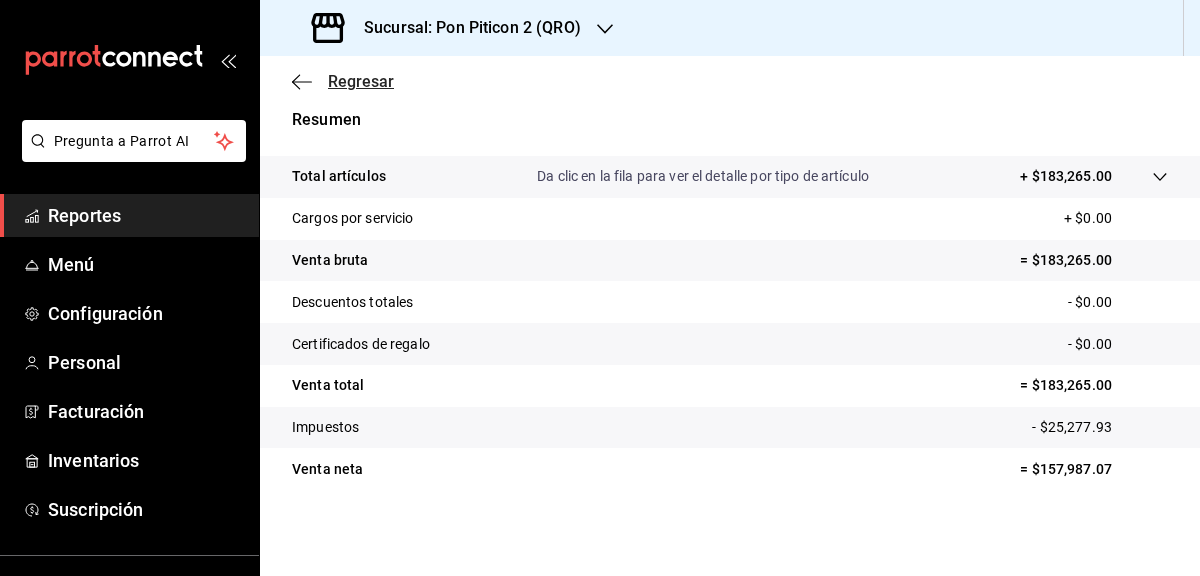click 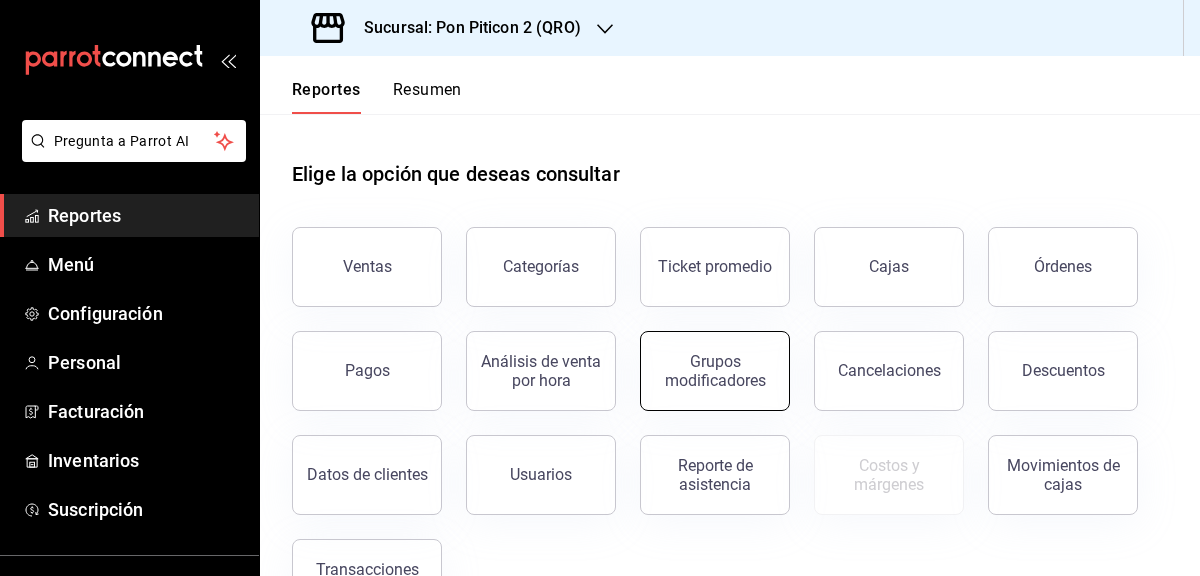 scroll, scrollTop: 75, scrollLeft: 0, axis: vertical 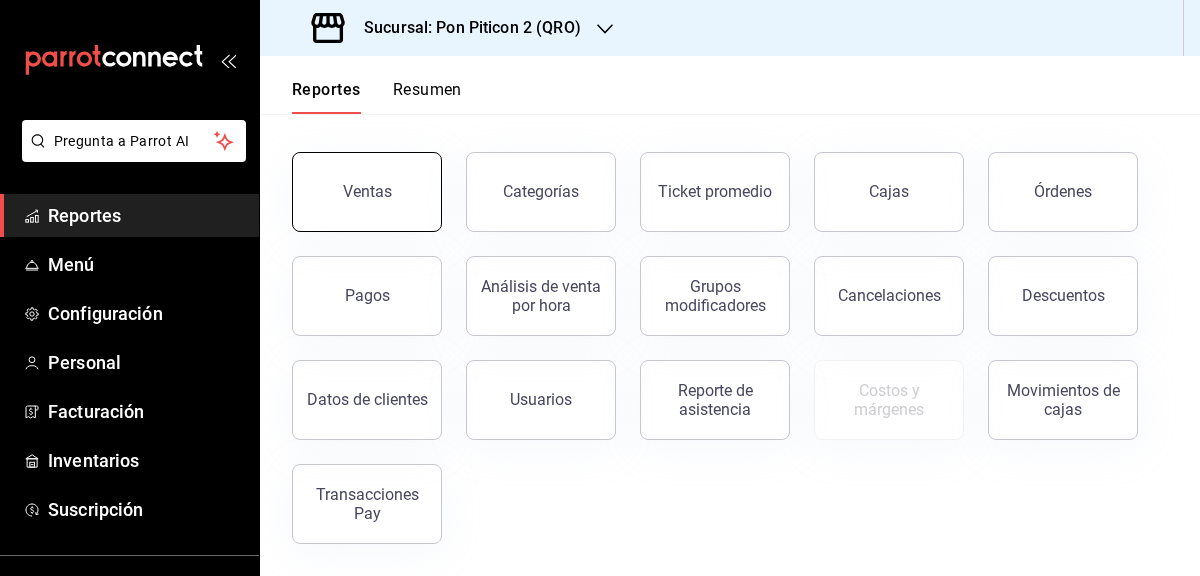 click on "Ventas" at bounding box center (367, 192) 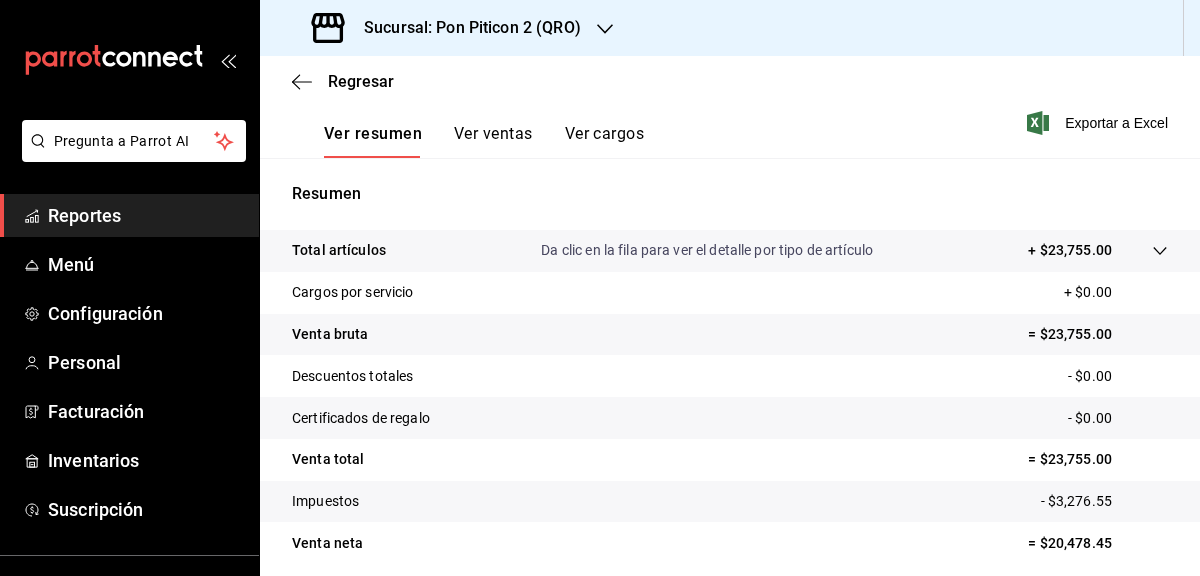scroll, scrollTop: 0, scrollLeft: 0, axis: both 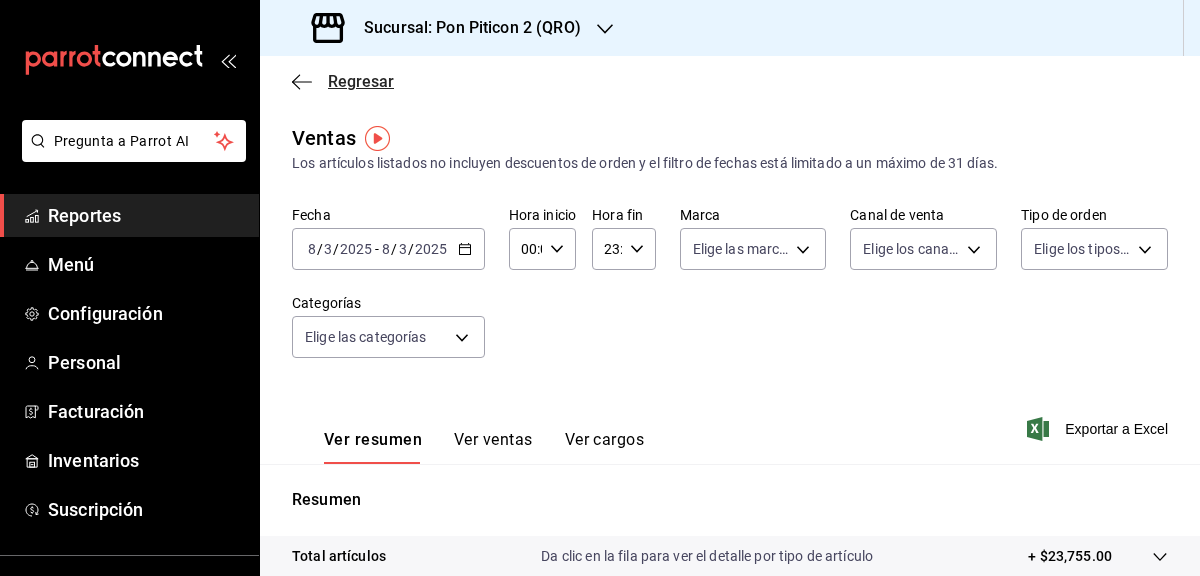 click 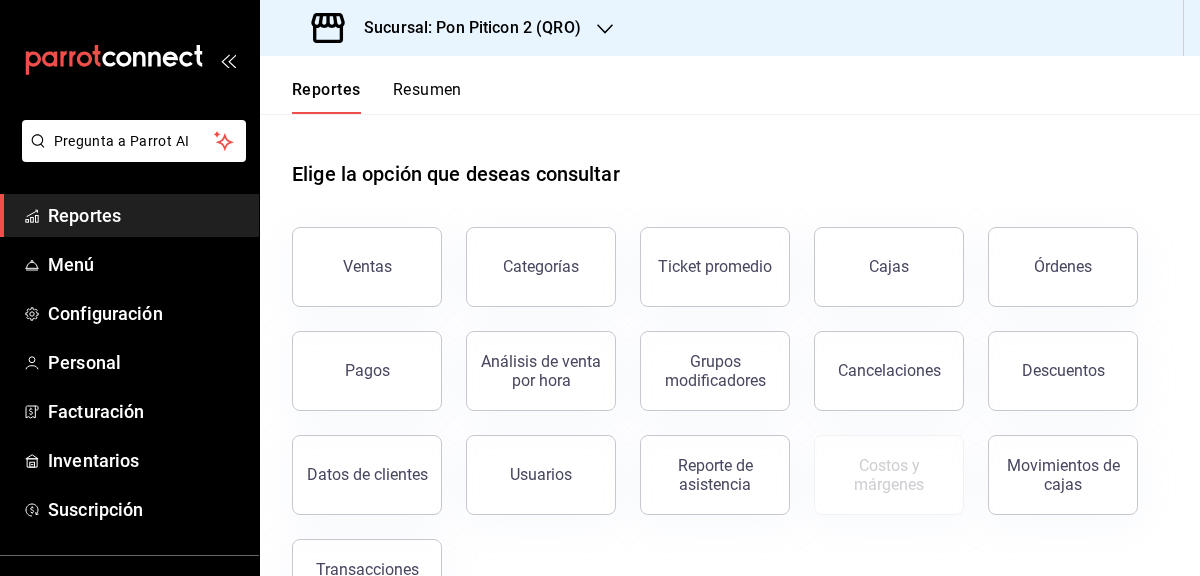 scroll, scrollTop: 75, scrollLeft: 0, axis: vertical 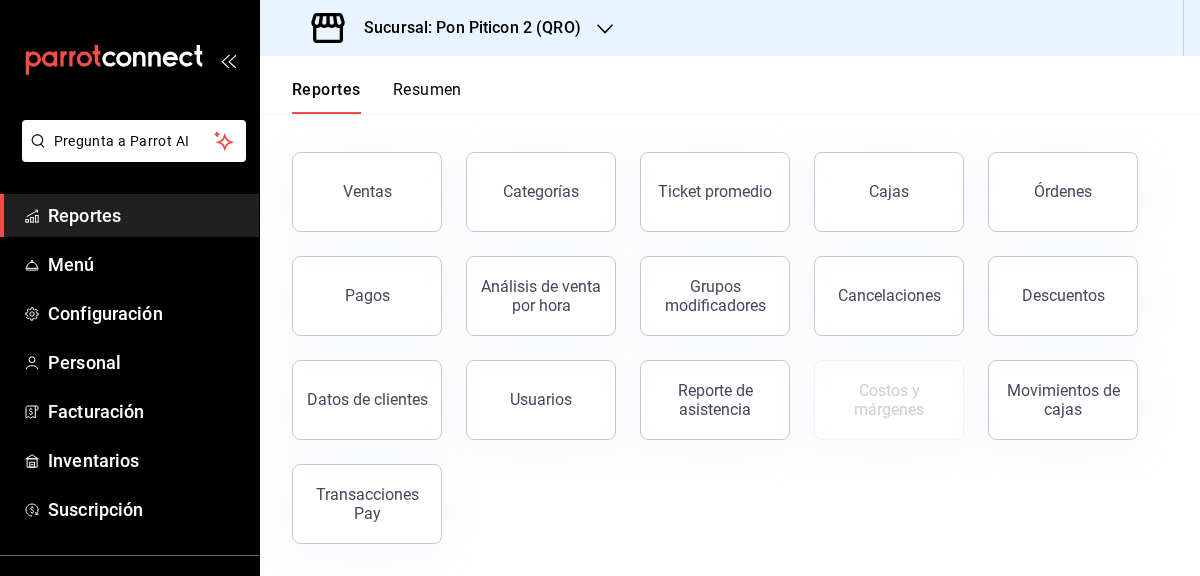 click on "Ventas Categorías Ticket promedio Cajas Órdenes Pagos Análisis de venta por hora Grupos modificadores Cancelaciones Descuentos Datos de clientes Usuarios Reporte de asistencia Costos y márgenes Movimientos de cajas Transacciones Pay" at bounding box center (718, 336) 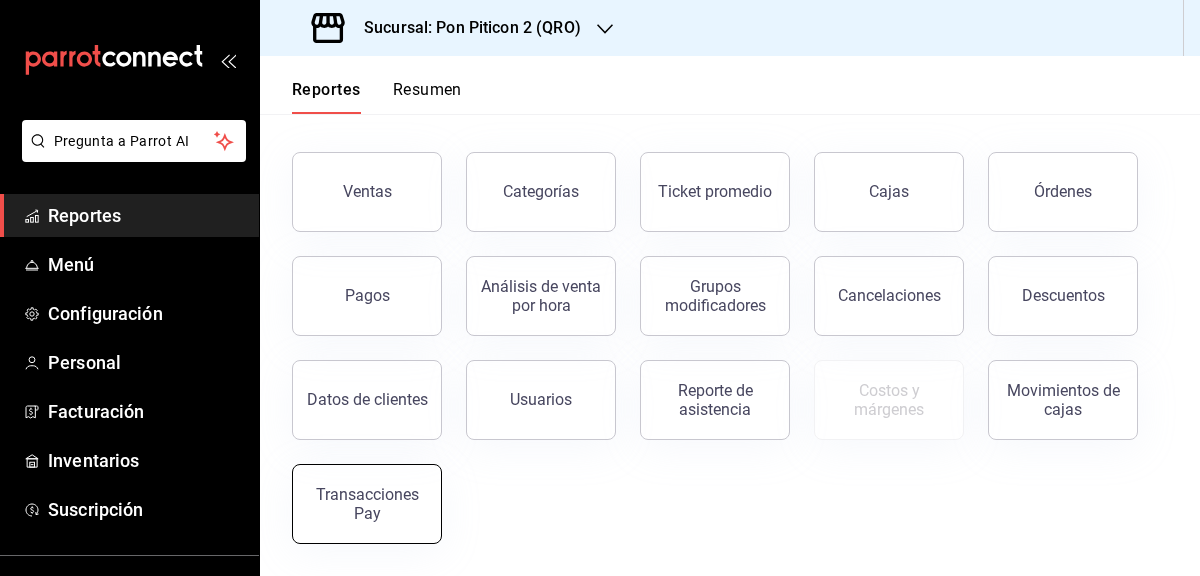 click on "Transacciones Pay" at bounding box center [367, 504] 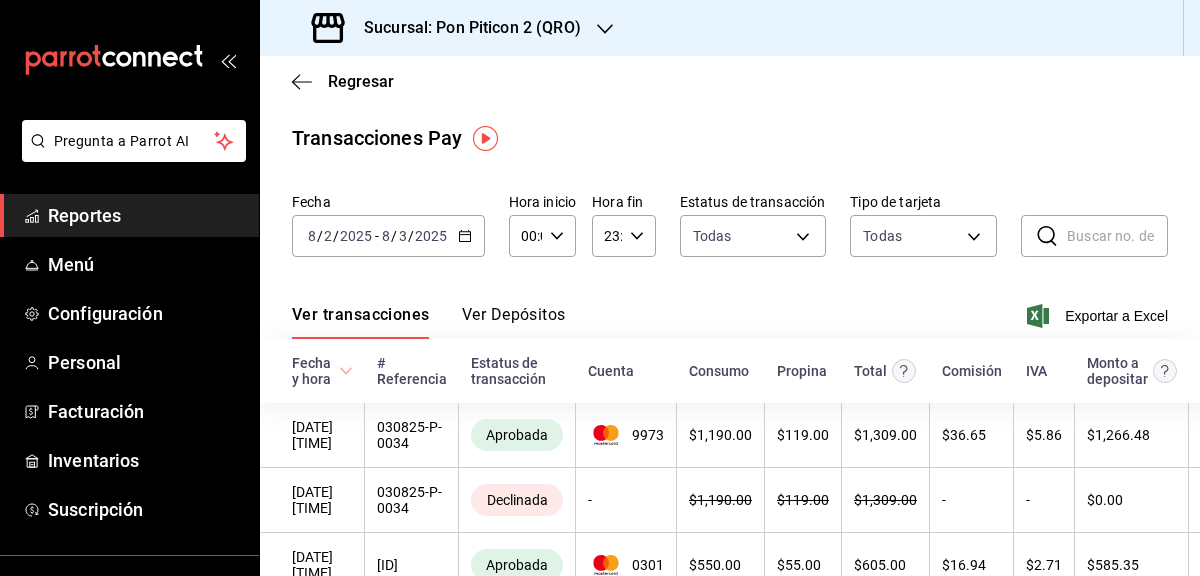 click 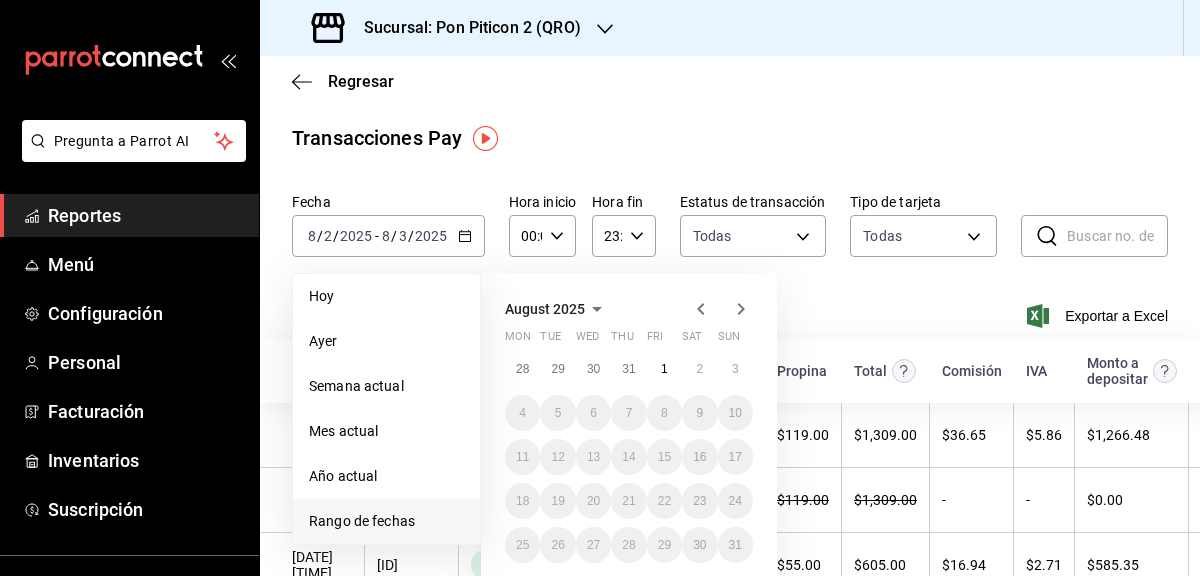 click 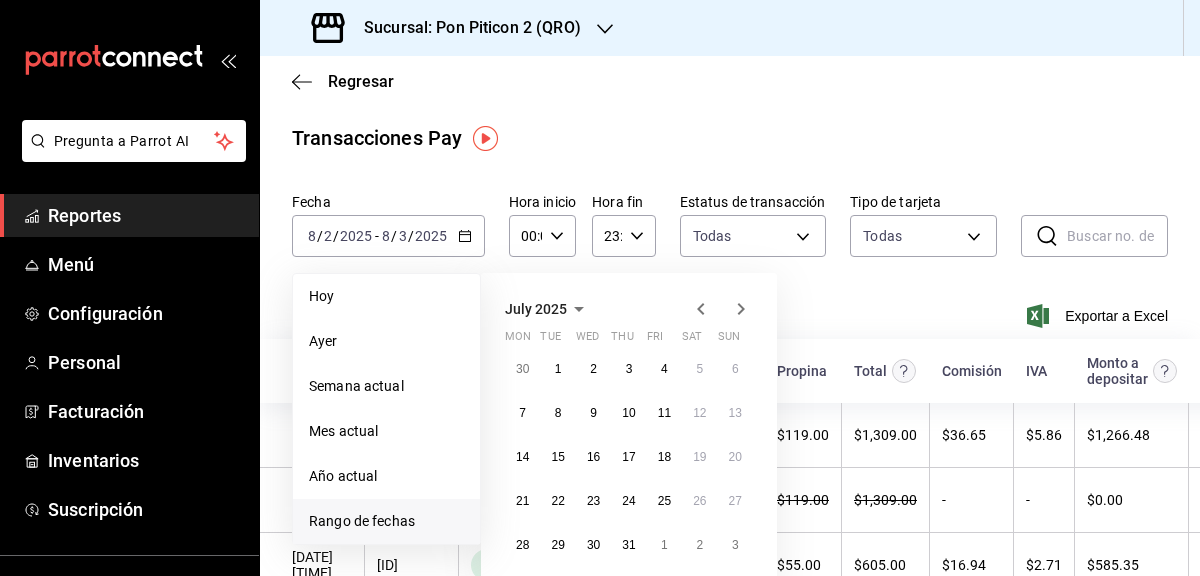 click 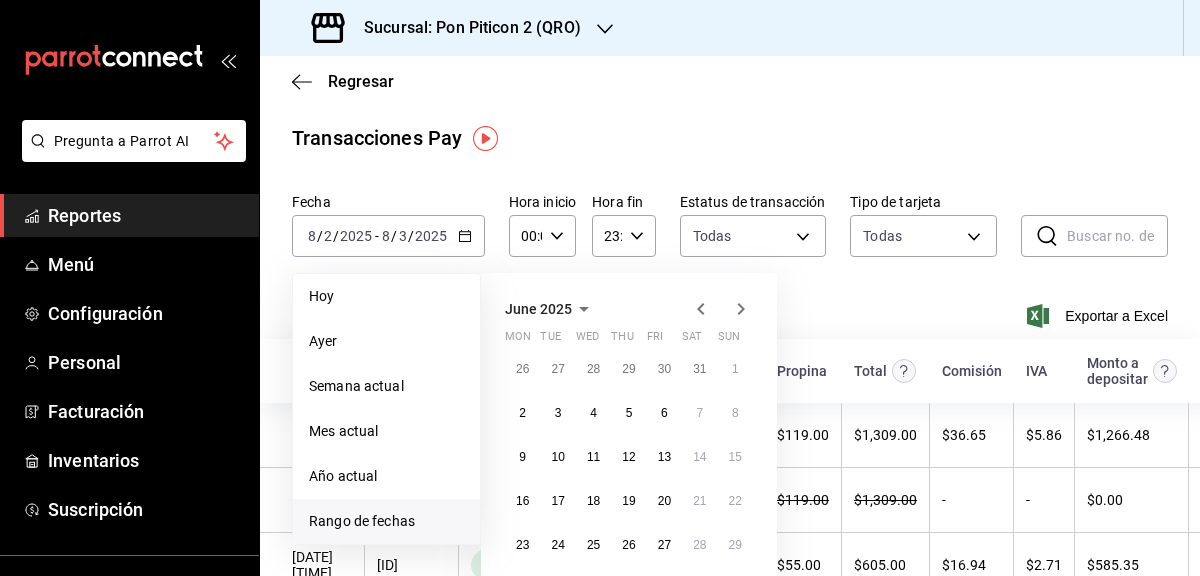click 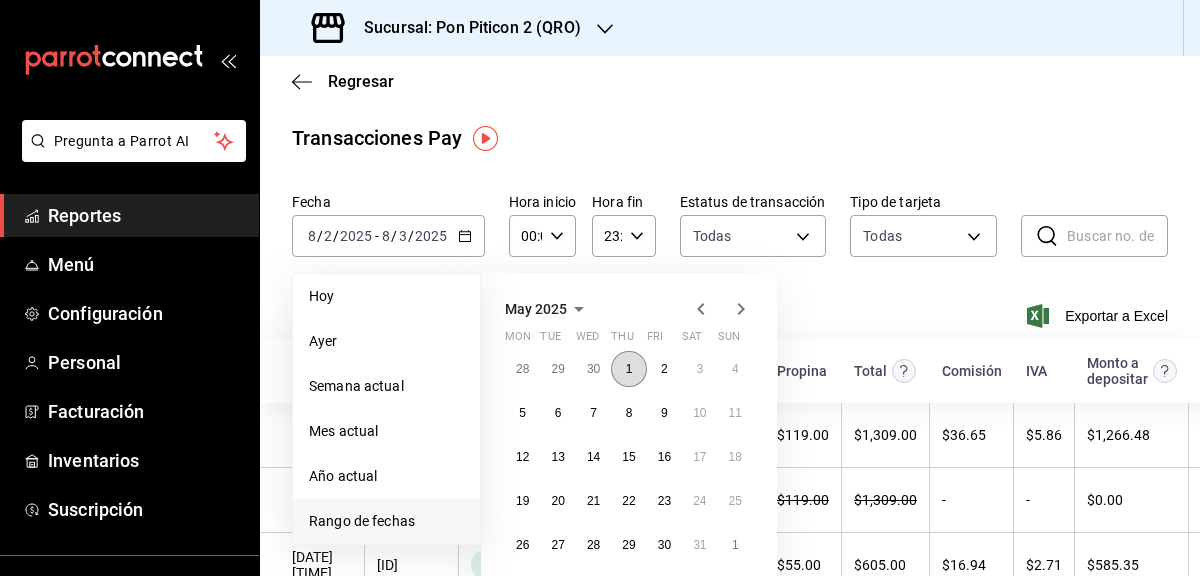 click on "1" at bounding box center [628, 369] 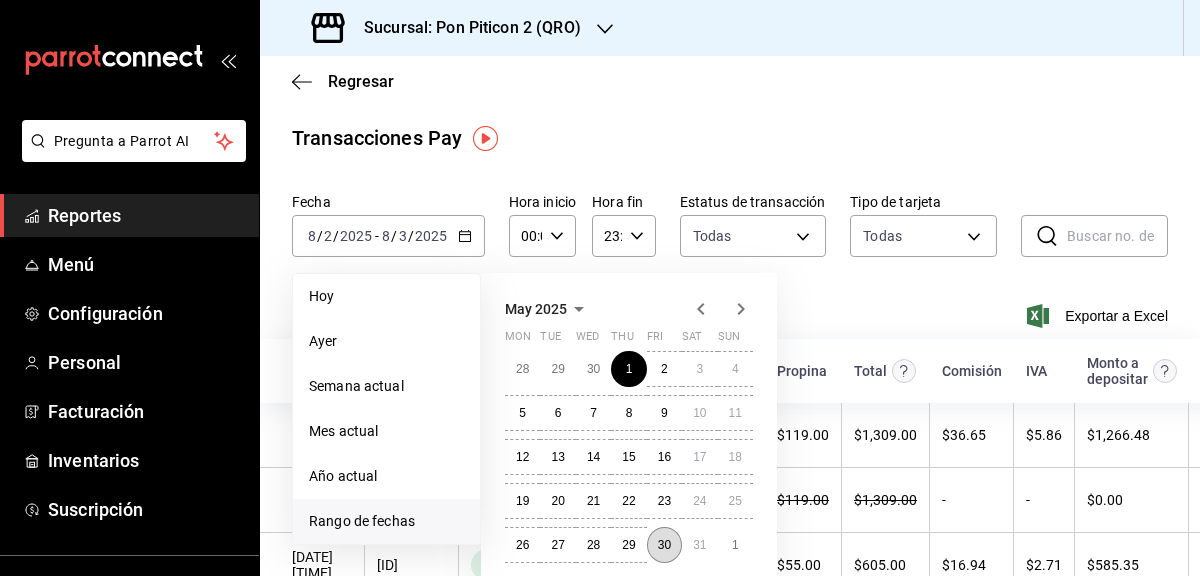 click on "30" at bounding box center (664, 545) 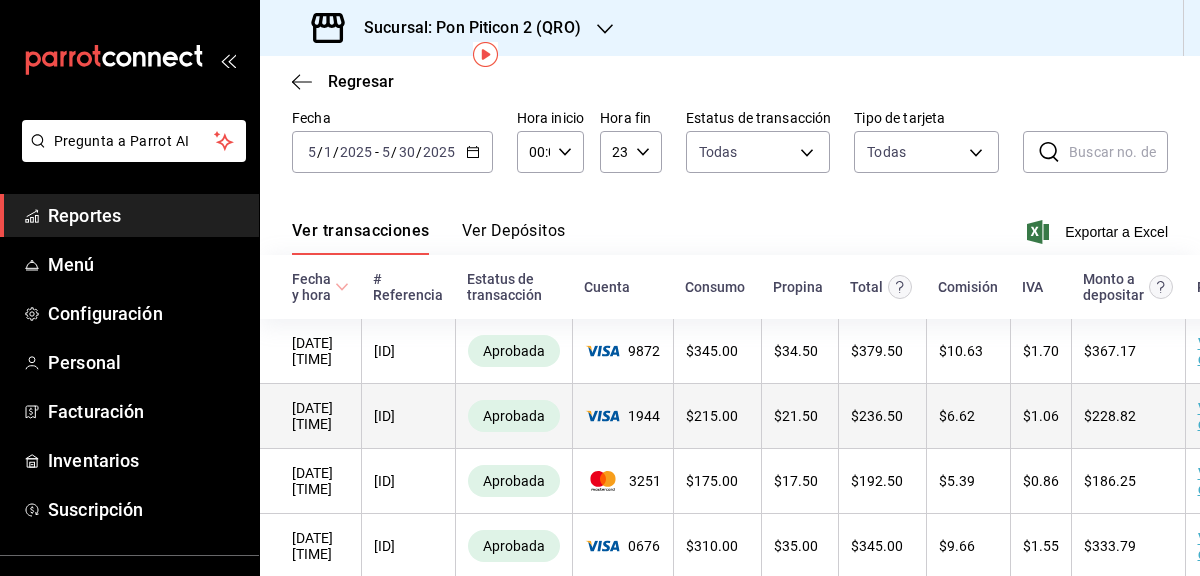 scroll, scrollTop: 80, scrollLeft: 0, axis: vertical 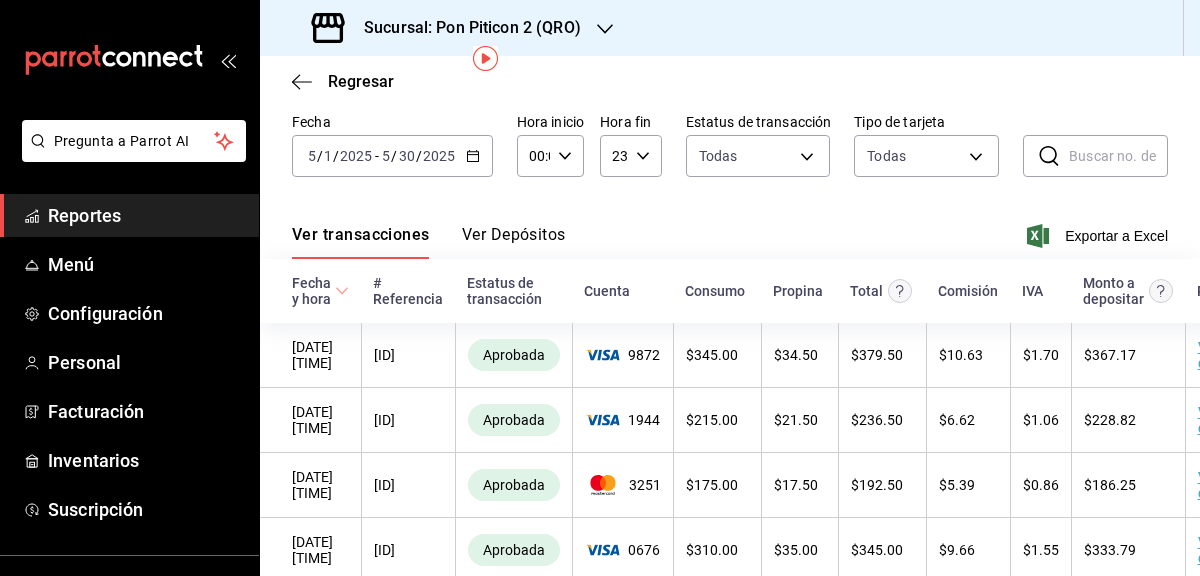 click on "Ver Depósitos" at bounding box center [514, 242] 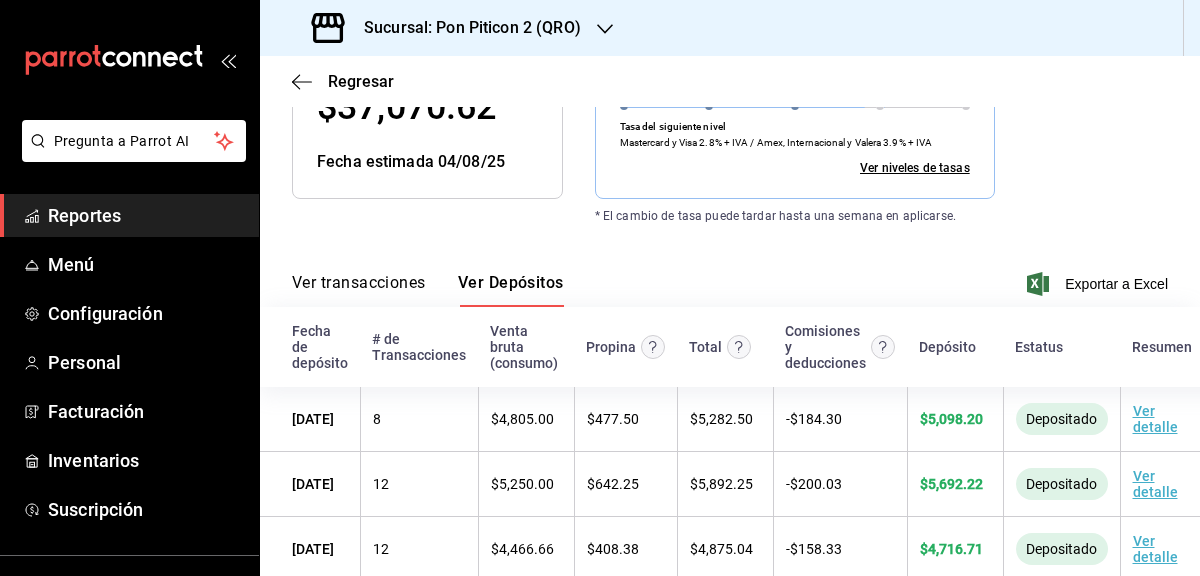 scroll, scrollTop: 360, scrollLeft: 0, axis: vertical 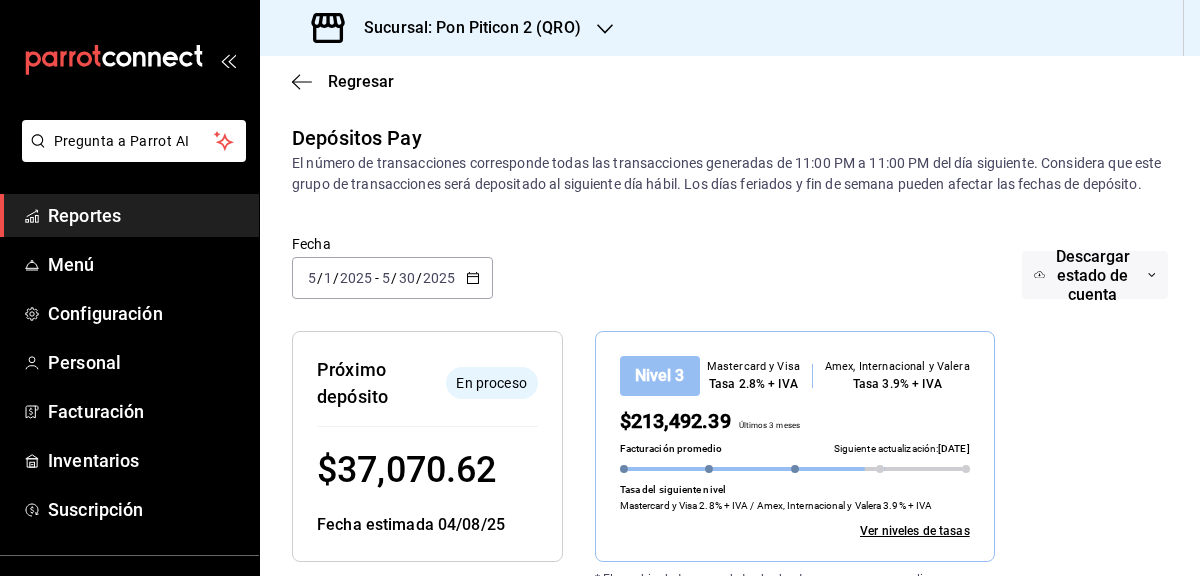 click on "2025" at bounding box center [439, 278] 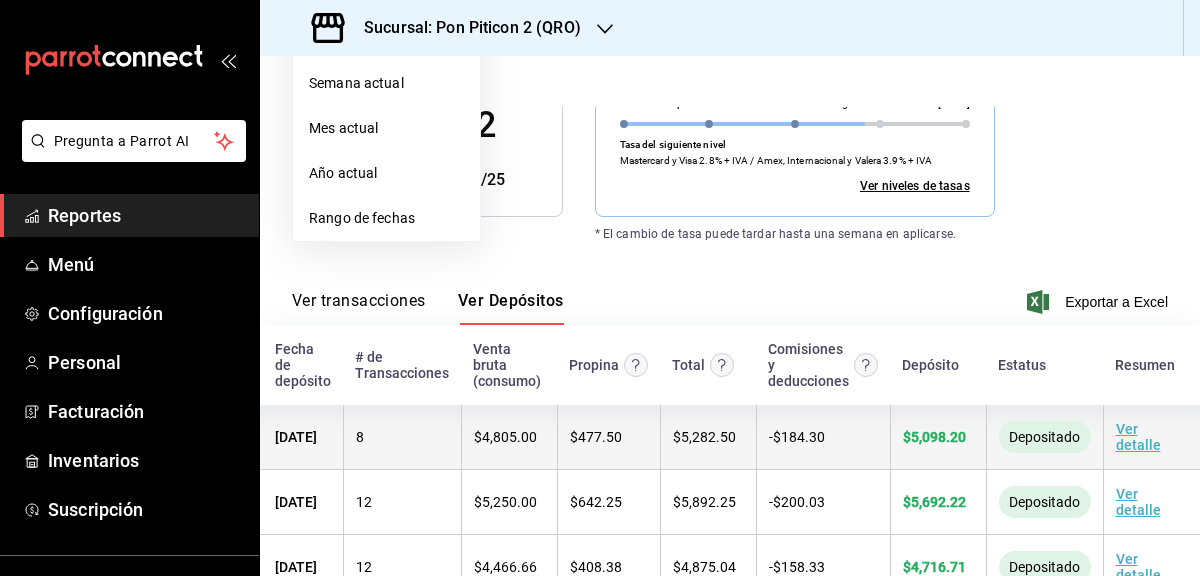 scroll, scrollTop: 361, scrollLeft: 0, axis: vertical 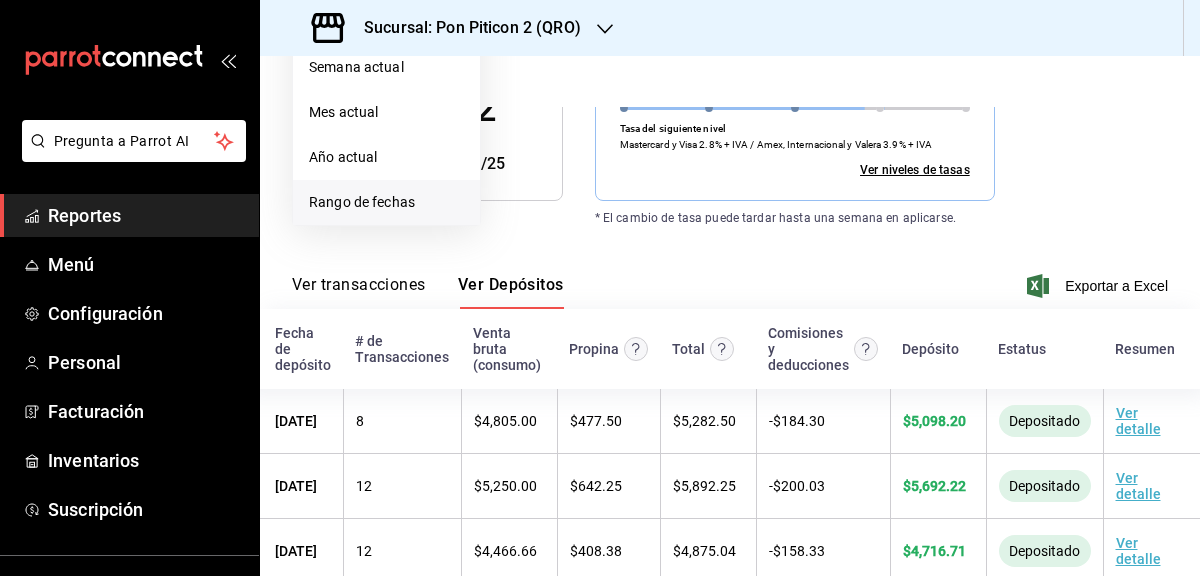 click on "Rango de fechas" at bounding box center [386, 202] 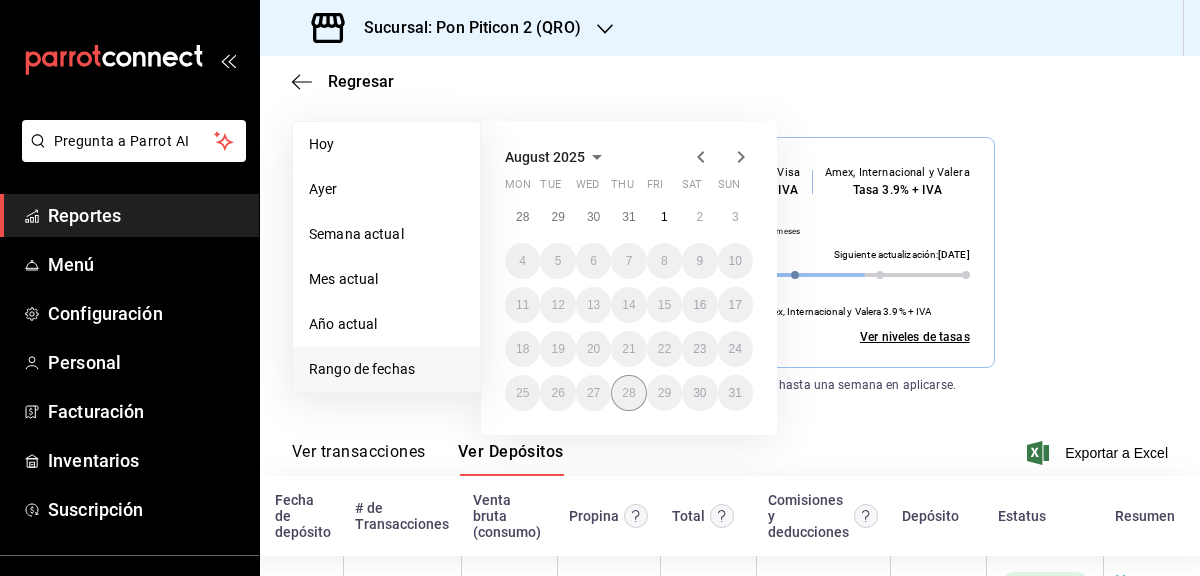 scroll, scrollTop: 190, scrollLeft: 0, axis: vertical 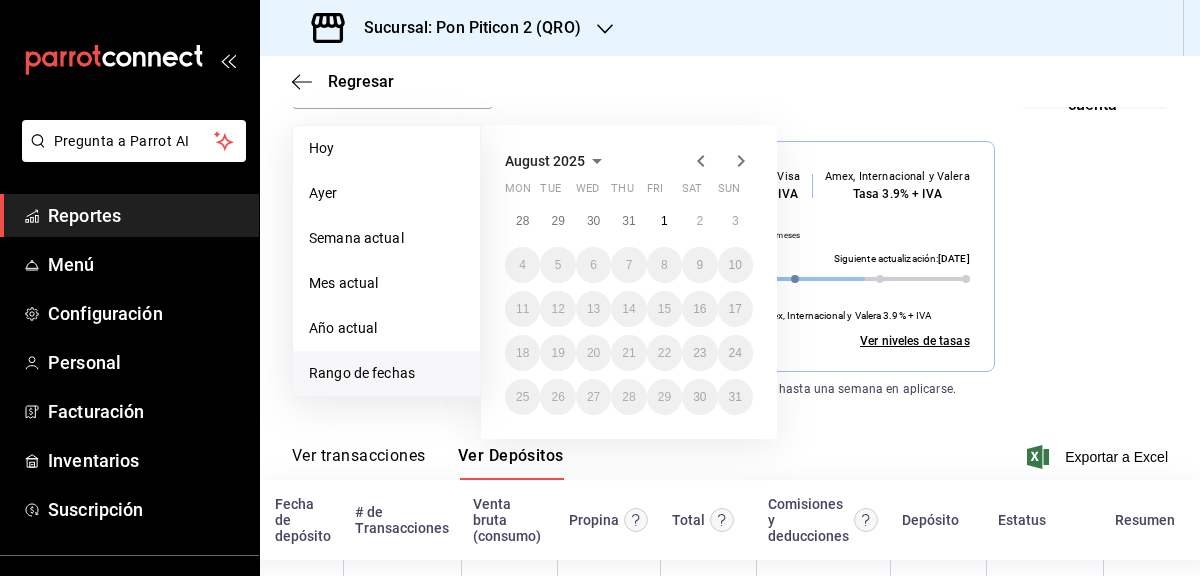 click 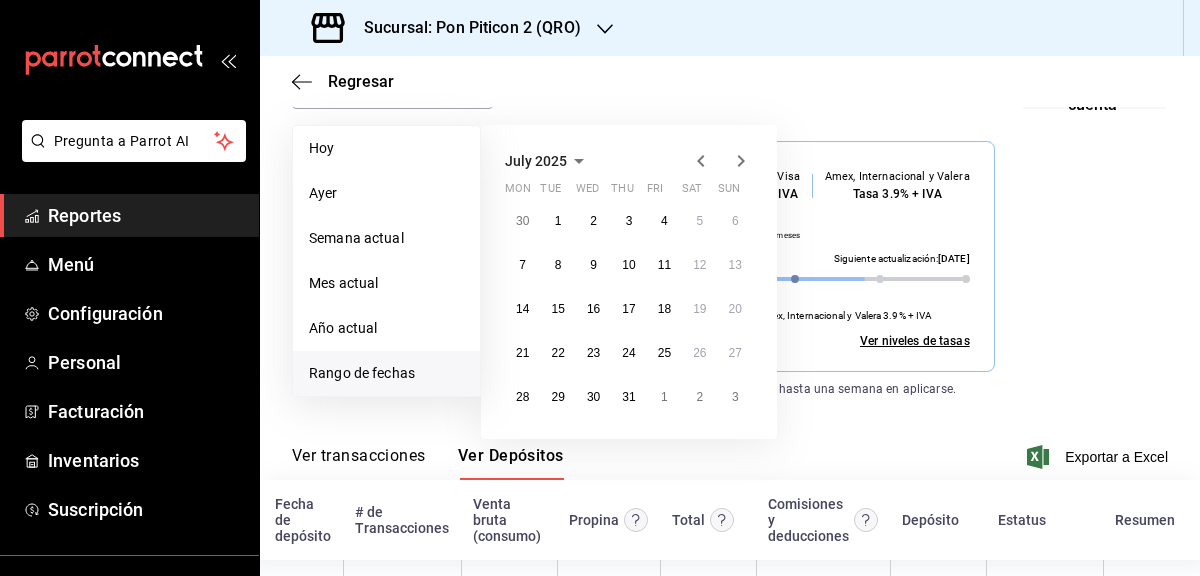 click 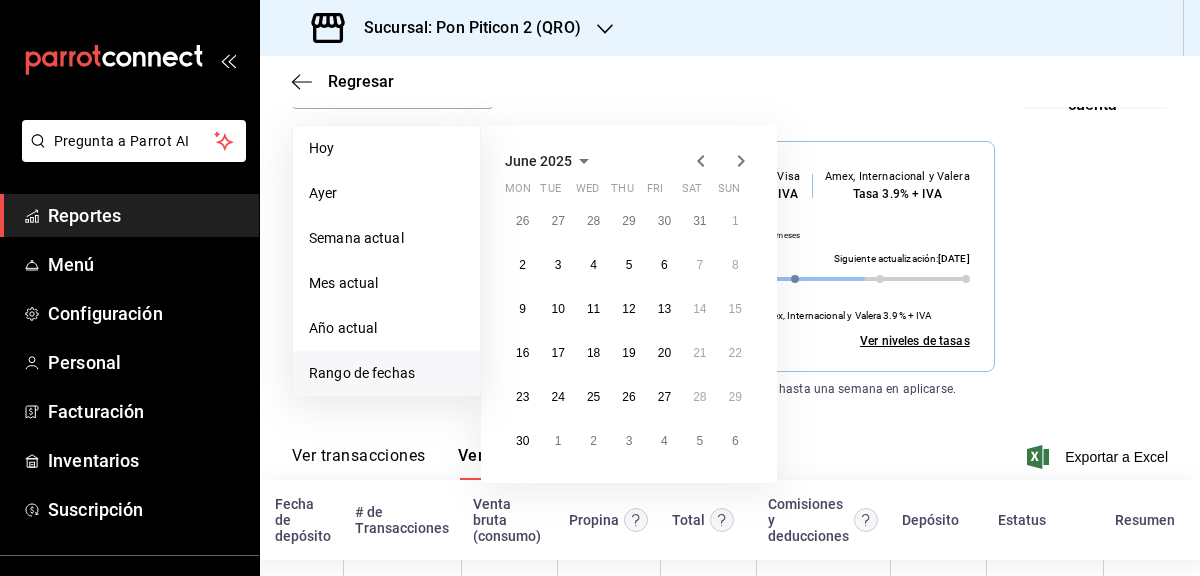 click 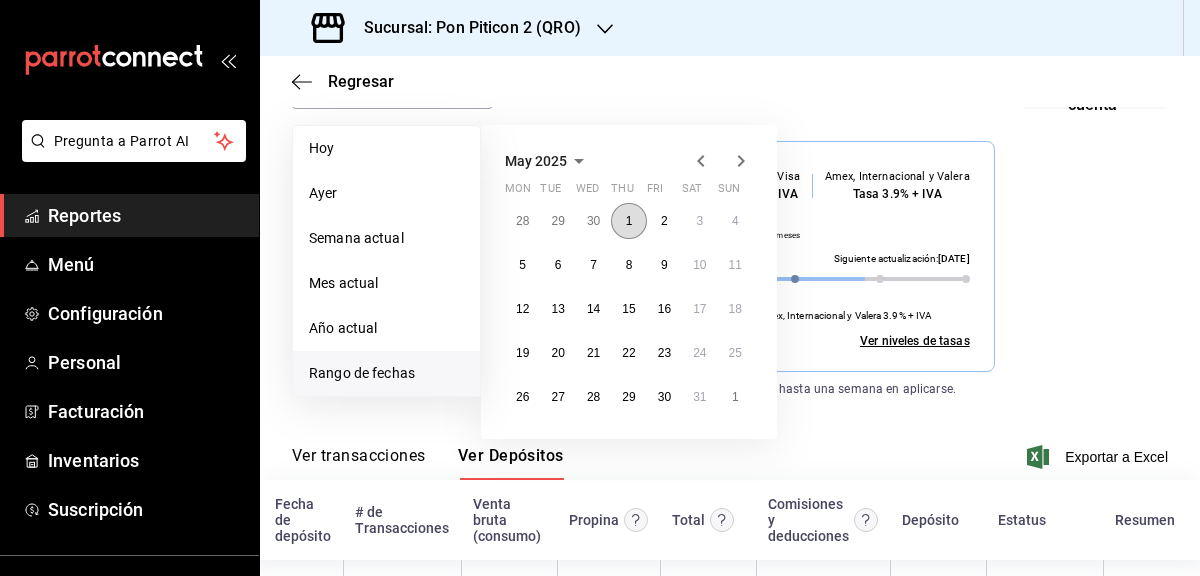 click on "1" at bounding box center (628, 221) 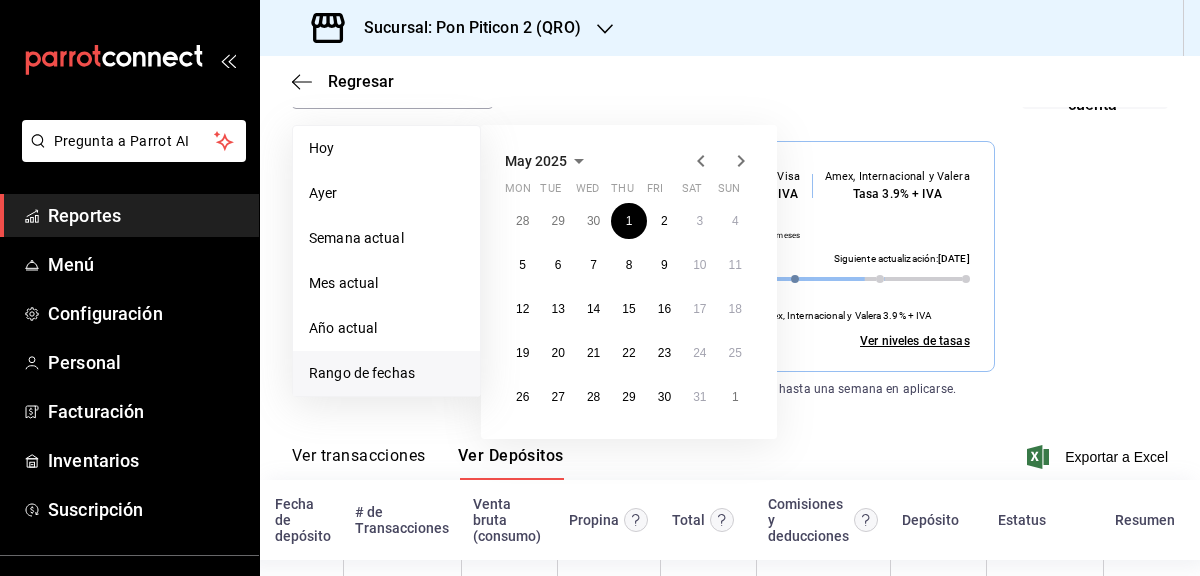 click 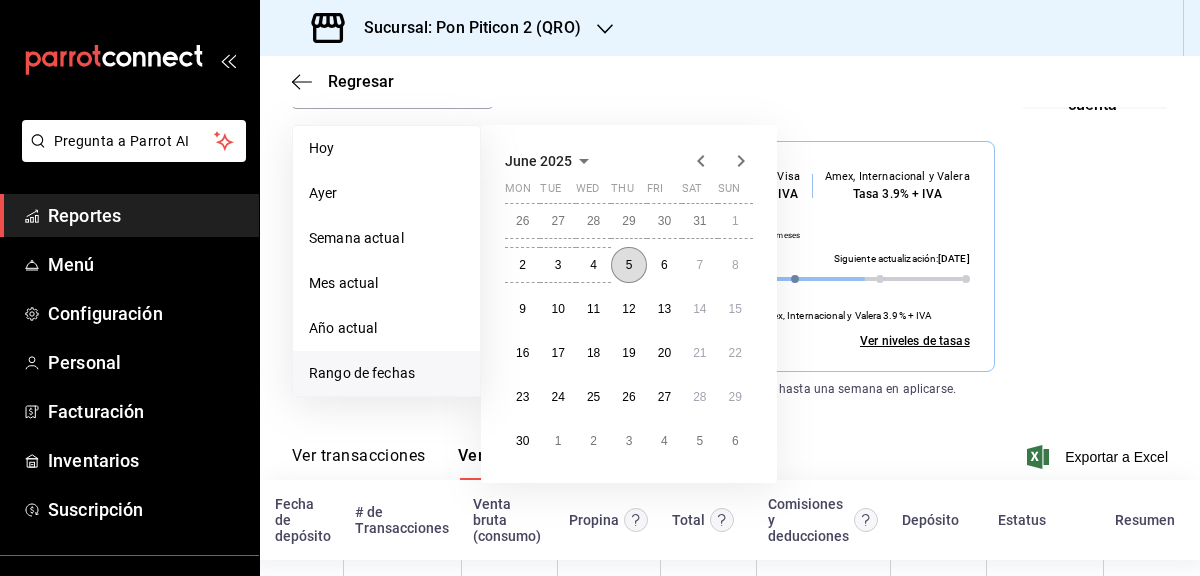 click on "5" at bounding box center [628, 265] 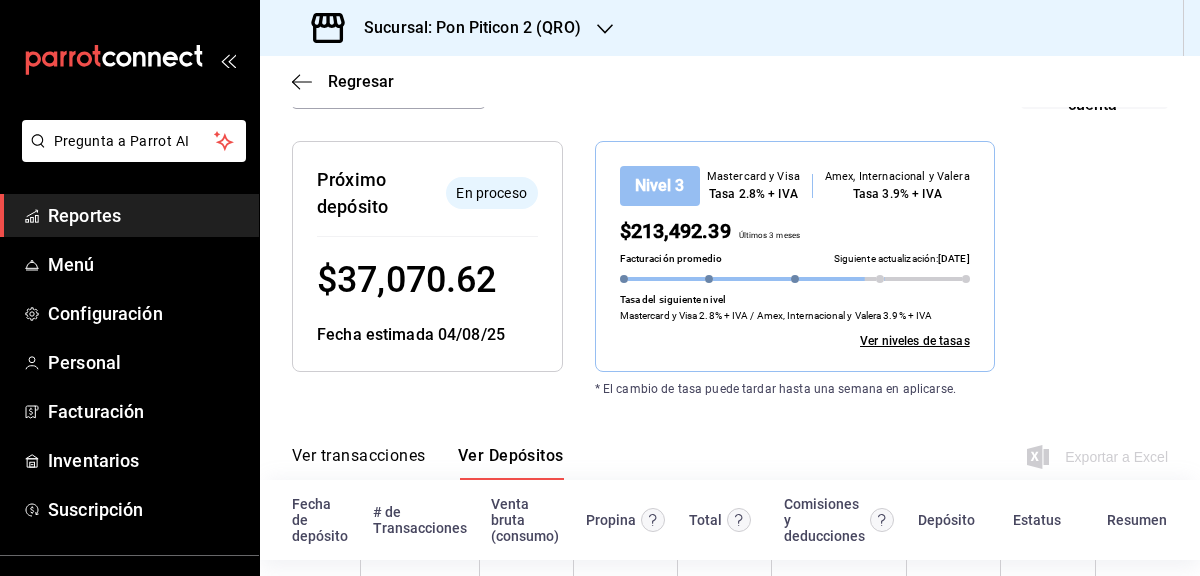 scroll, scrollTop: 0, scrollLeft: 0, axis: both 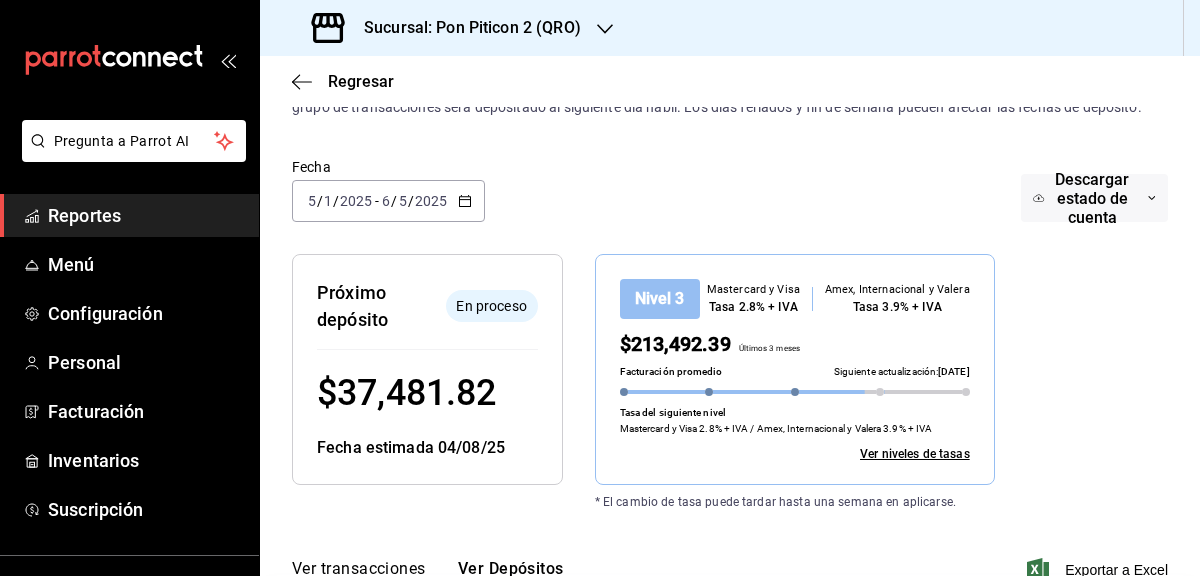 click on "* El cambio de tasa puede tardar hasta una semana en aplicarse." at bounding box center [790, 486] 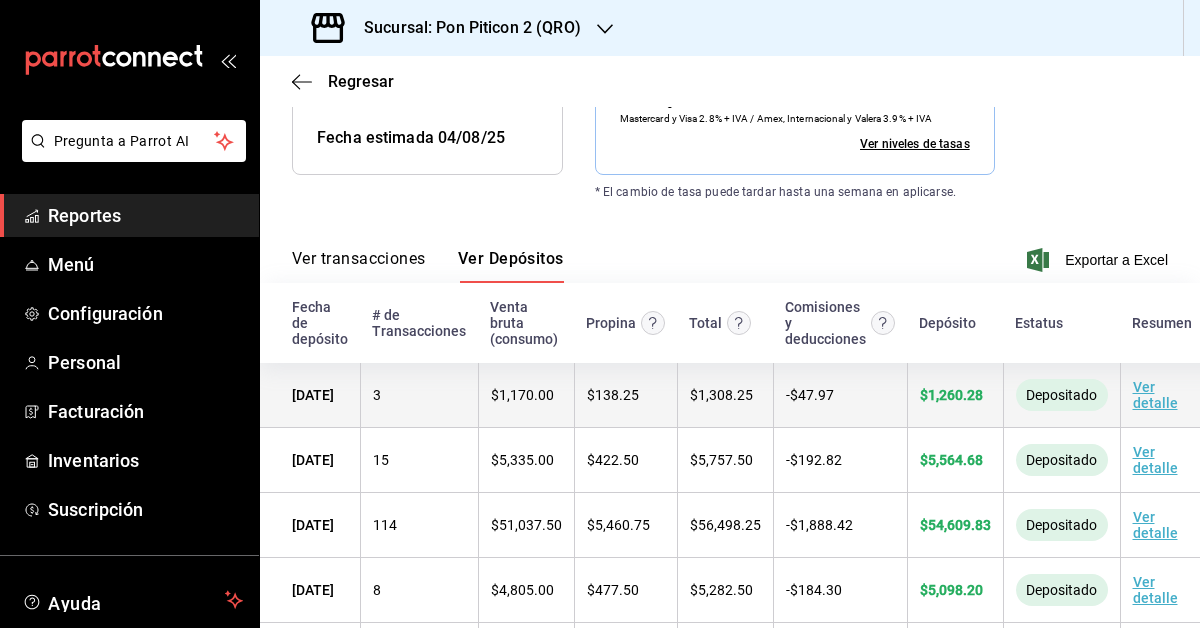 scroll, scrollTop: 447, scrollLeft: 0, axis: vertical 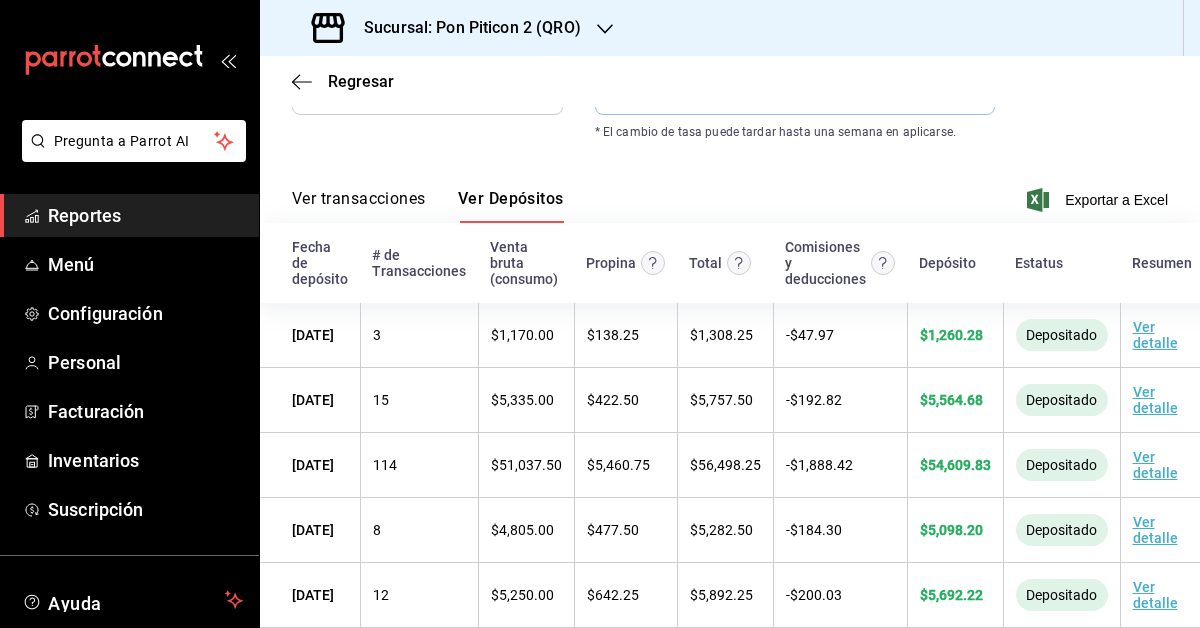 click on "Ver transacciones" at bounding box center (359, 206) 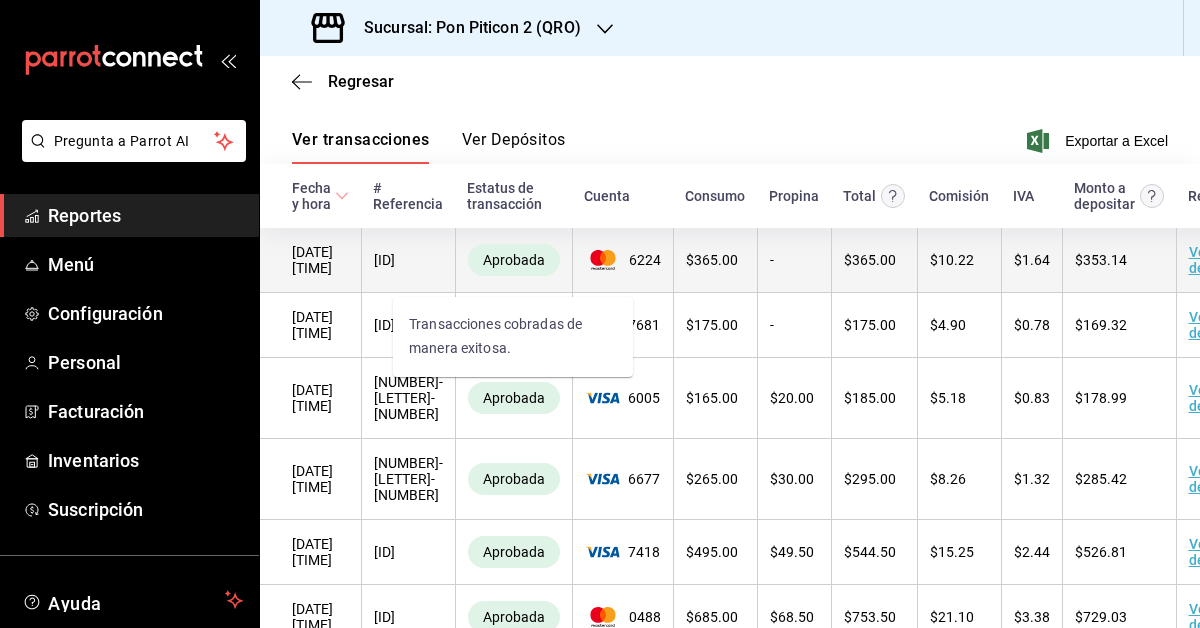 scroll, scrollTop: 169, scrollLeft: 0, axis: vertical 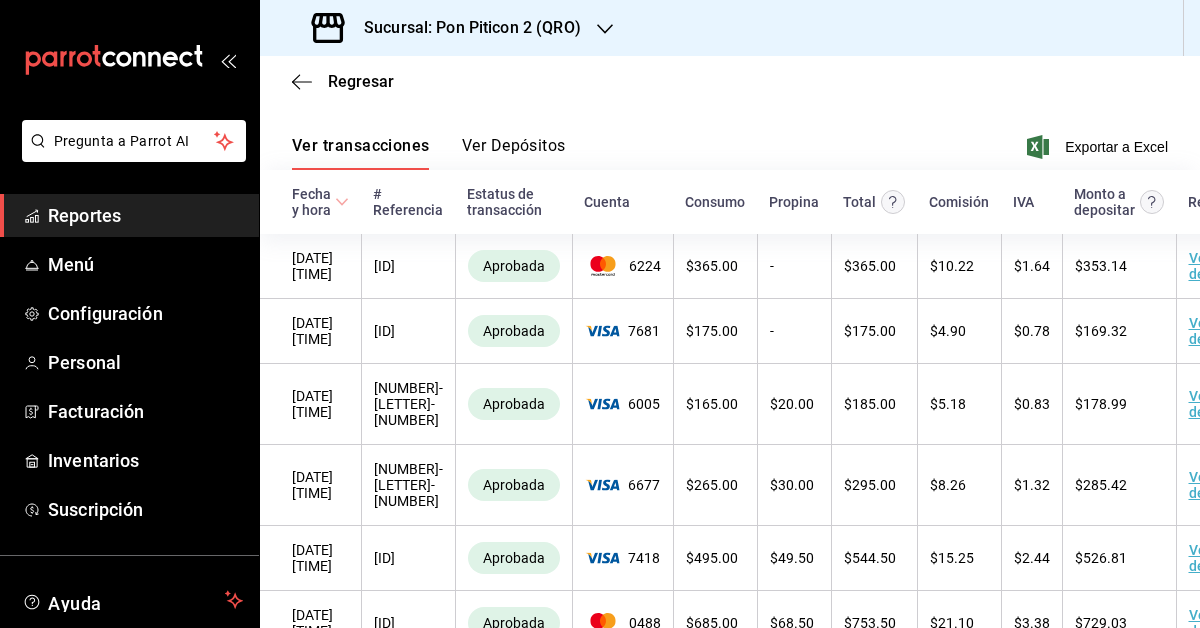 click on "Ver transacciones Ver Depósitos Exportar a Excel" at bounding box center (730, 141) 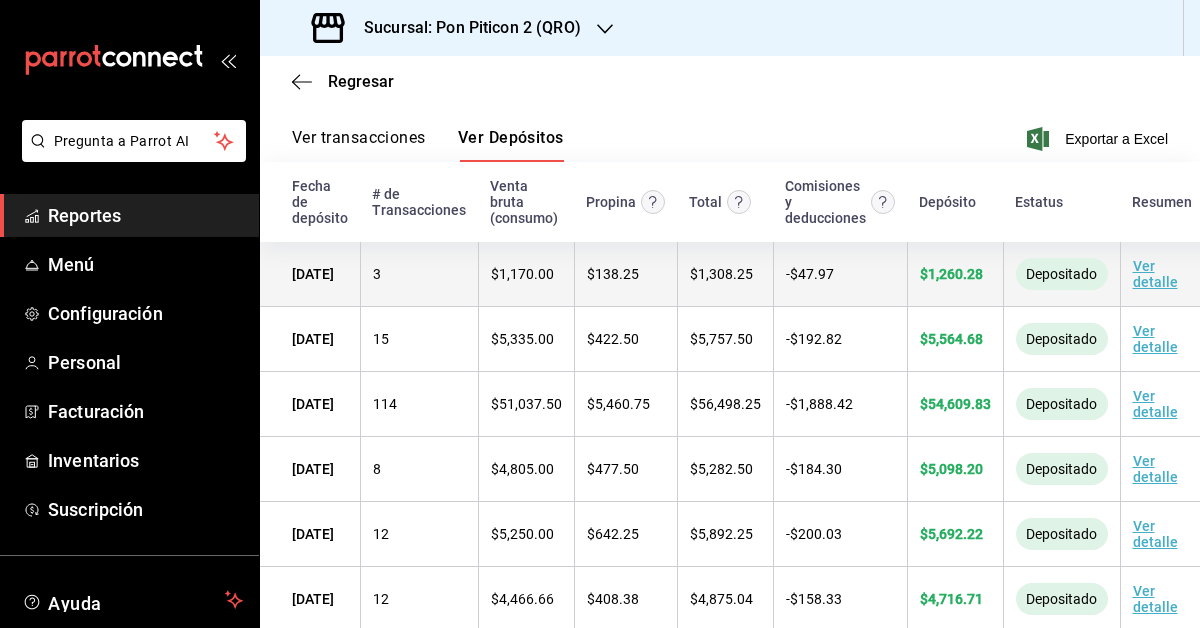 scroll, scrollTop: 502, scrollLeft: 0, axis: vertical 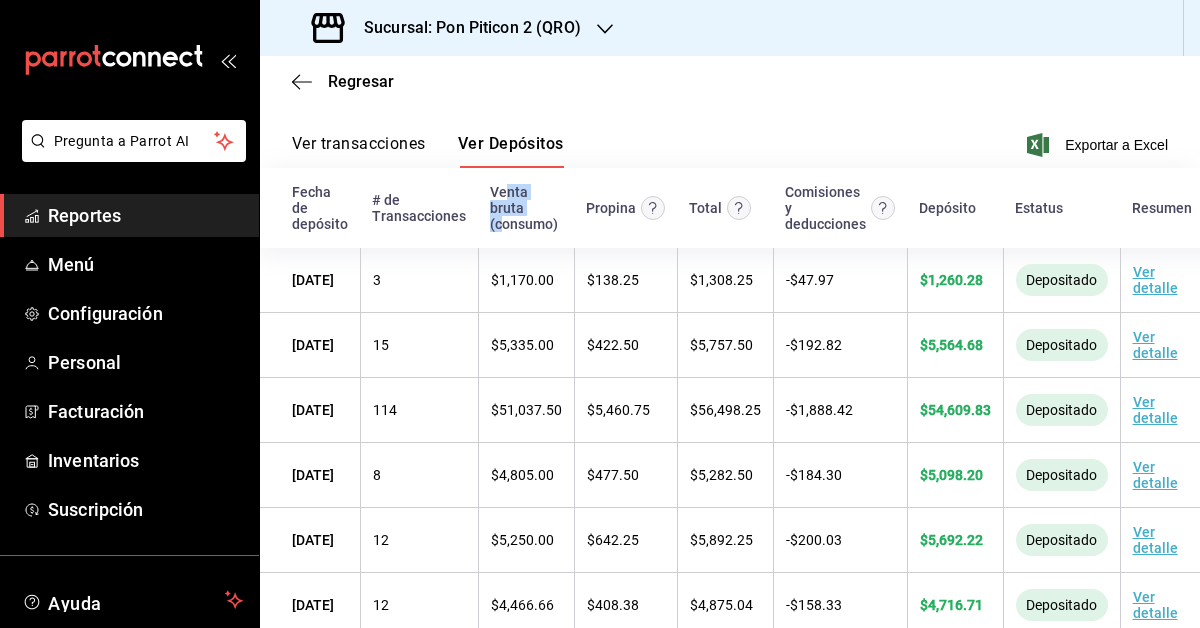 drag, startPoint x: 505, startPoint y: 220, endPoint x: 504, endPoint y: 244, distance: 24.020824 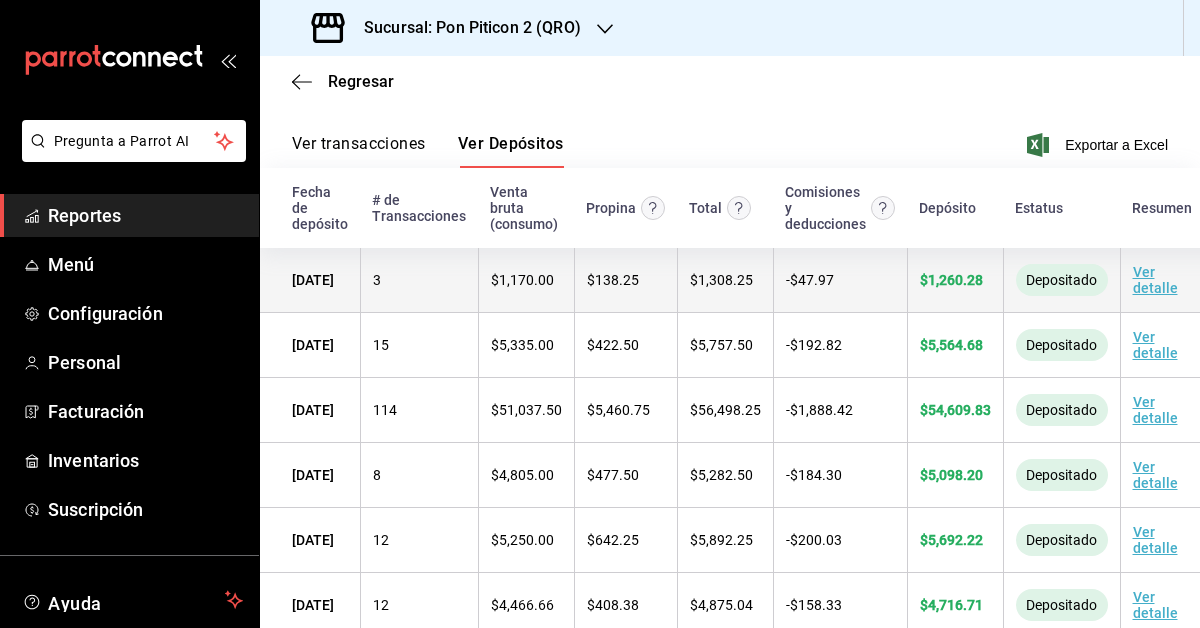 click on "$ 1,170.00" at bounding box center [526, 280] 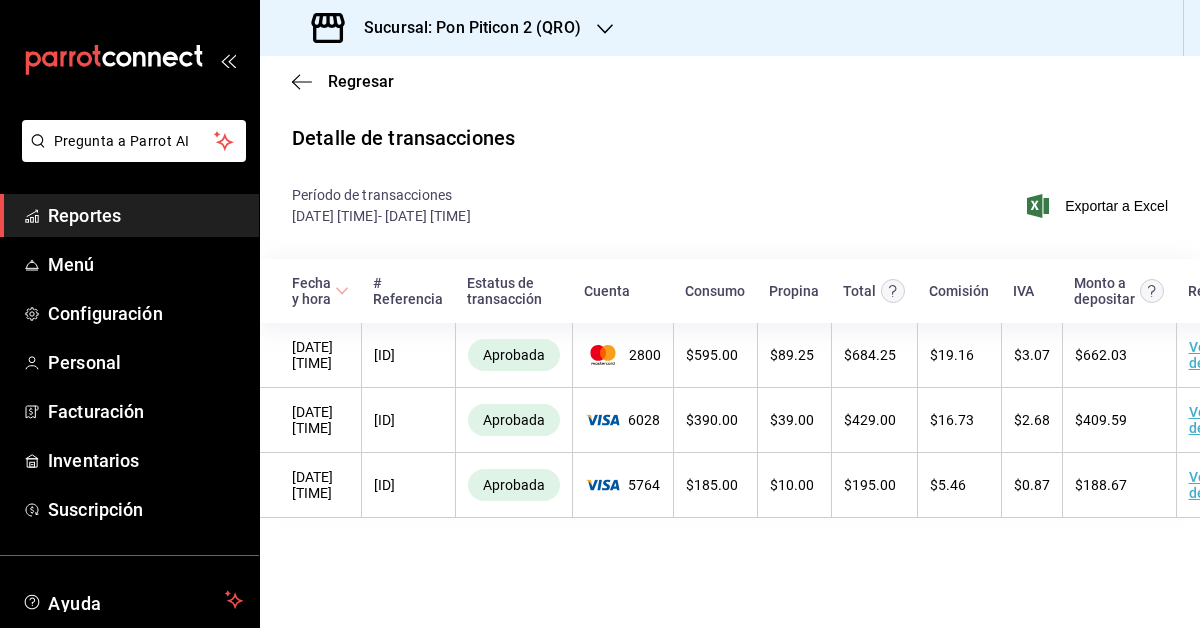 click on "Regresar" at bounding box center (730, 81) 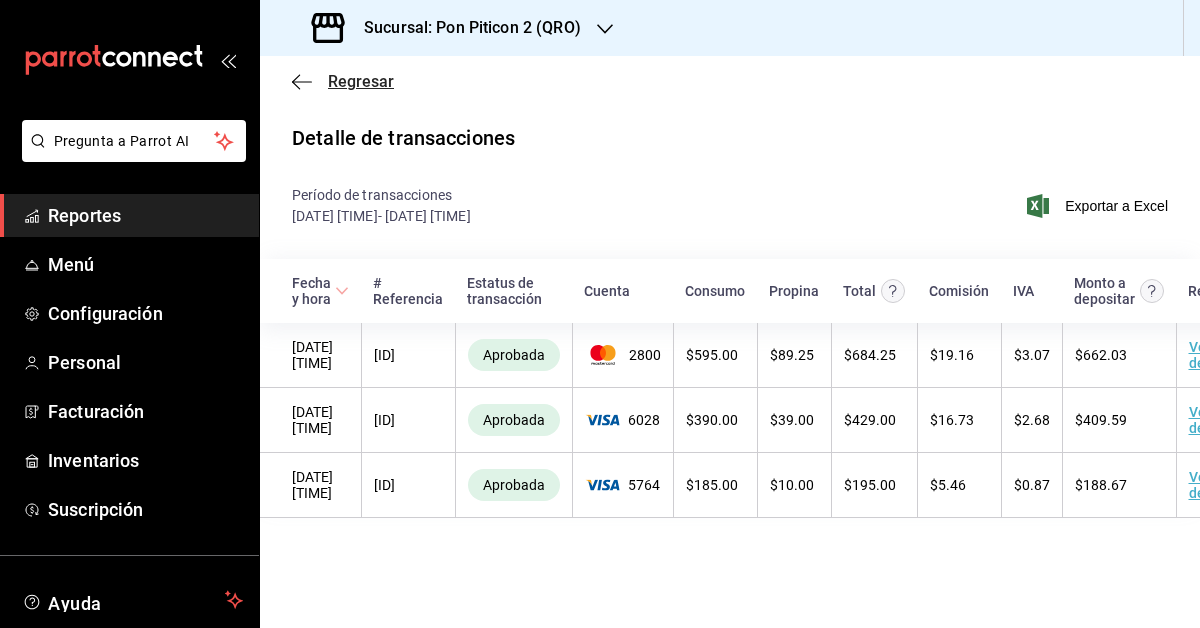 click 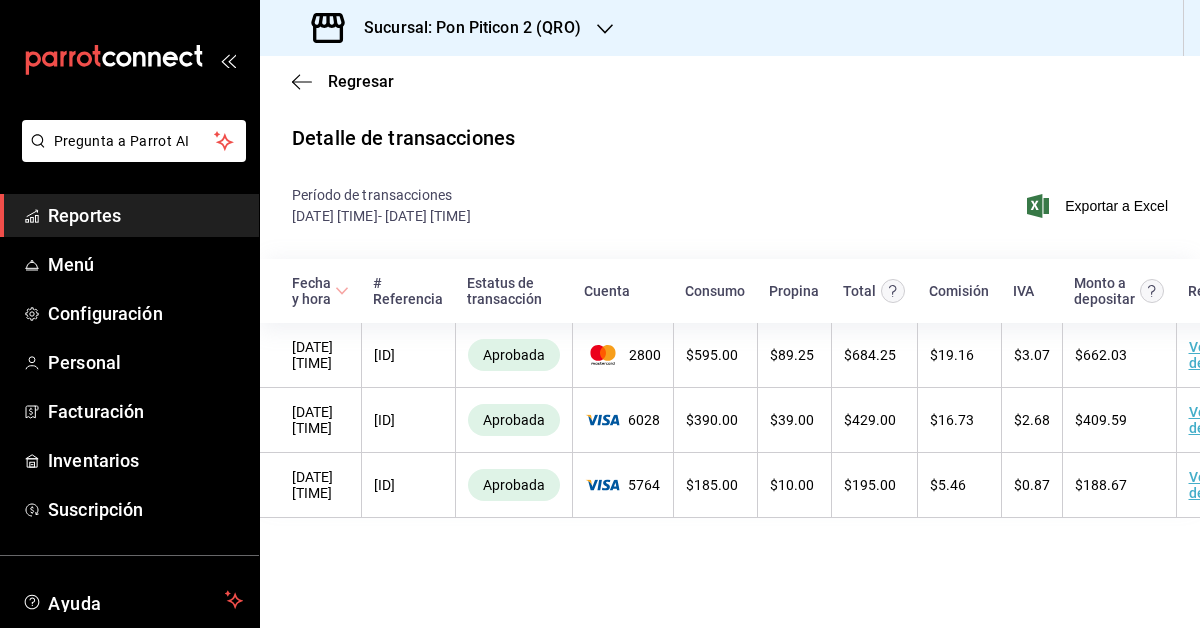 click on "Reportes" at bounding box center [145, 215] 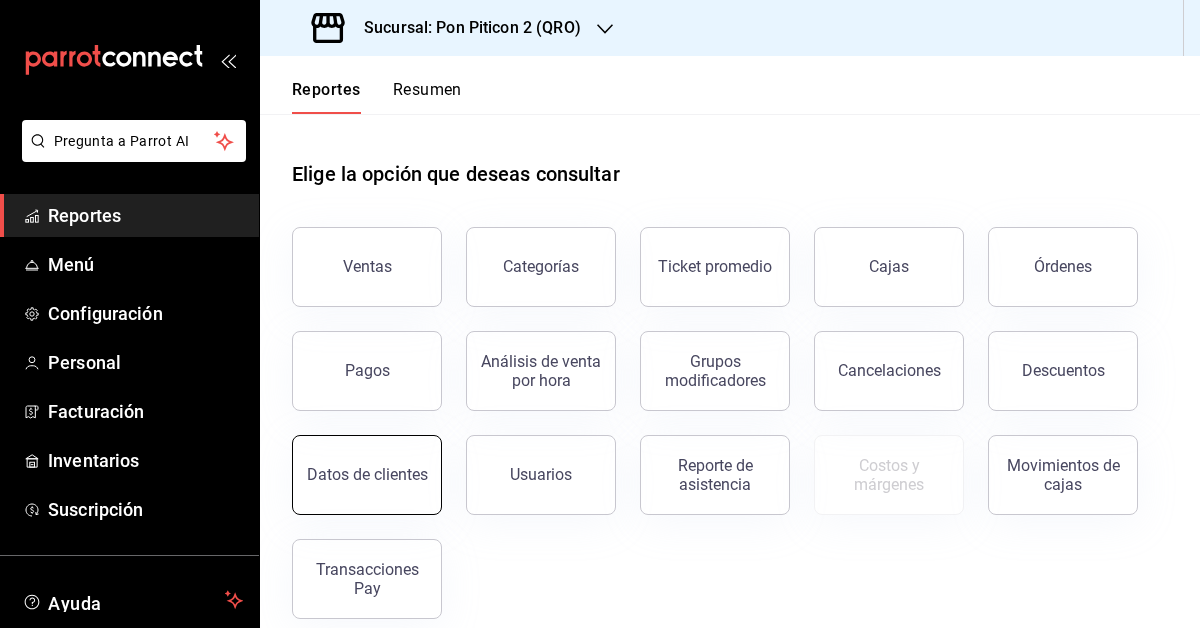 scroll, scrollTop: 23, scrollLeft: 0, axis: vertical 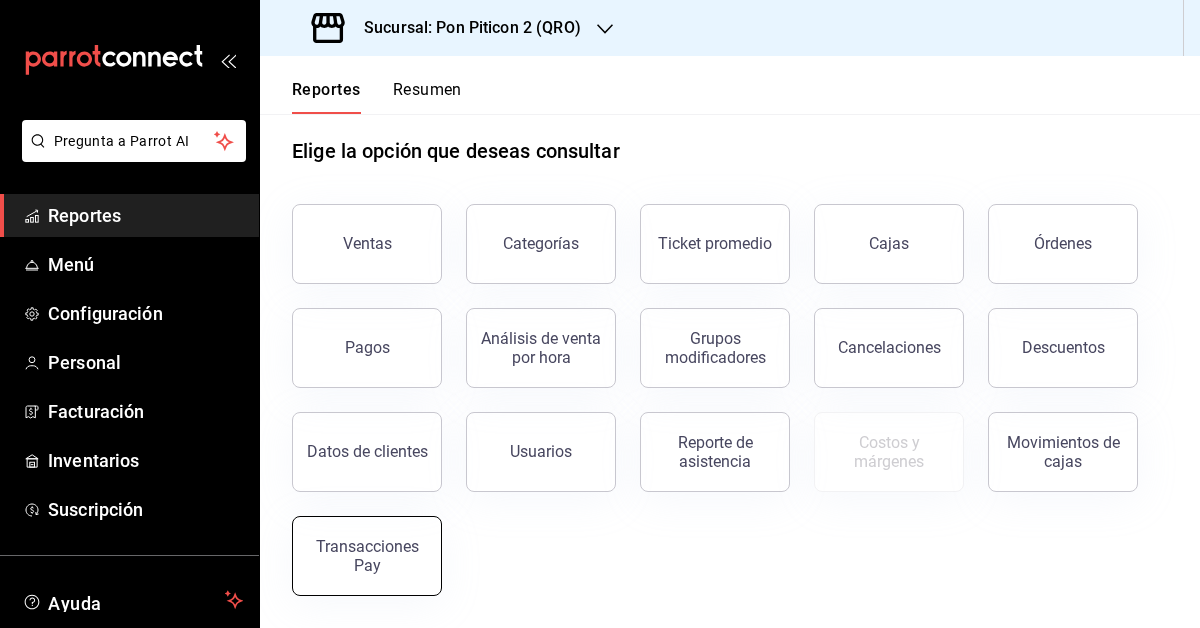 click on "Transacciones Pay" at bounding box center (367, 556) 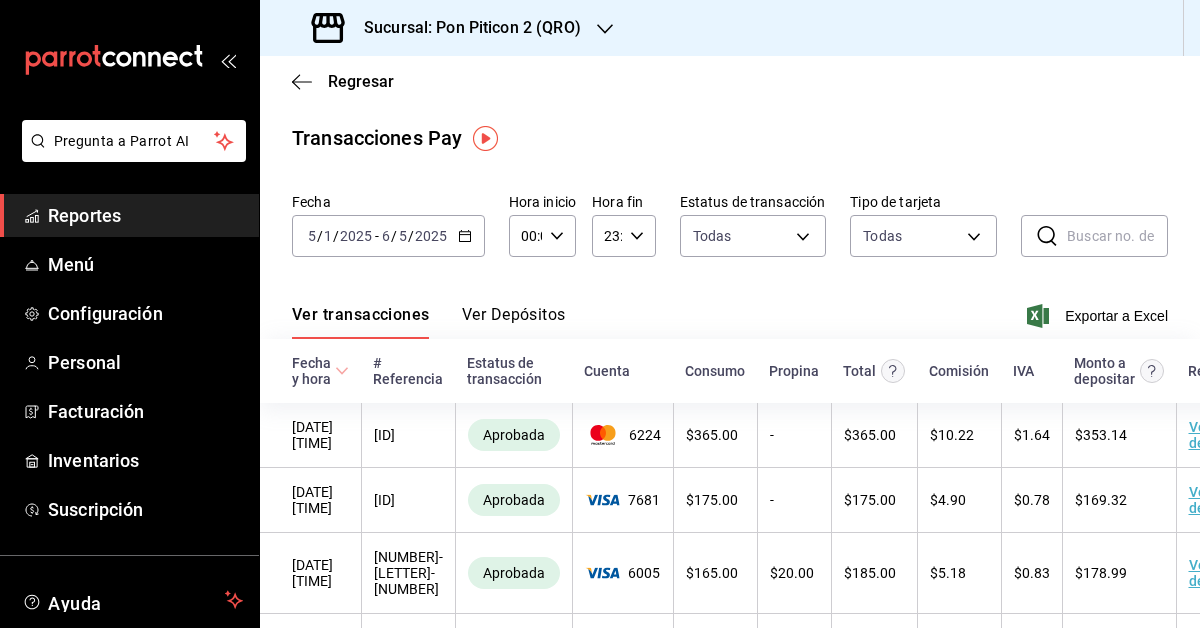 click on "Ver Depósitos" at bounding box center [514, 322] 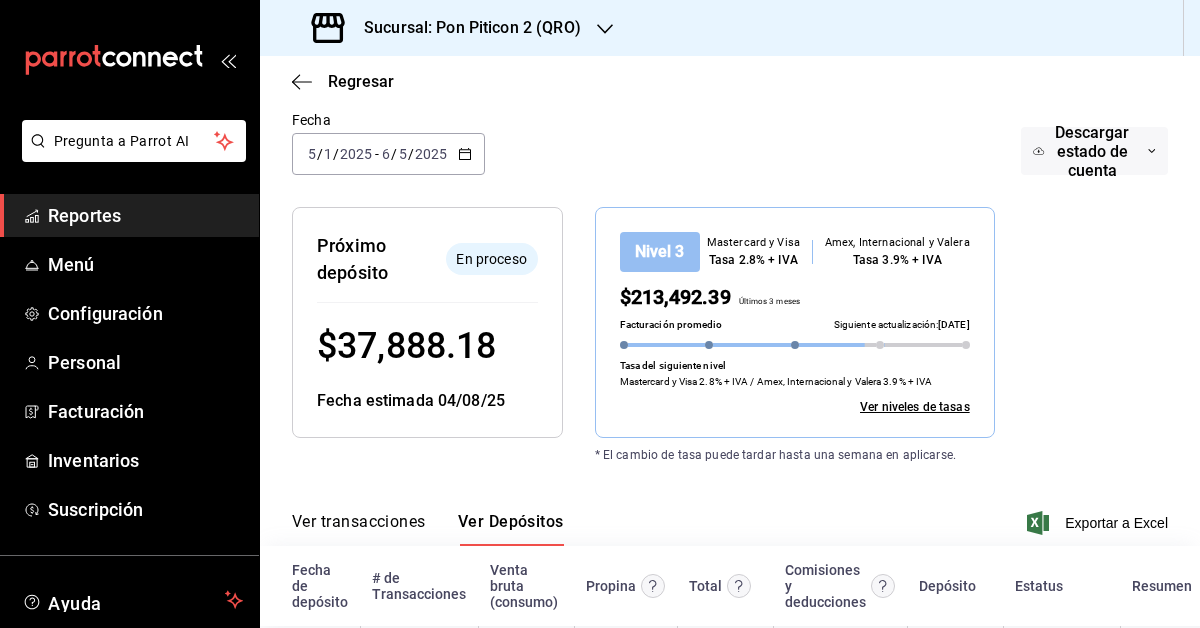 scroll, scrollTop: 67, scrollLeft: 0, axis: vertical 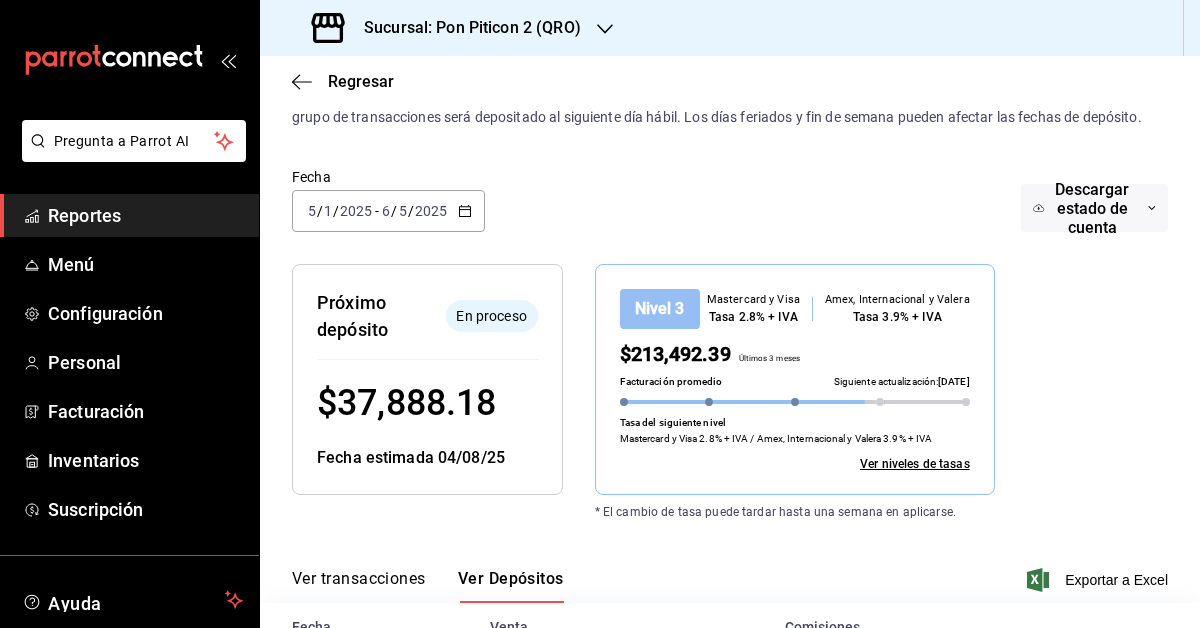 click on "2025" at bounding box center [431, 211] 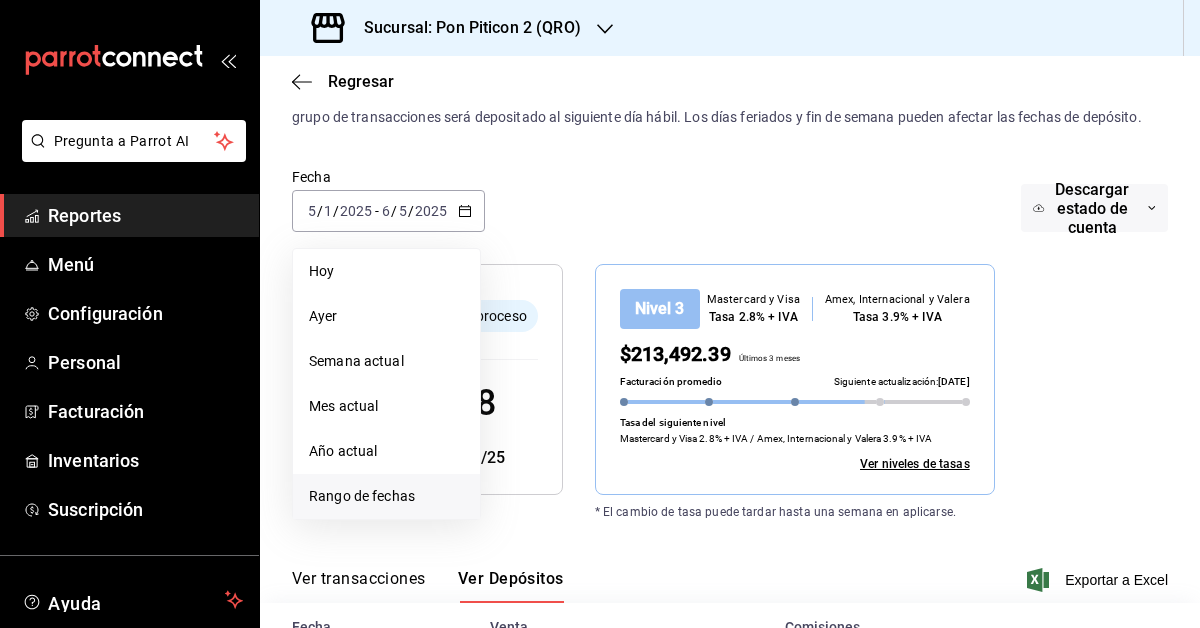 click on "Rango de fechas" at bounding box center (386, 496) 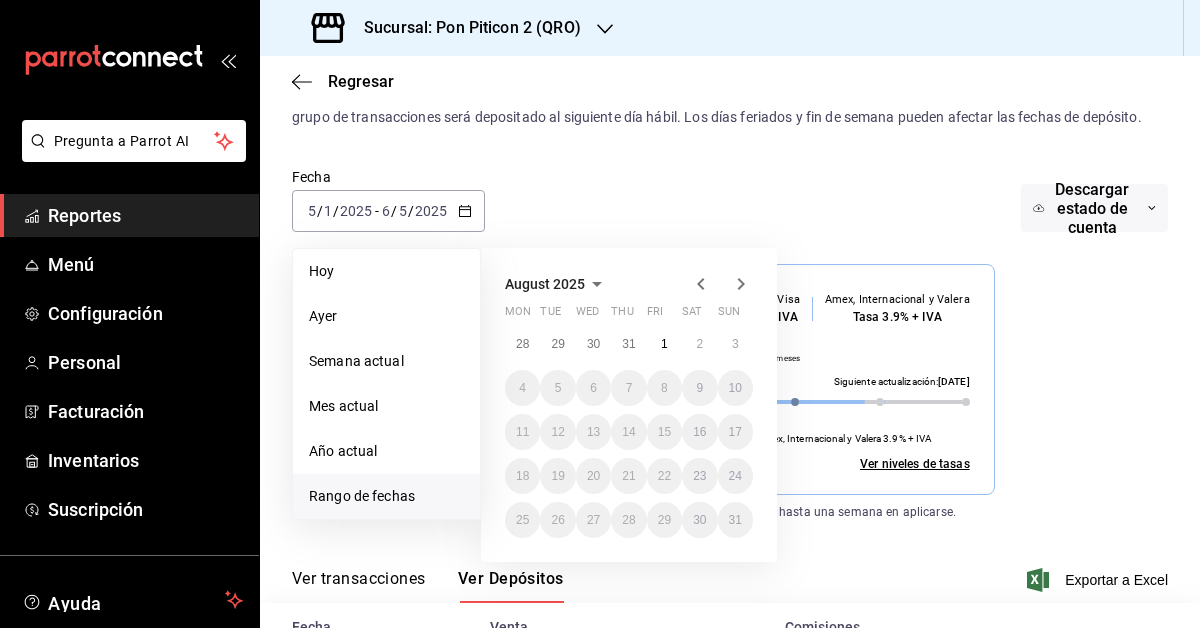 click 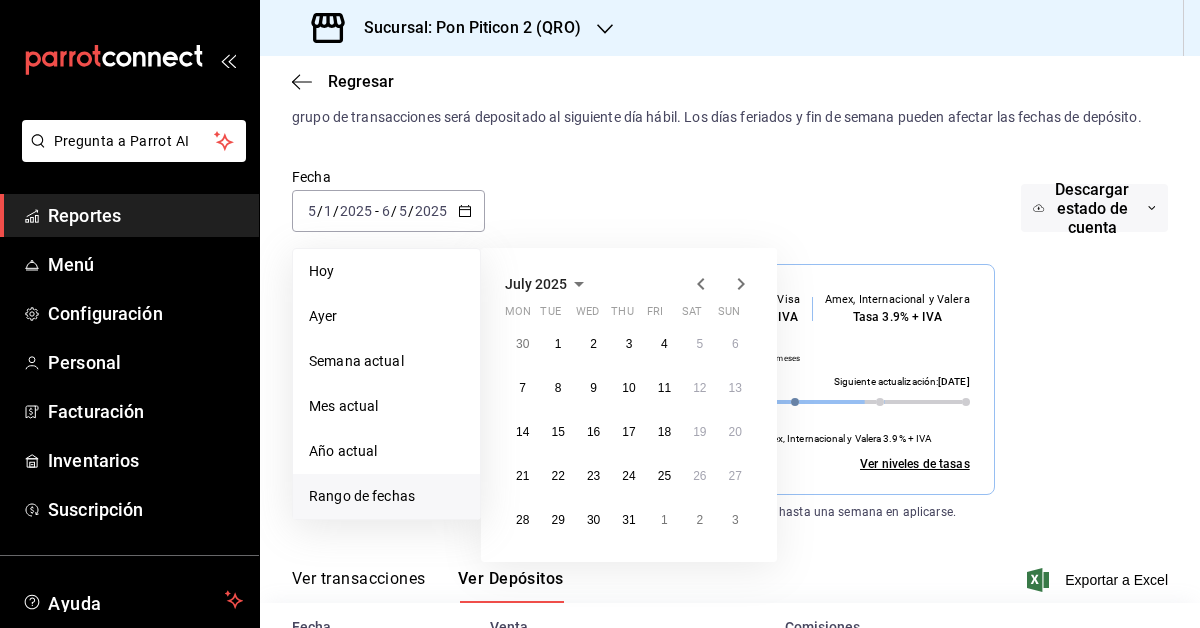 click 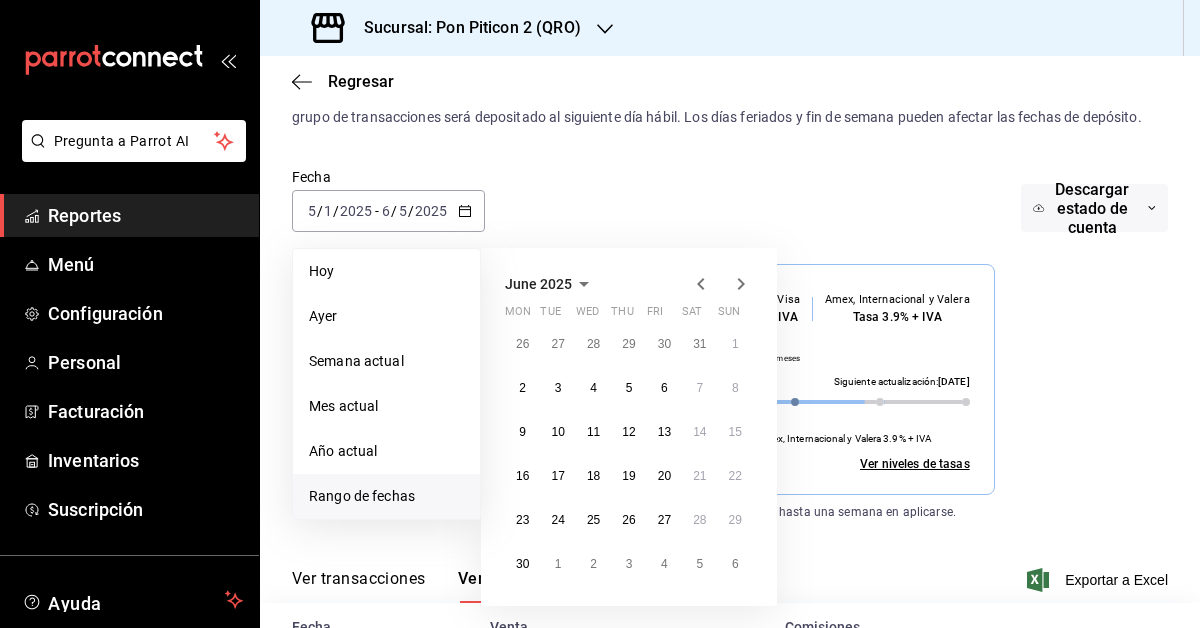 click 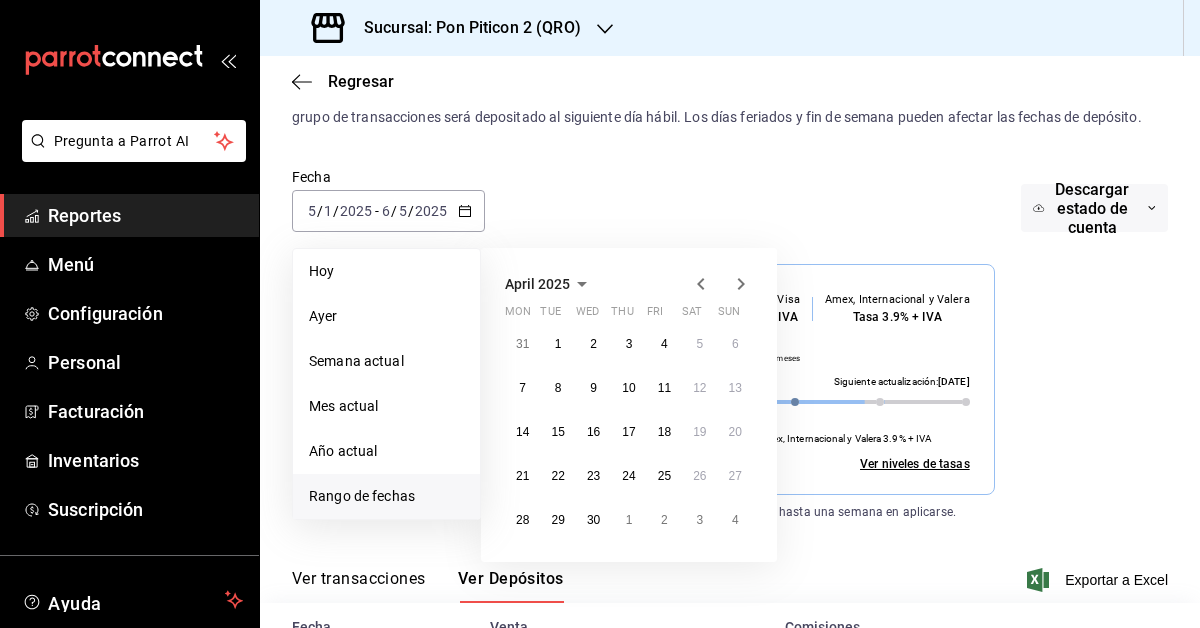 click 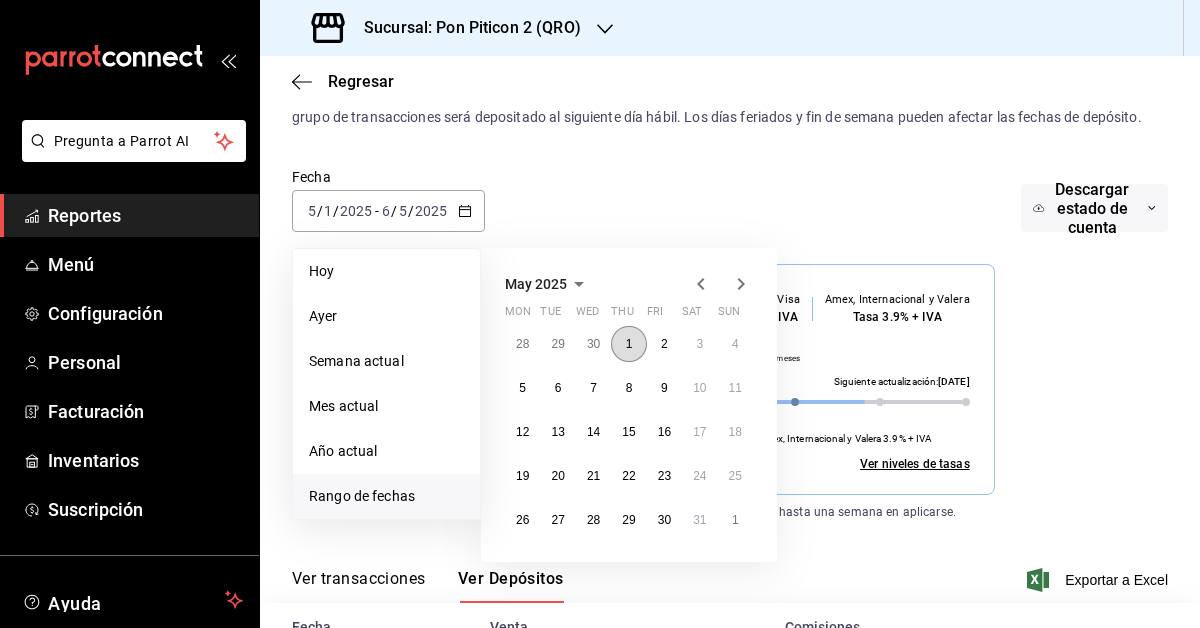 click on "1" at bounding box center [629, 344] 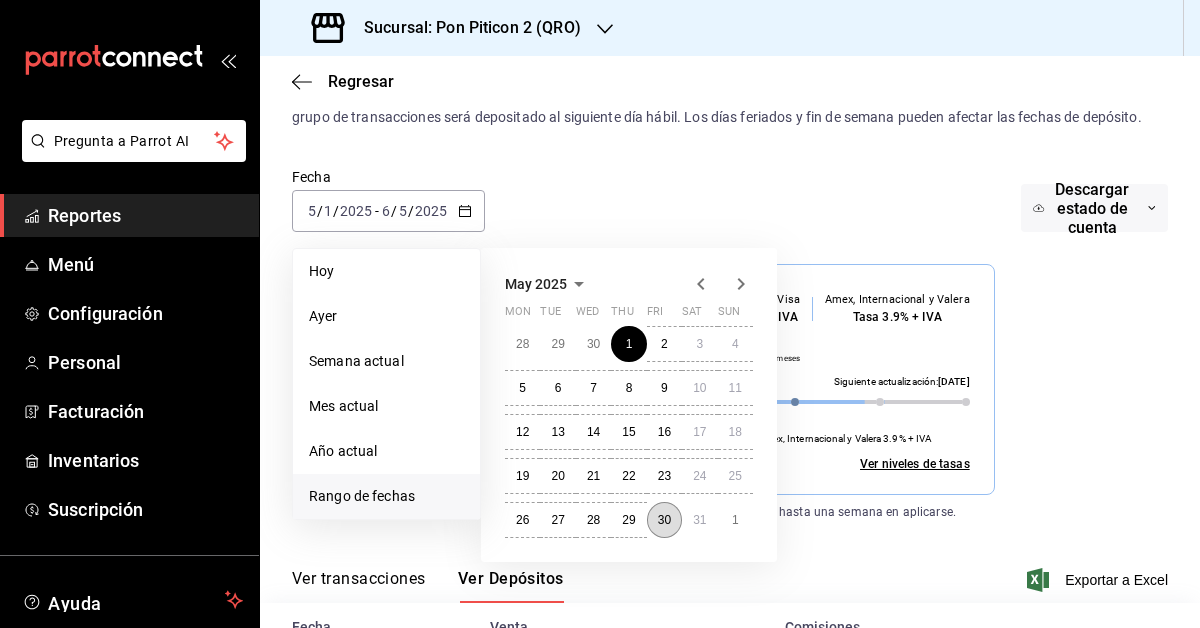 click on "30" at bounding box center [664, 520] 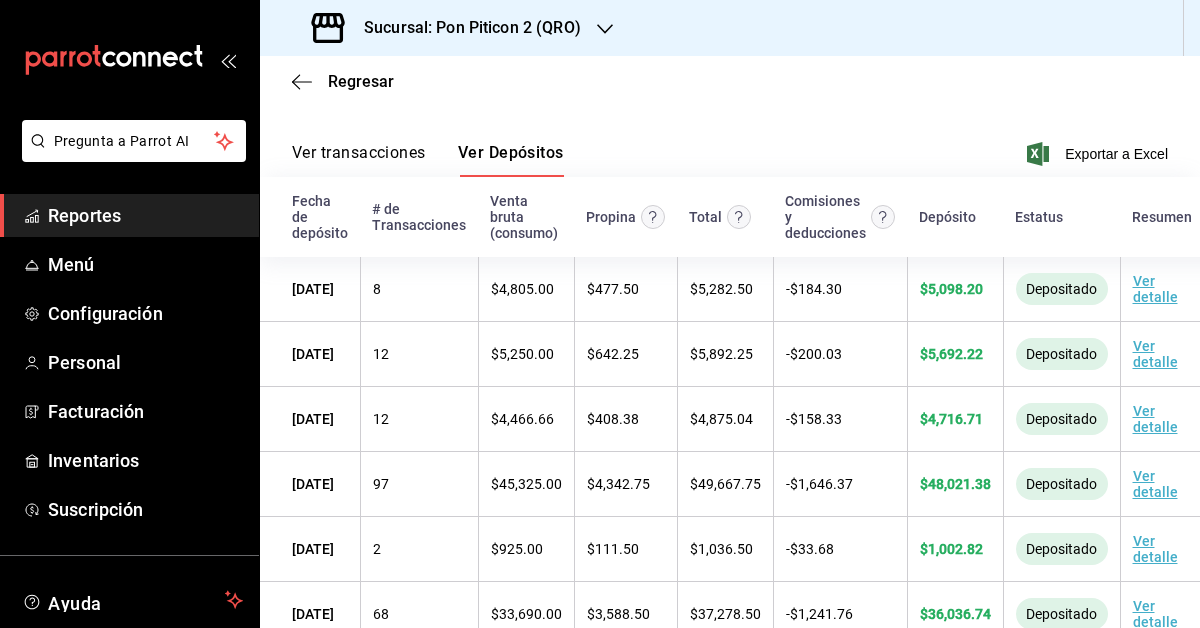 scroll, scrollTop: 542, scrollLeft: 0, axis: vertical 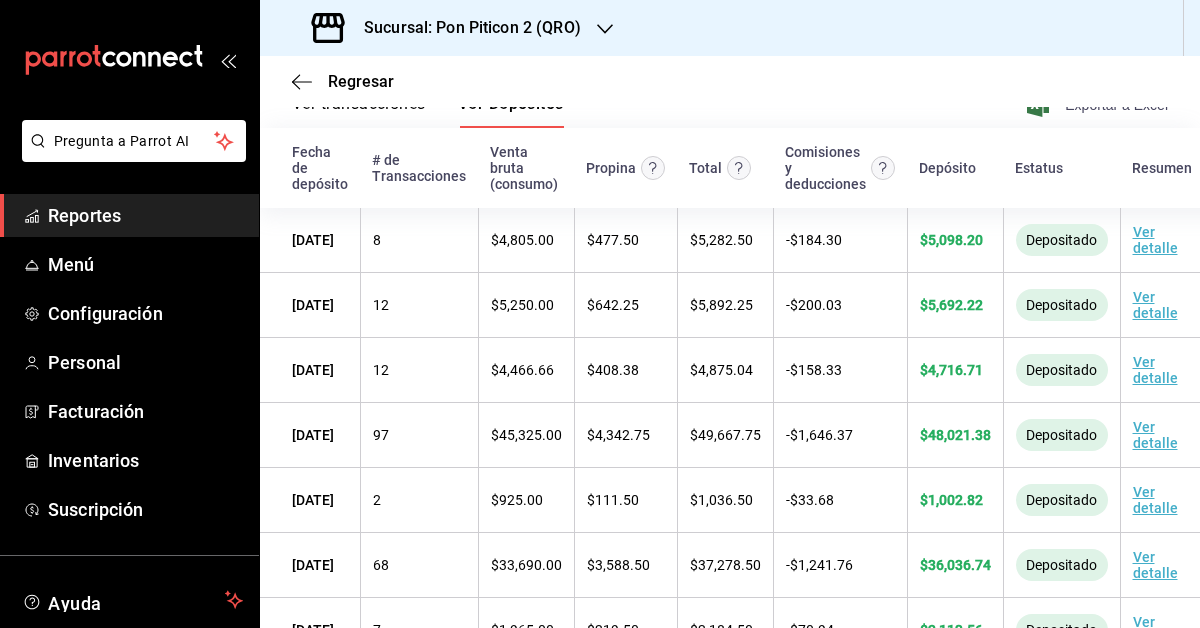 click on "Exportar a Excel" at bounding box center (1099, 105) 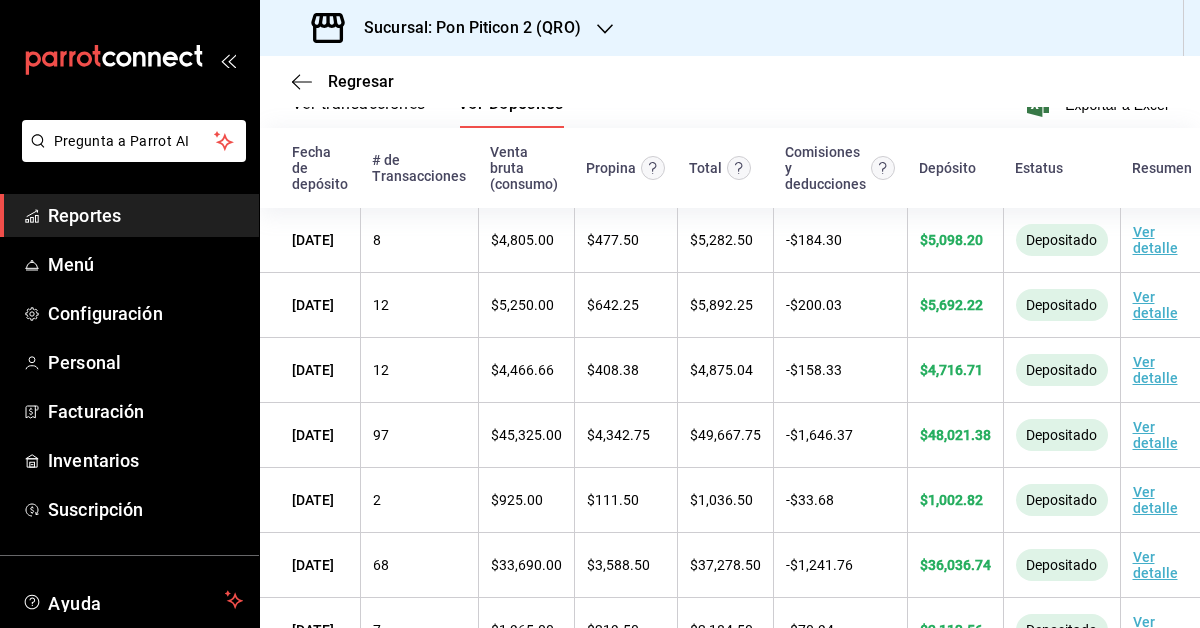 click on "Exportar a Excel" at bounding box center (1099, 105) 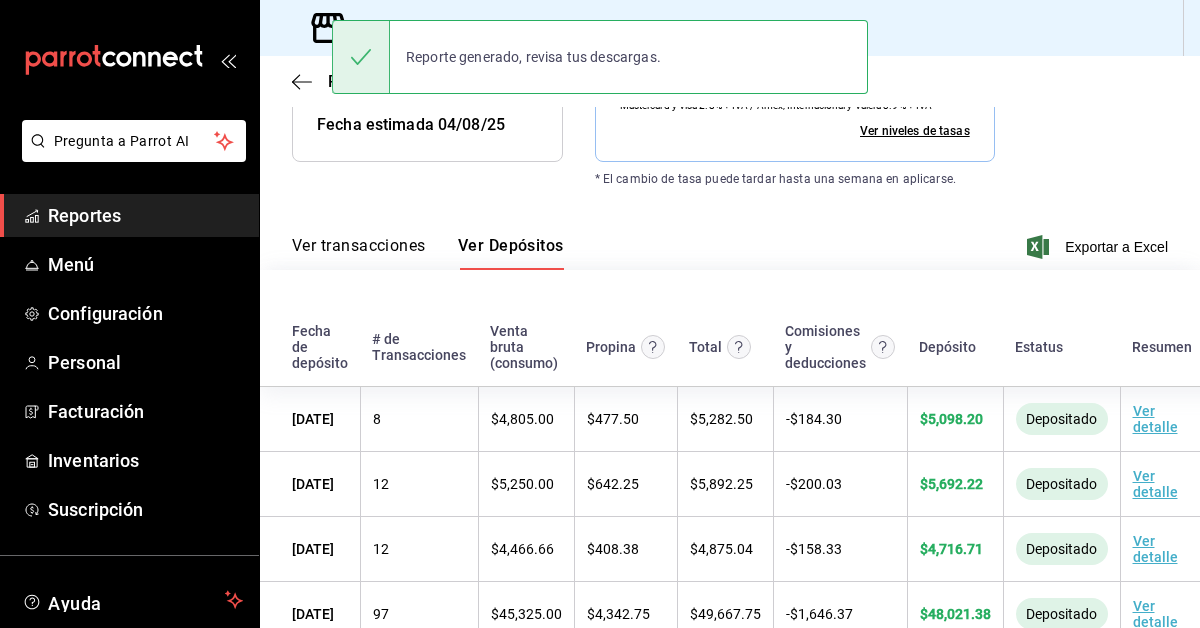 scroll, scrollTop: 0, scrollLeft: 0, axis: both 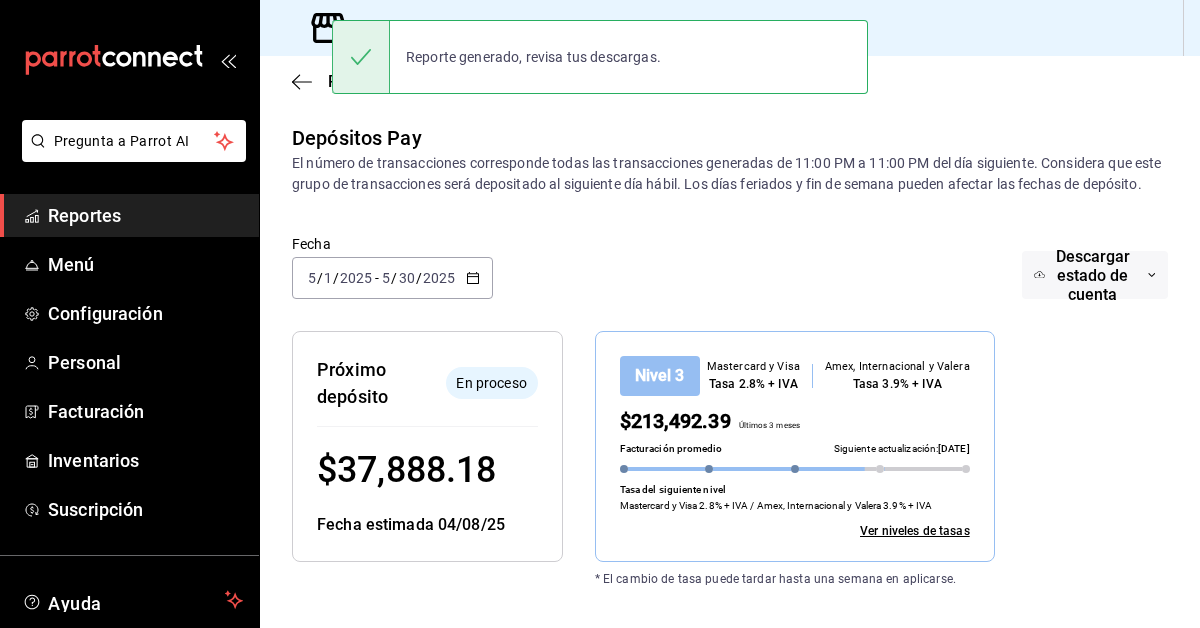 click on "Depósitos Pay El número de transacciones corresponde todas las transacciones generadas de 11:00 PM a 11:00 PM del día siguiente.
Considera que este grupo de transacciones será depositado al siguiente día hábil. Los días feriados y fin de semana pueden afectar las fechas de depósito. Fecha [DATE] [DATE] / [DATE] / [DATE] - [DATE] [DATE] / [DATE] / [DATE] Descargar estado de cuenta Resumen de depósitos: [DATE] / [DATE] / [DATE]  -  [DATE] [DATE] / [DATE] / [DATE] Venta bruta: $ 133,394.04 Comisiones (IVA Incluido): - $ 4,431.65 Deducciones: - $0.00 Depósitos: $ 128,962.54 Próximo depósito En proceso $ 37,888.18 Fecha estimada [DATE] / [DATE] / [DATE] Nivel 3 Mastercard y Visa Tasa 2.8% + IVA Amex, Internacional y Valera Tasa 3.9% + IVA $213,492.39 Últimos 3 meses Facturación promedio Siguiente actualización:  [DATE] / [DATE] / [DATE] Tasa del siguiente nivel Mastercard y Visa 2.8% + IVA / Amex, Internacional y Valera 3.9% + IVA Ver niveles de tasas   * El cambio de tasa puede tardar hasta una semana en aplicarse. Ver transacciones Ver Depósitos Exportar a Excel Propina 8 $" at bounding box center [730, 780] 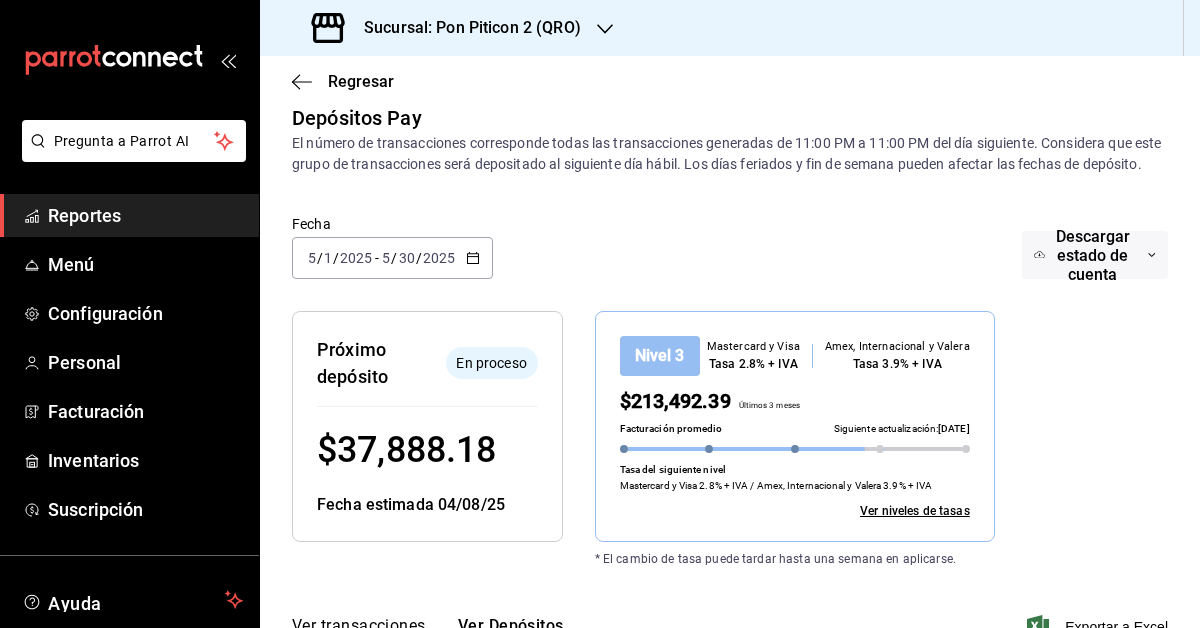 scroll, scrollTop: 21, scrollLeft: 0, axis: vertical 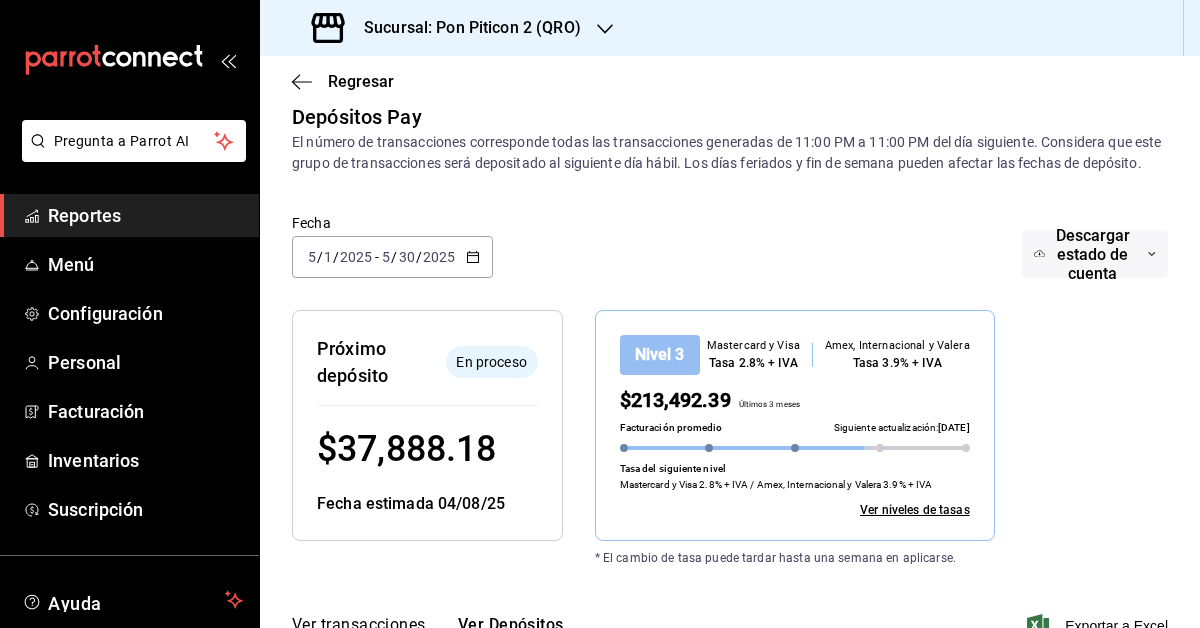 click on "2025-05-01 5 / 1 / 2025 - 2025-05-30 5 / 30 / 2025" at bounding box center (392, 257) 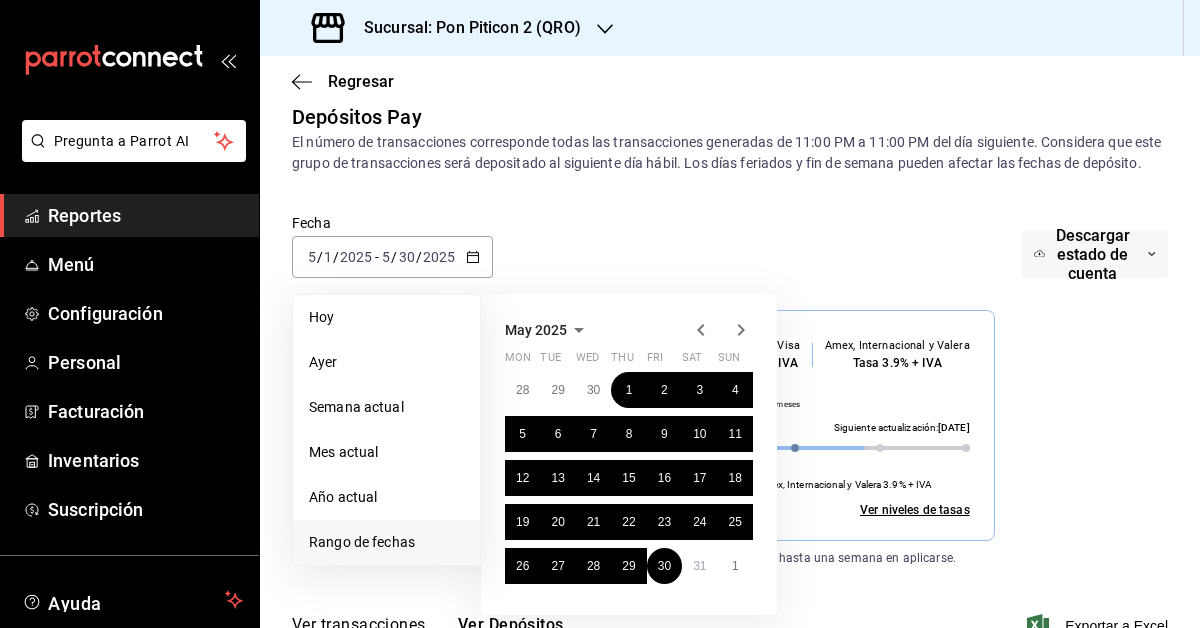 scroll, scrollTop: 111, scrollLeft: 0, axis: vertical 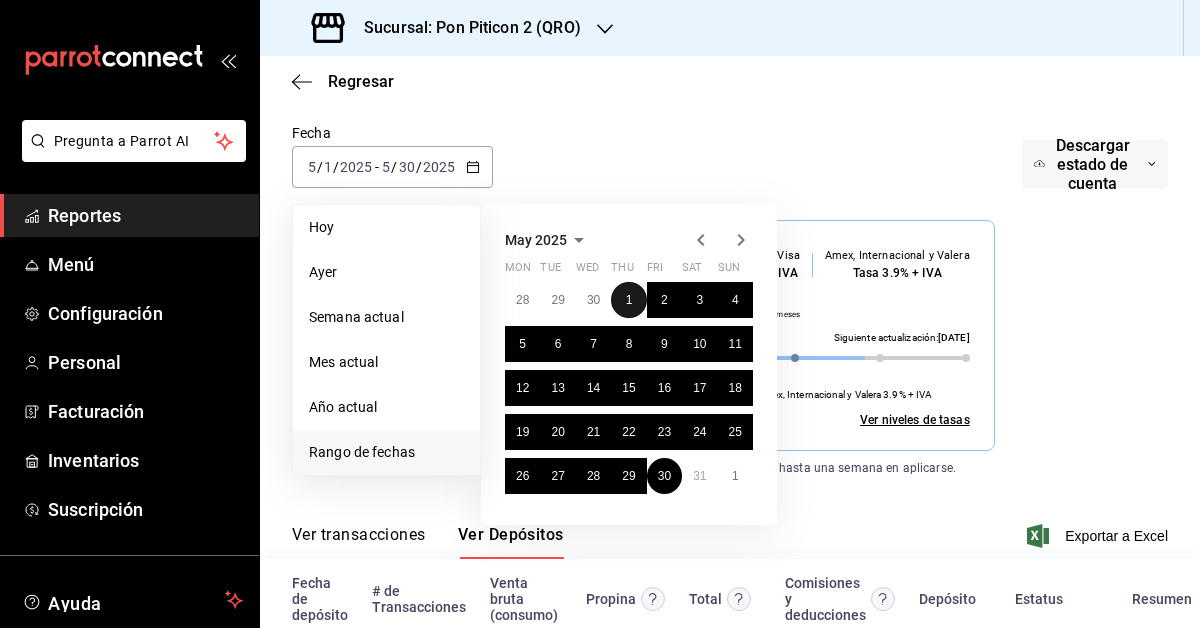 click on "1" at bounding box center (628, 300) 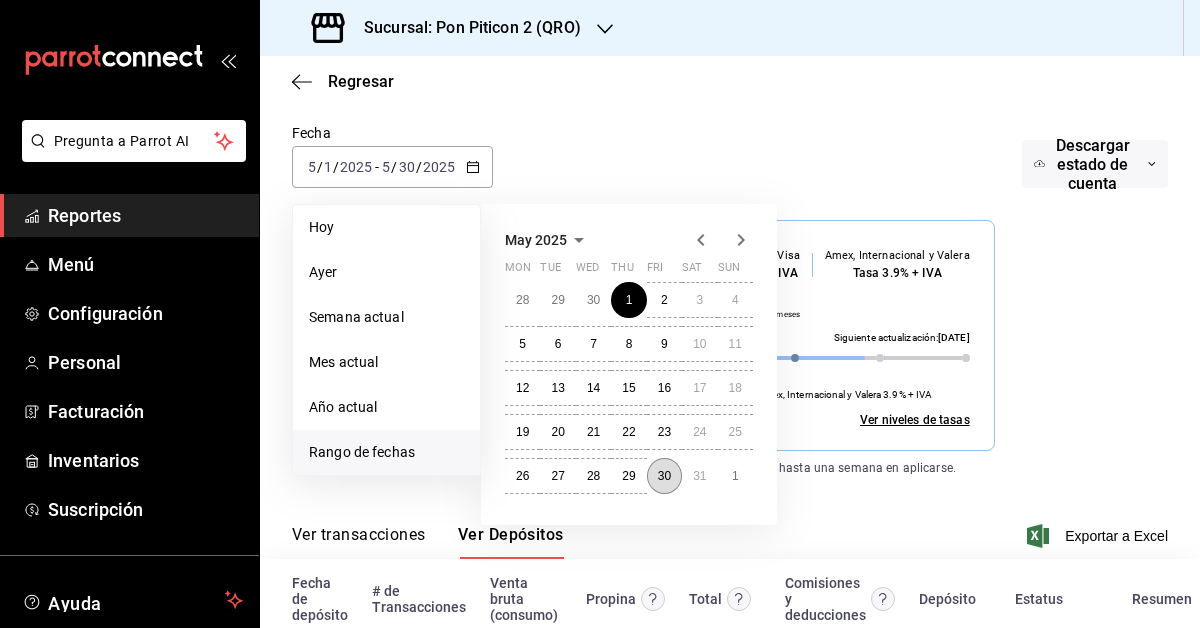 click on "30" at bounding box center [664, 476] 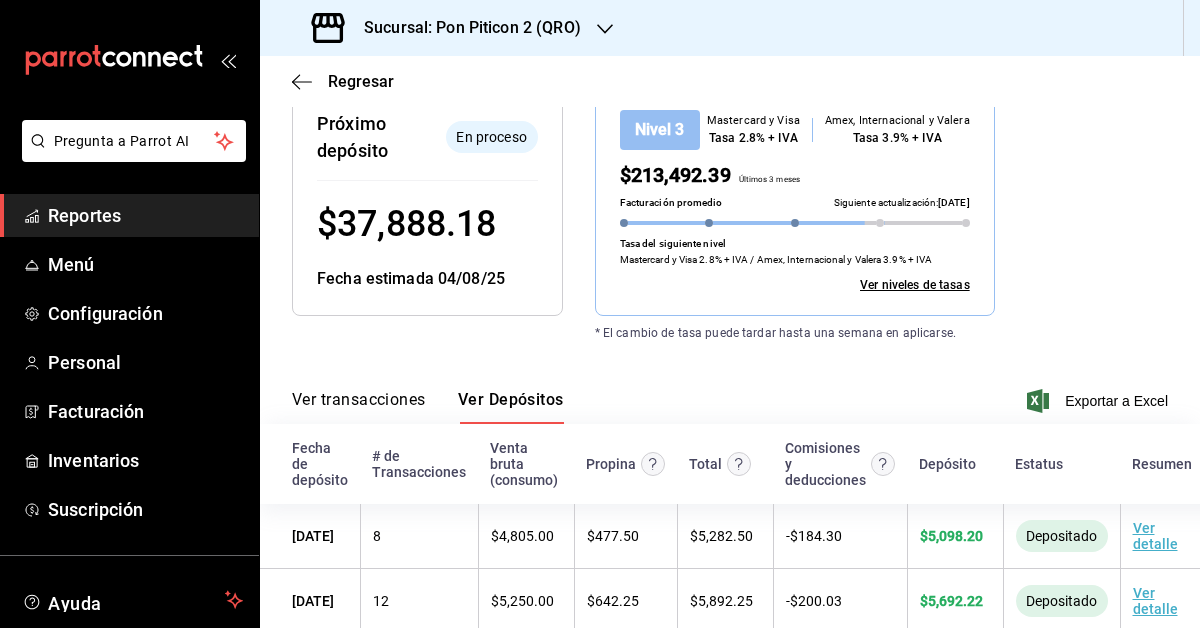 scroll, scrollTop: 352, scrollLeft: 0, axis: vertical 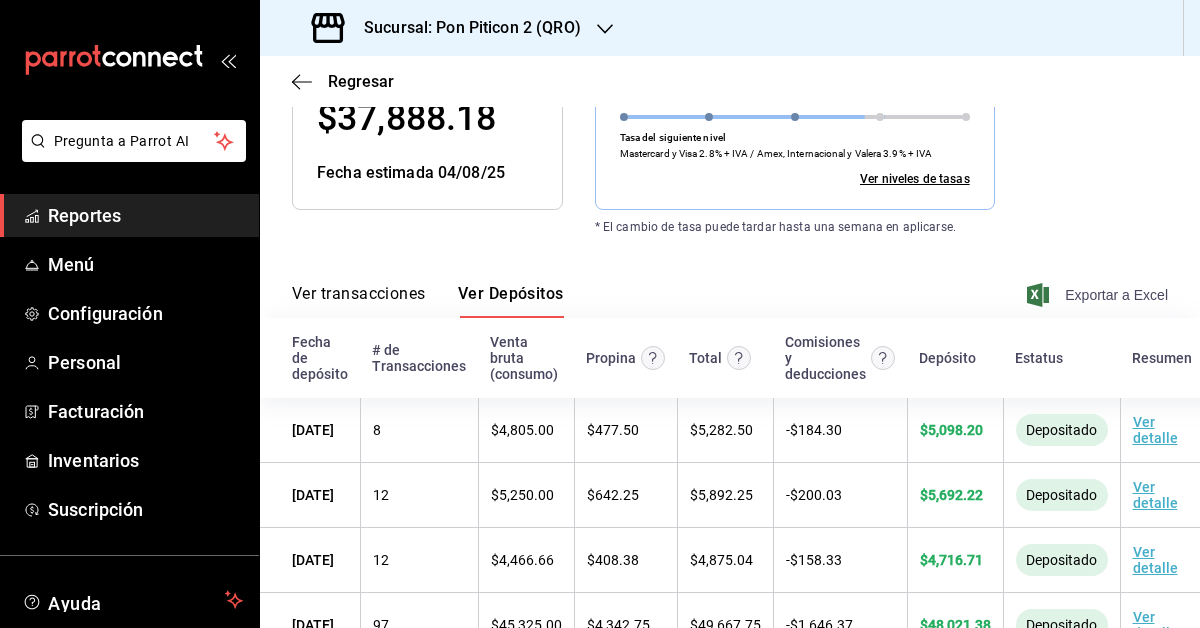 click on "Exportar a Excel" at bounding box center (1099, 295) 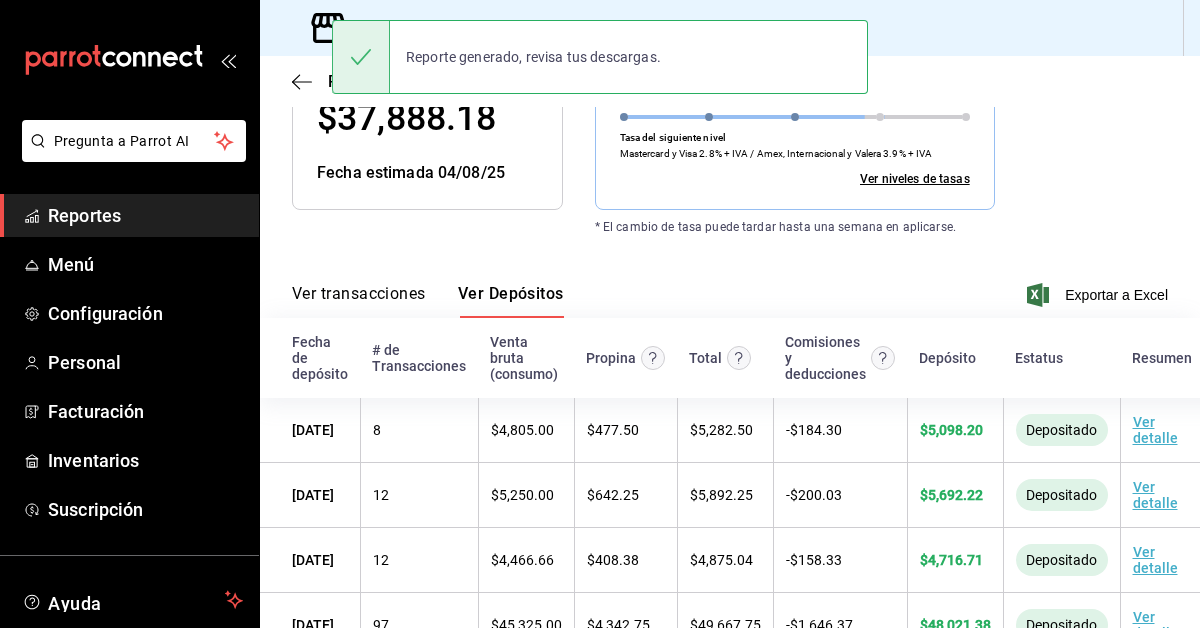 click on "Ver transacciones Ver Depósitos Exportar a Excel" at bounding box center (730, 289) 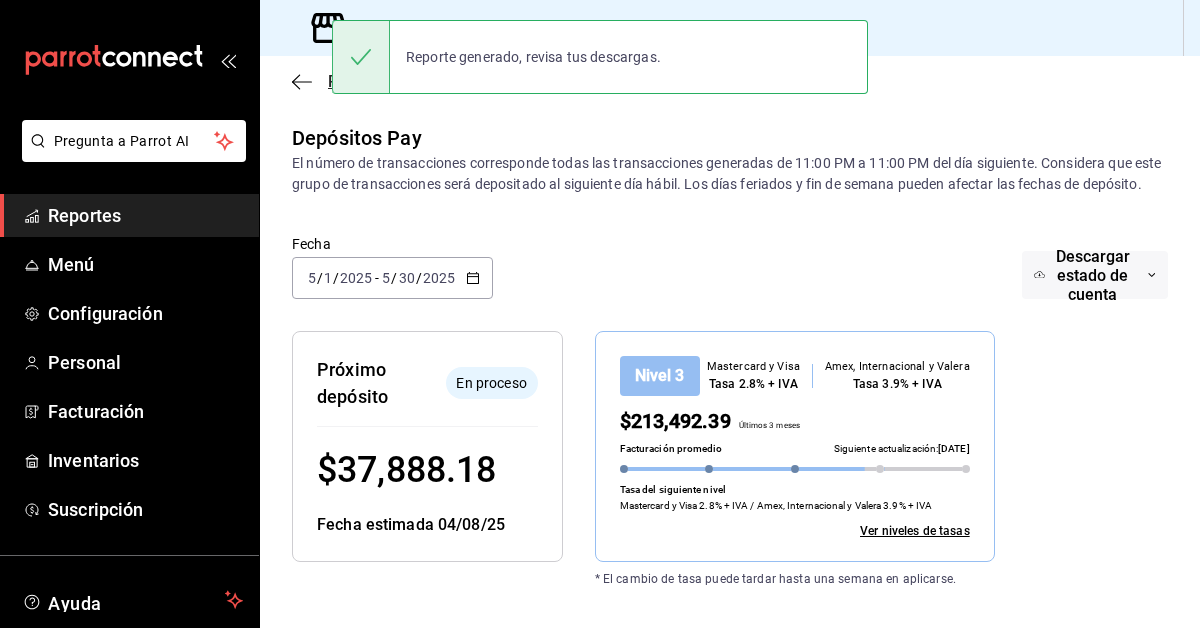 click 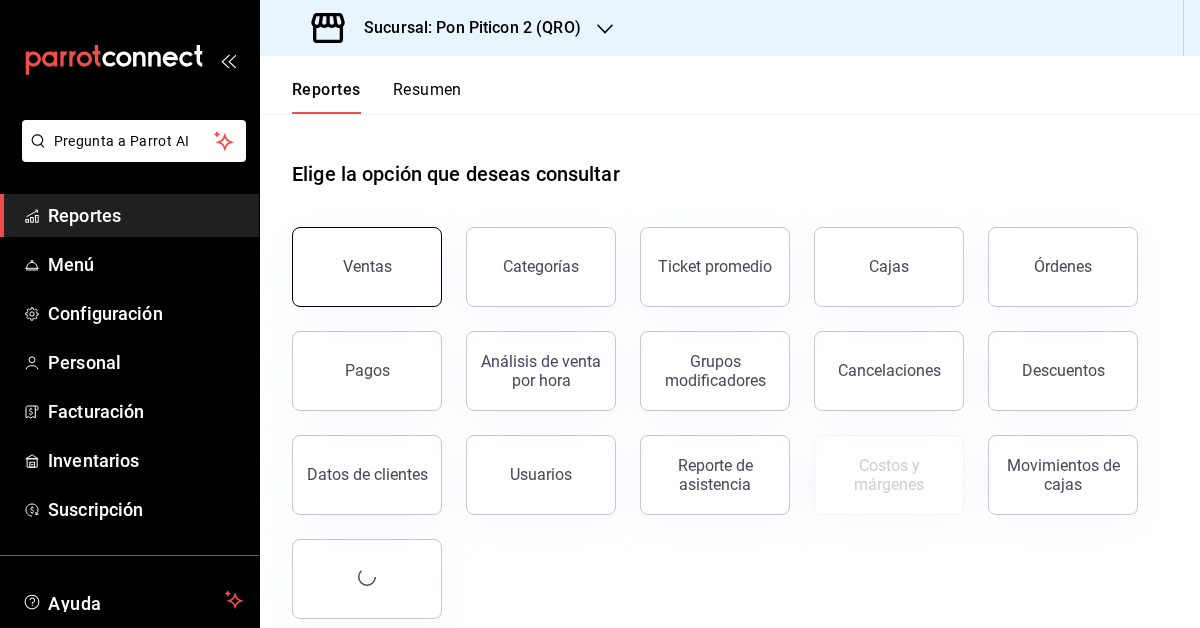 click on "Ventas" at bounding box center (367, 267) 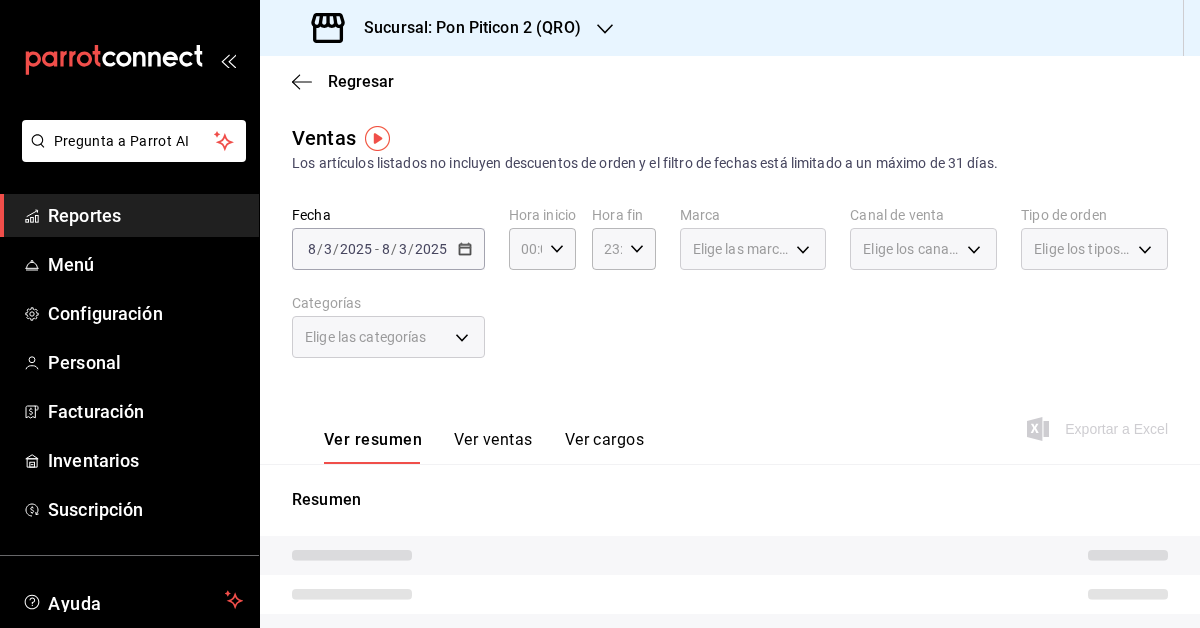 click on "2025-08-03 8 / 3 / 2025 - 2025-08-03 8 / 3 / 2025" at bounding box center (388, 249) 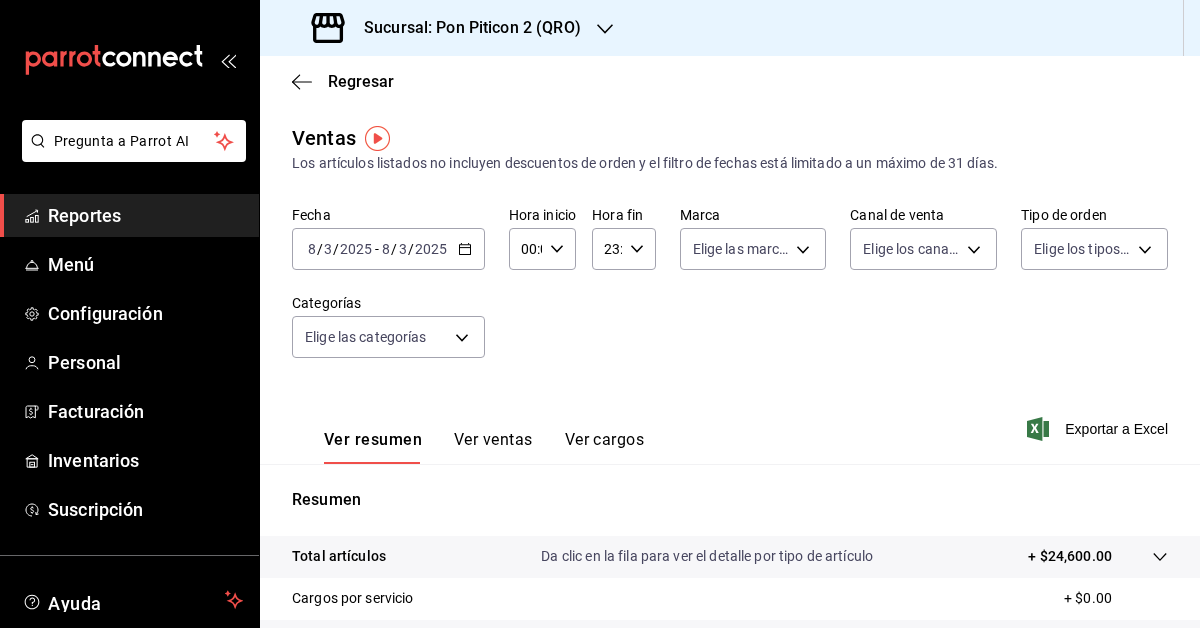 click on "2025-08-03 8 / 3 / 2025 - 2025-08-03 8 / 3 / 2025" at bounding box center (388, 249) 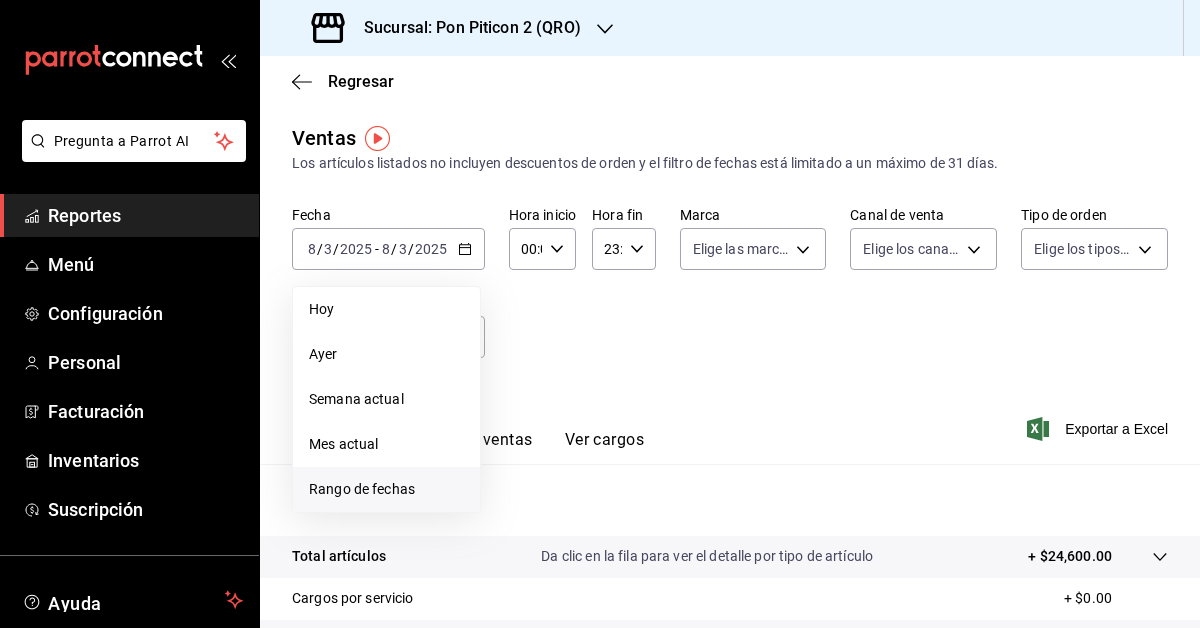 click on "Rango de fechas" at bounding box center (386, 489) 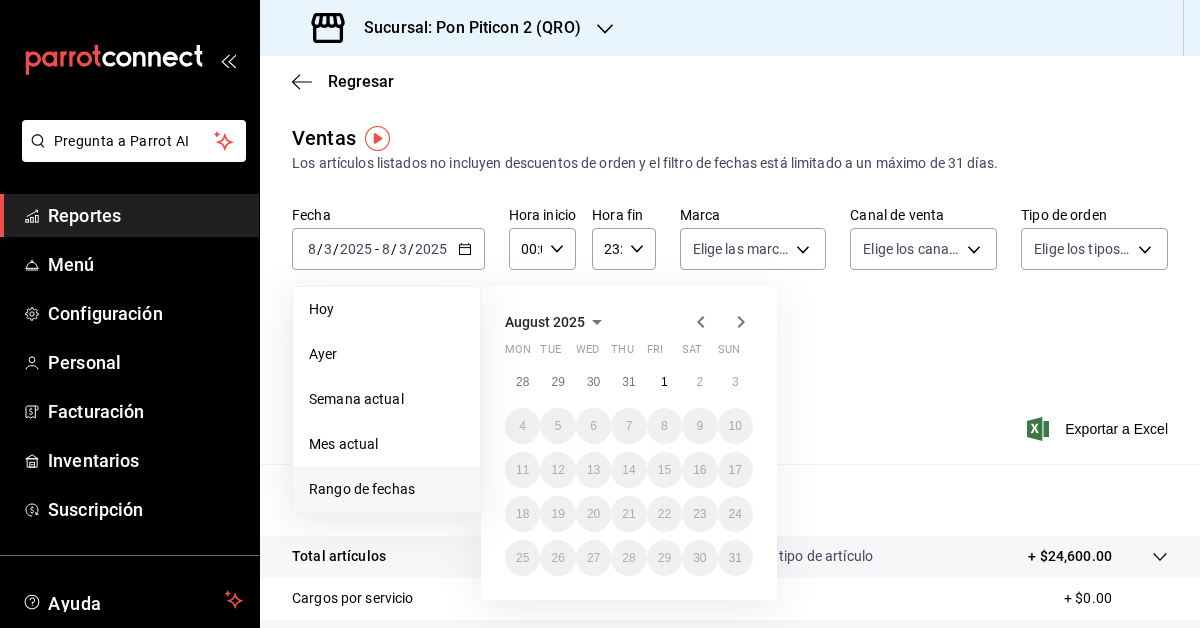 click 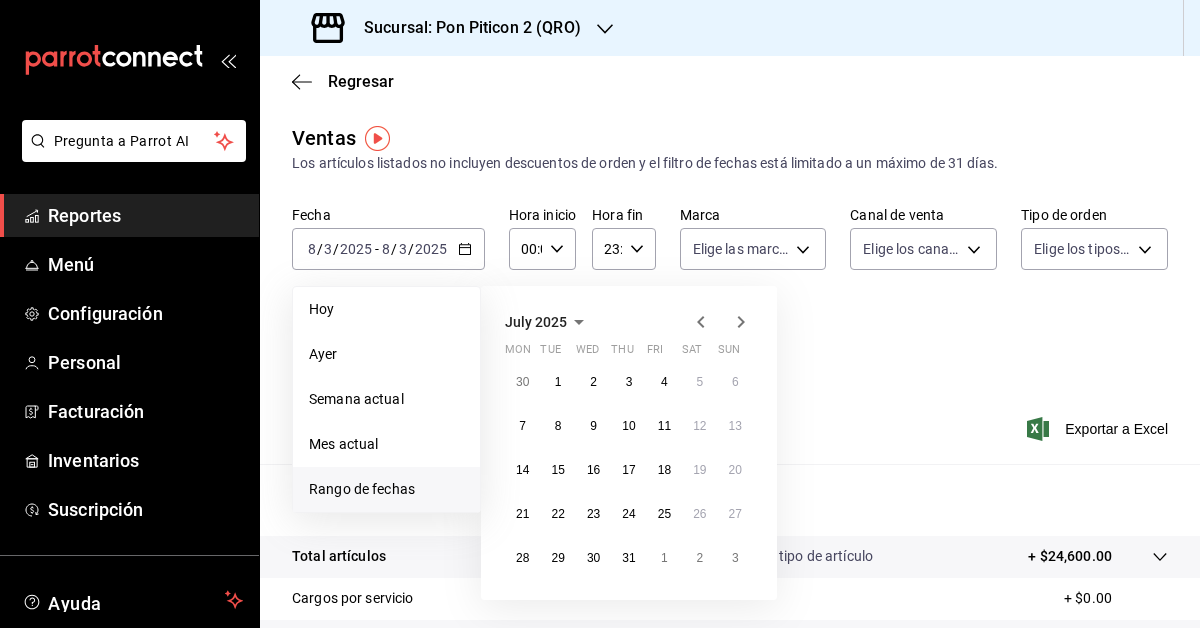 click 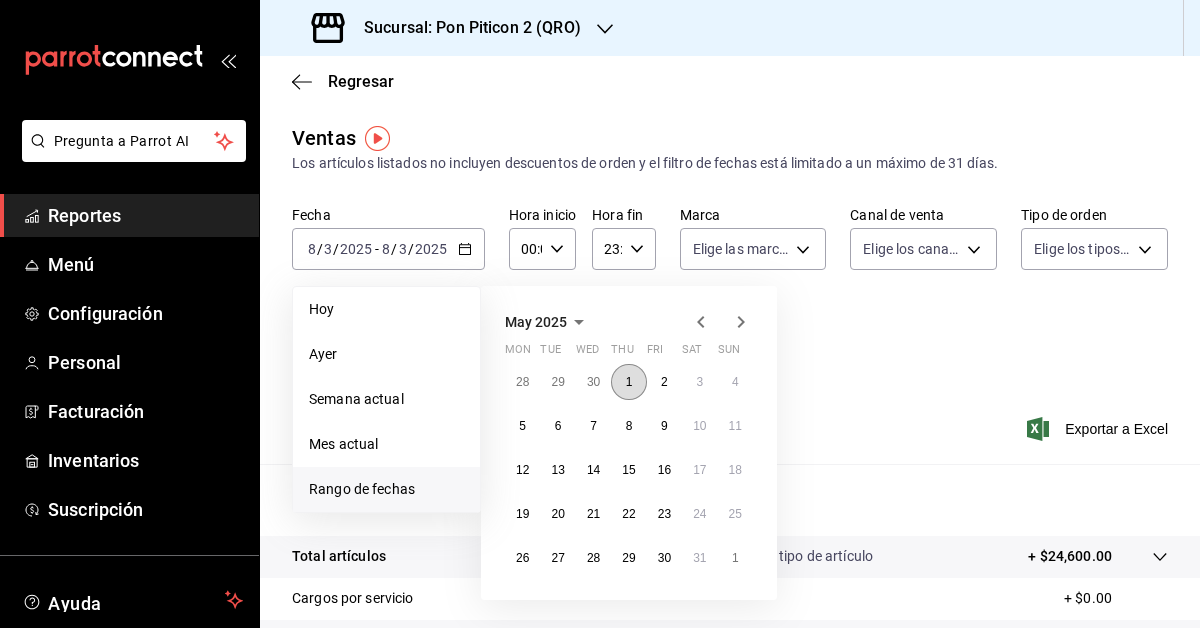 click on "1" at bounding box center (628, 382) 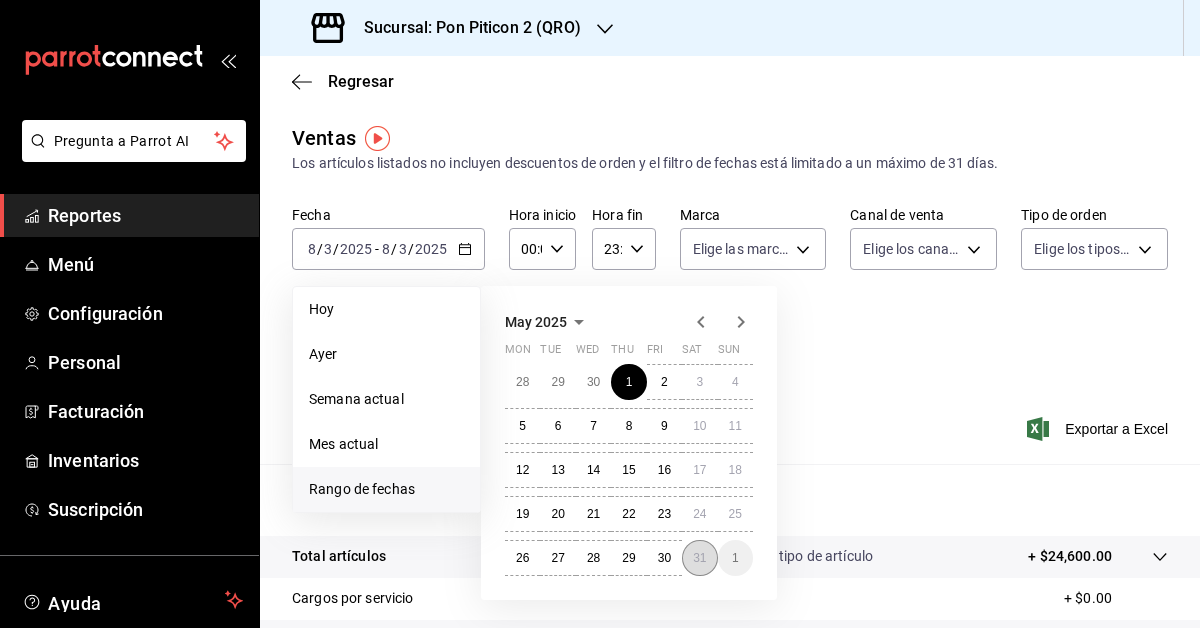 click on "31" at bounding box center [699, 558] 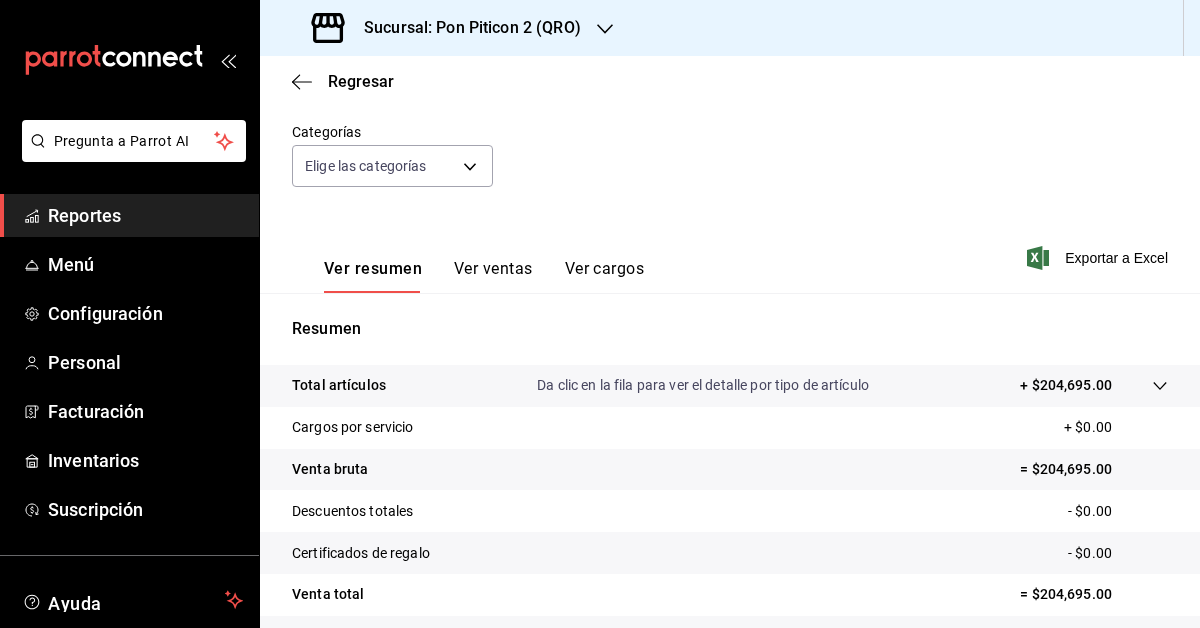 scroll, scrollTop: 330, scrollLeft: 0, axis: vertical 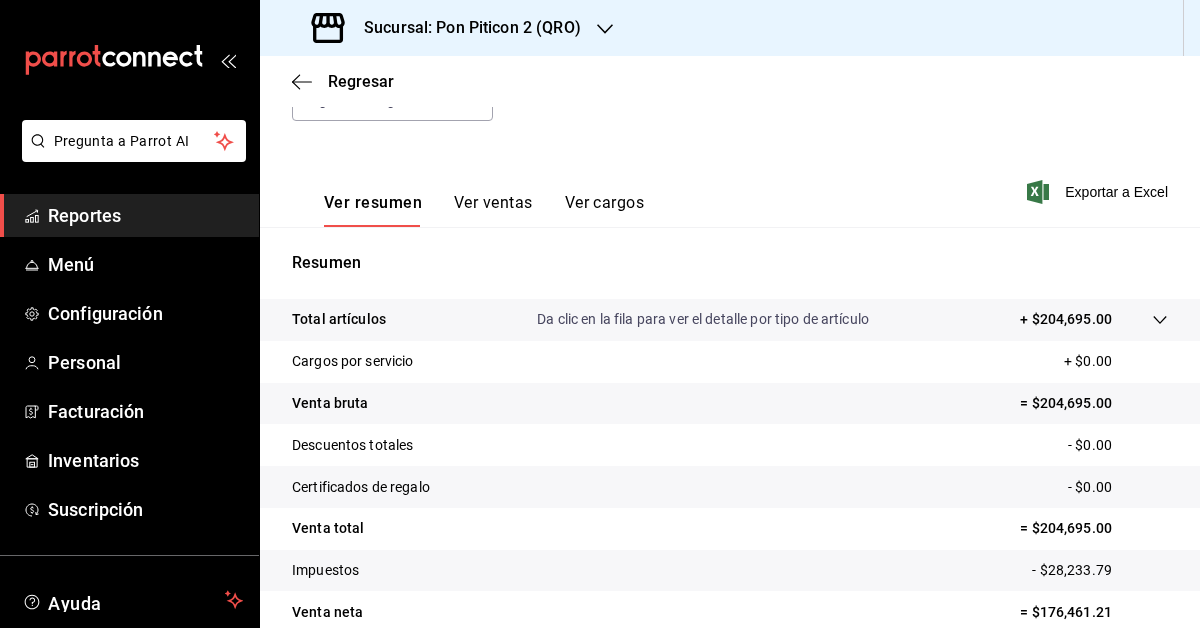 click on "Ver ventas" at bounding box center [493, 210] 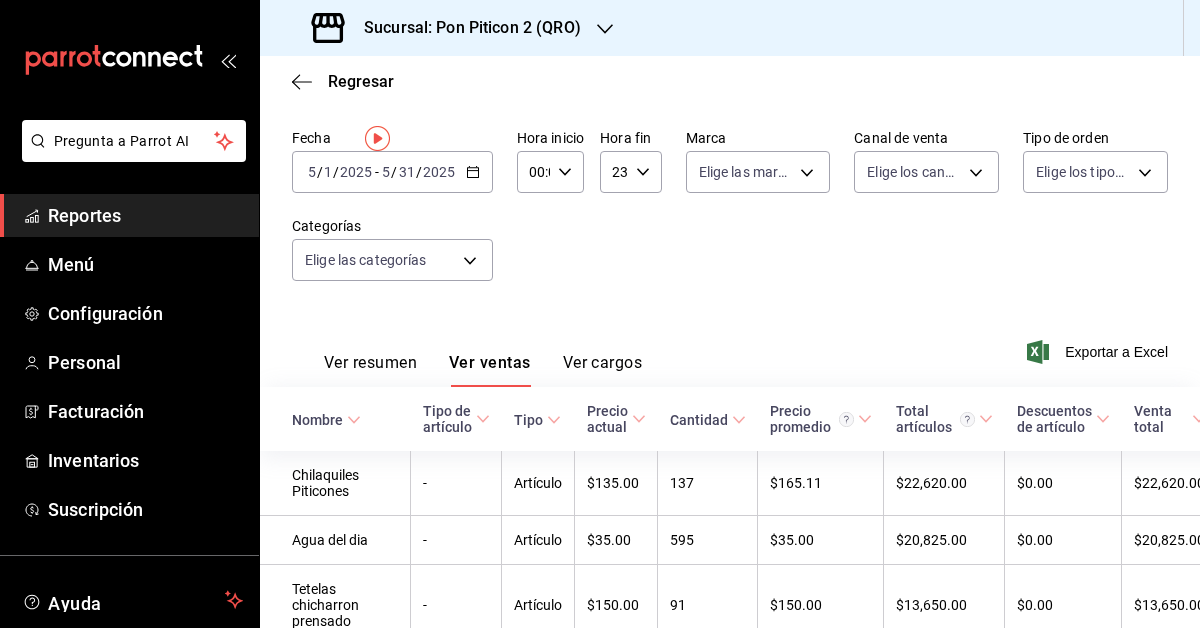 scroll, scrollTop: 0, scrollLeft: 0, axis: both 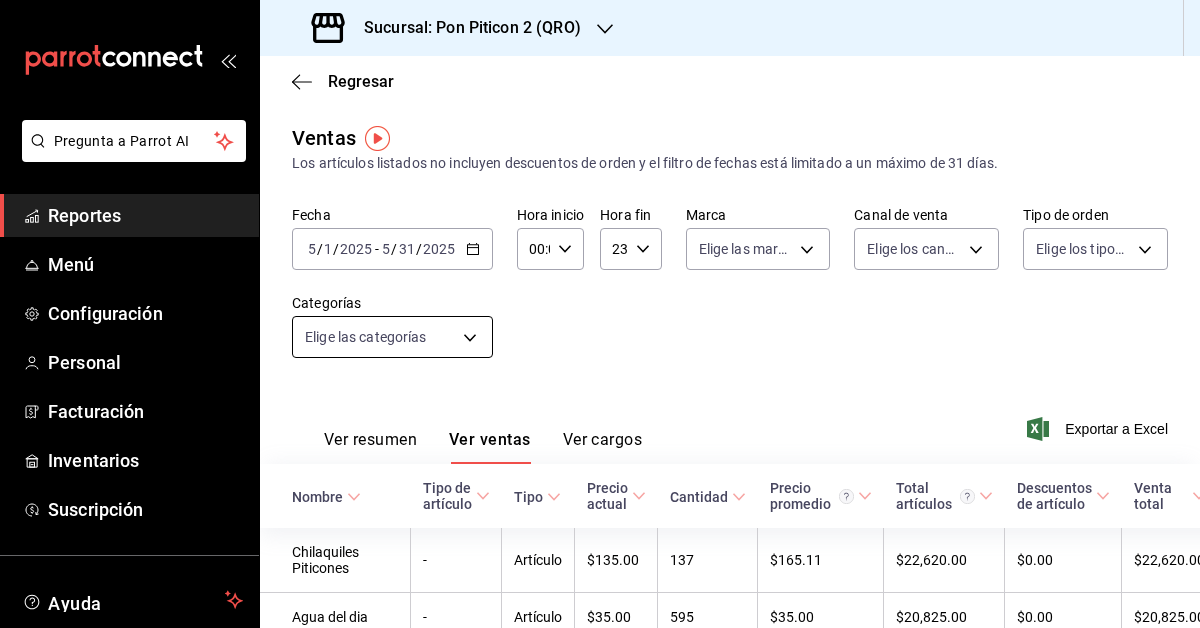 click on "Pregunta a Parrot AI Reportes   Menú   Configuración   Personal   Facturación   Inventarios   Suscripción   Ayuda Recomienda Parrot   [NAME]   Sugerir nueva función   Sucursal: Pon Piticon 2 (QRO) Regresar Ventas Los artículos listados no incluyen descuentos de orden y el filtro de fechas está limitado a un máximo de 31 días. Fecha [DATE] [DATE] / [DATE] / [DATE] - [DATE] [DATE] / [DATE] / [DATE] Hora inicio 00:00 Hora inicio Hora fin 23:59 Hora fin Marca Elige las marcas Canal de venta Elige los canales de venta Tipo de orden Elige los tipos de orden Categorías Elige las categorías Ver resumen Ver ventas Ver cargos Exportar a Excel Nombre Tipo de artículo Tipo Precio actual Cantidad Precio promedio   Total artículos   Descuentos de artículo Venta total Impuestos Venta neta Chilaquiles Piticones - Artículo $135.00 137 $165.11 $22,620.00 $0.00 $22,620.00 $3,120.00 $19,500.00 Agua del dia - Artículo $35.00 595 $35.00 $20,825.00 $0.00 $20,825.00 $2,872.41 $17,952.59 Tetelas chicharron prensado - 91 -" at bounding box center [600, 314] 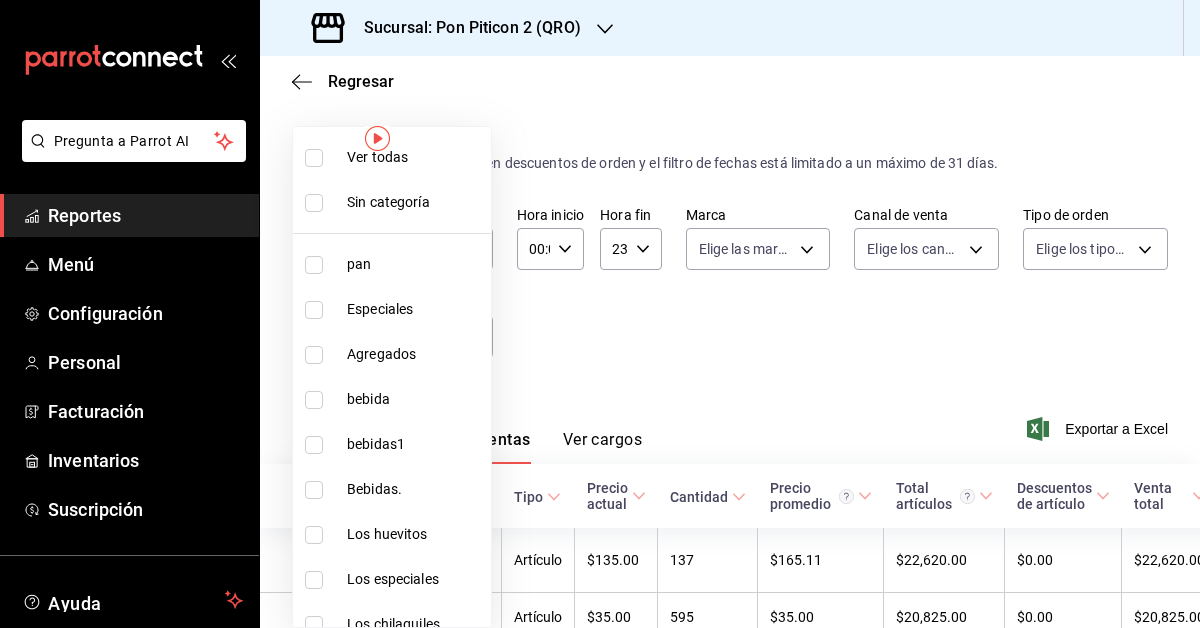 click at bounding box center (600, 314) 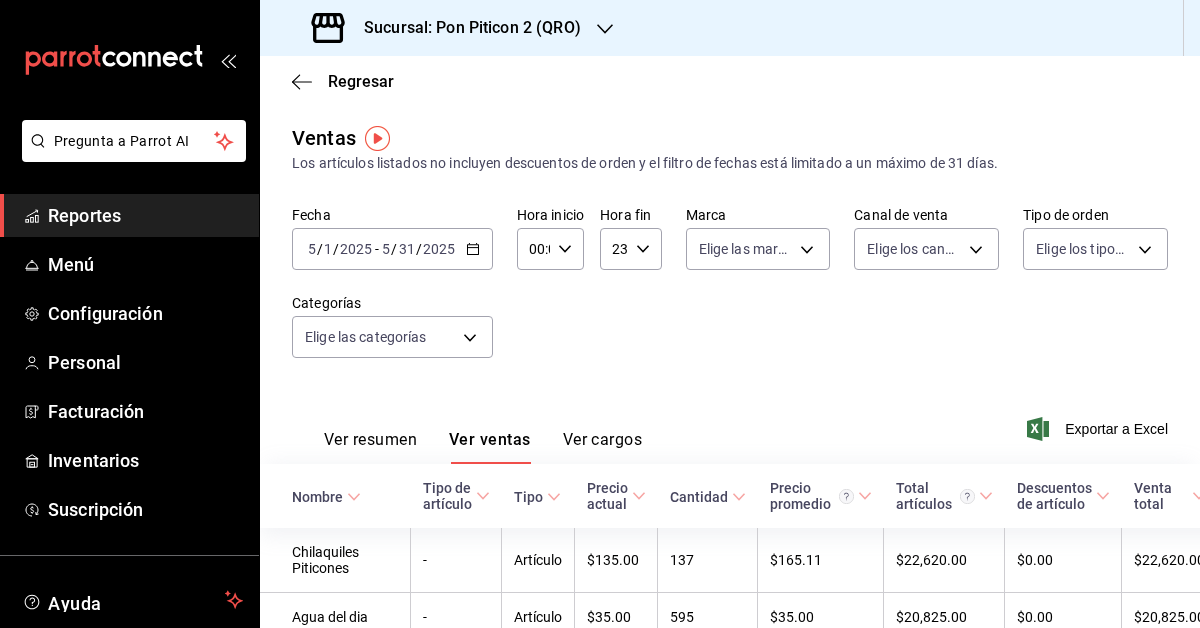 click on "Ver resumen" at bounding box center [370, 447] 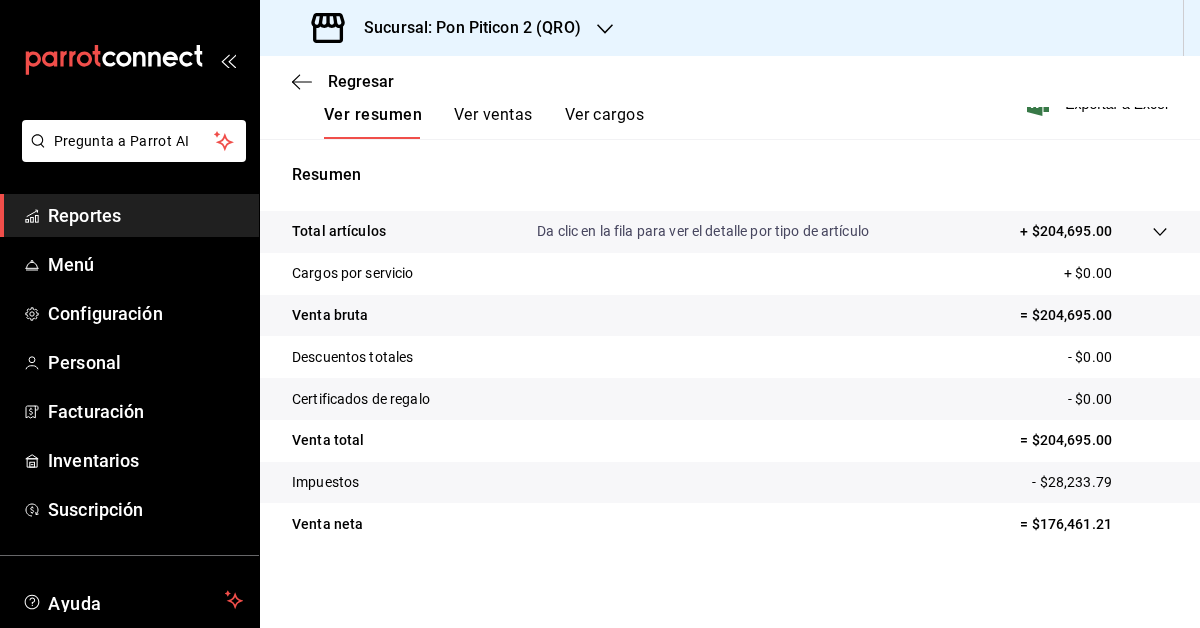 scroll, scrollTop: 330, scrollLeft: 0, axis: vertical 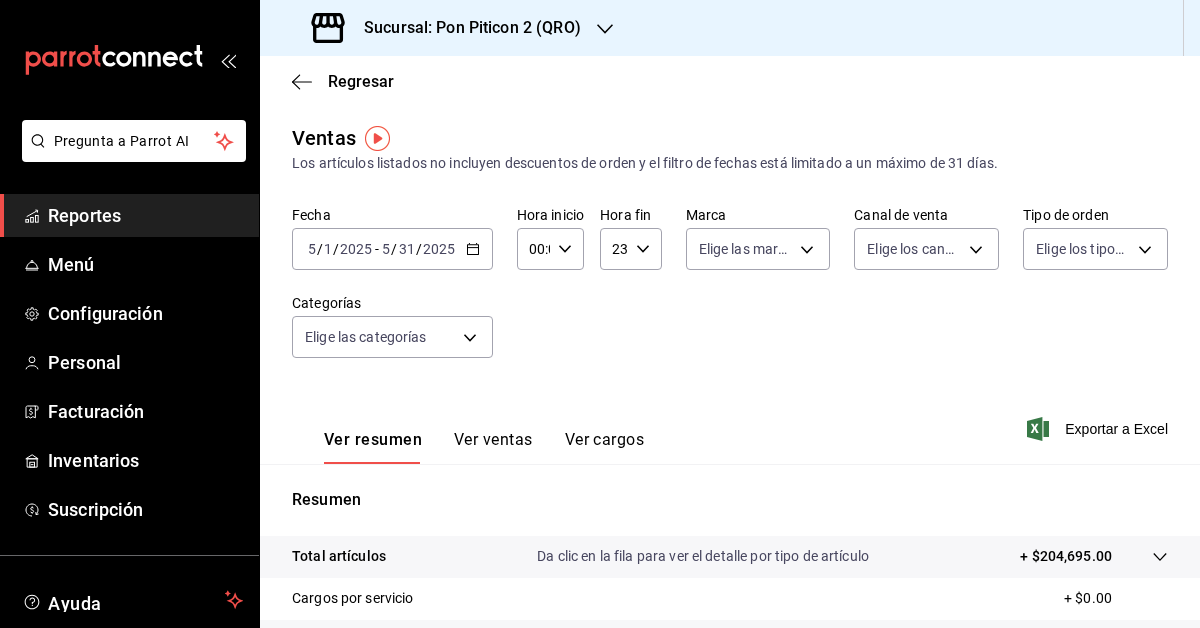 click on "Resumen" at bounding box center [730, 500] 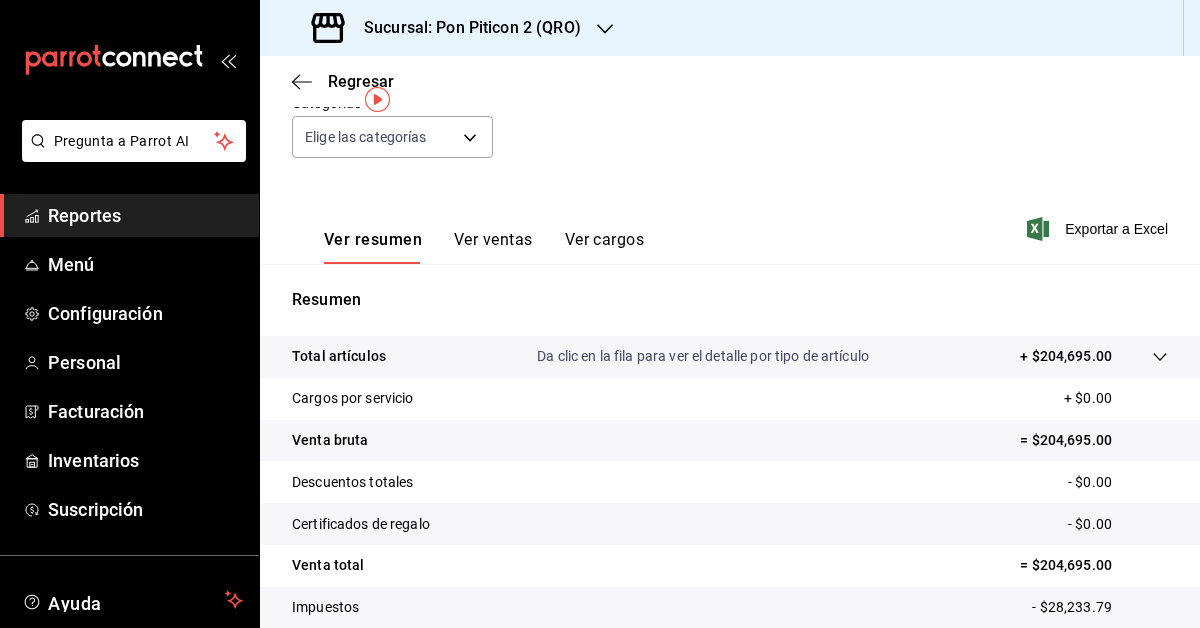 scroll, scrollTop: 0, scrollLeft: 0, axis: both 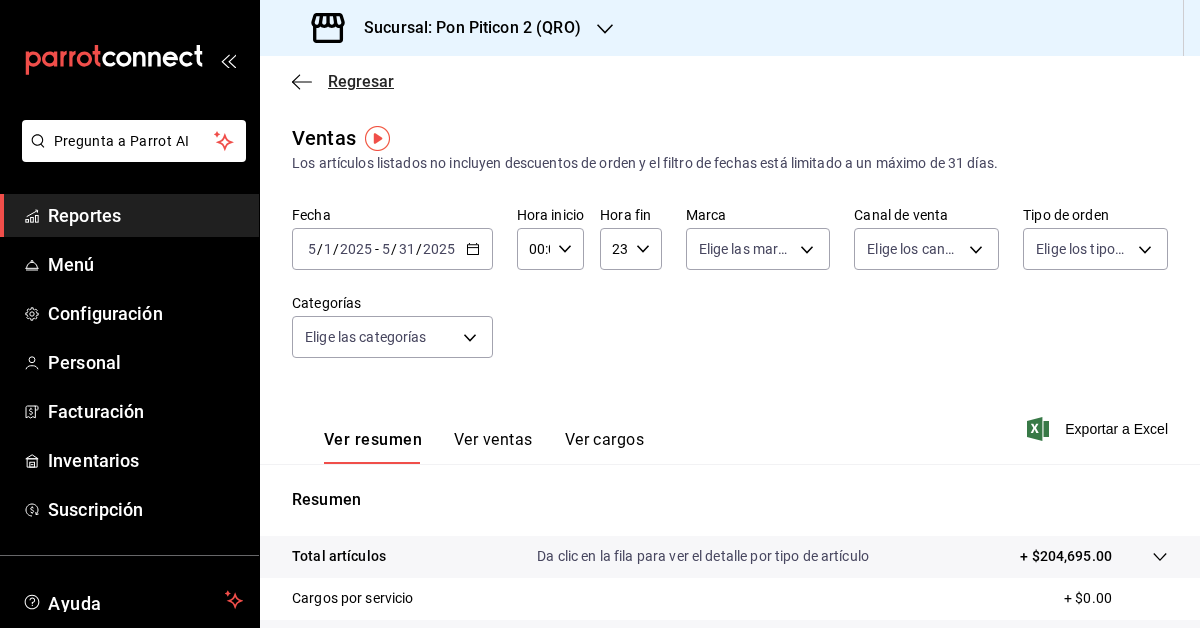 click 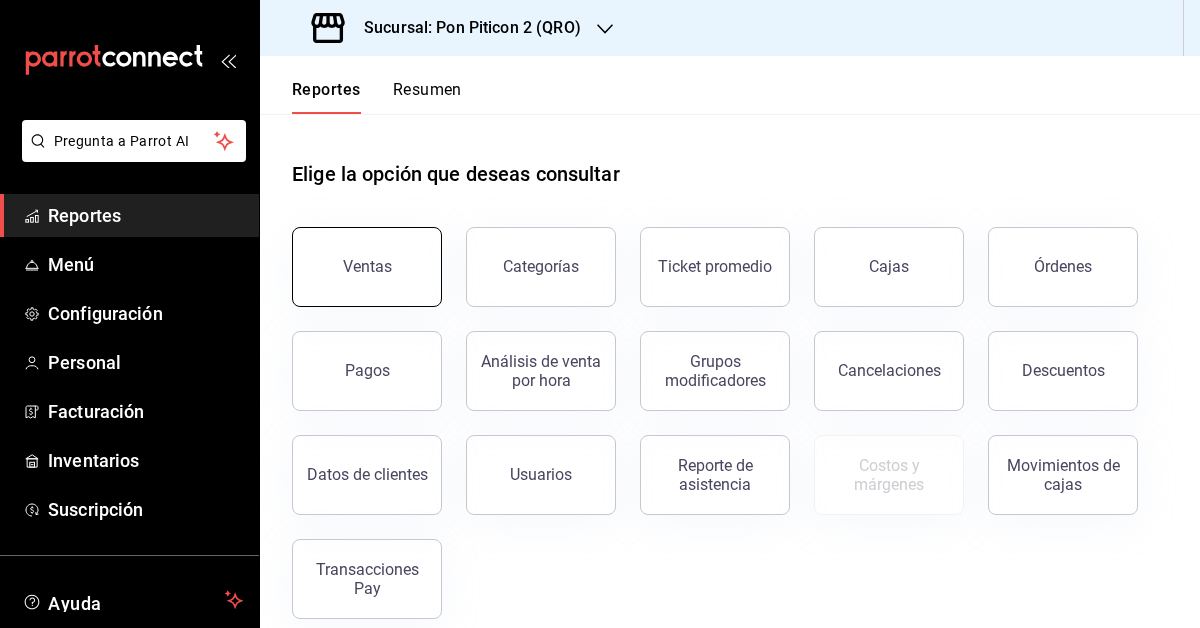 click on "Ventas" at bounding box center (367, 267) 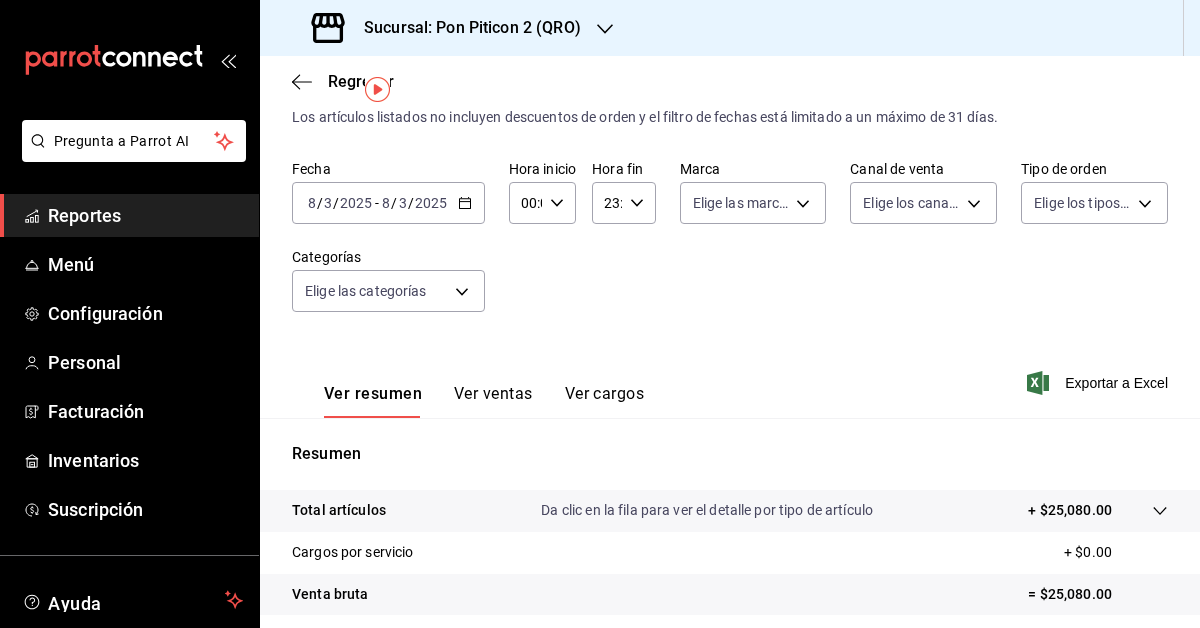 scroll, scrollTop: 49, scrollLeft: 0, axis: vertical 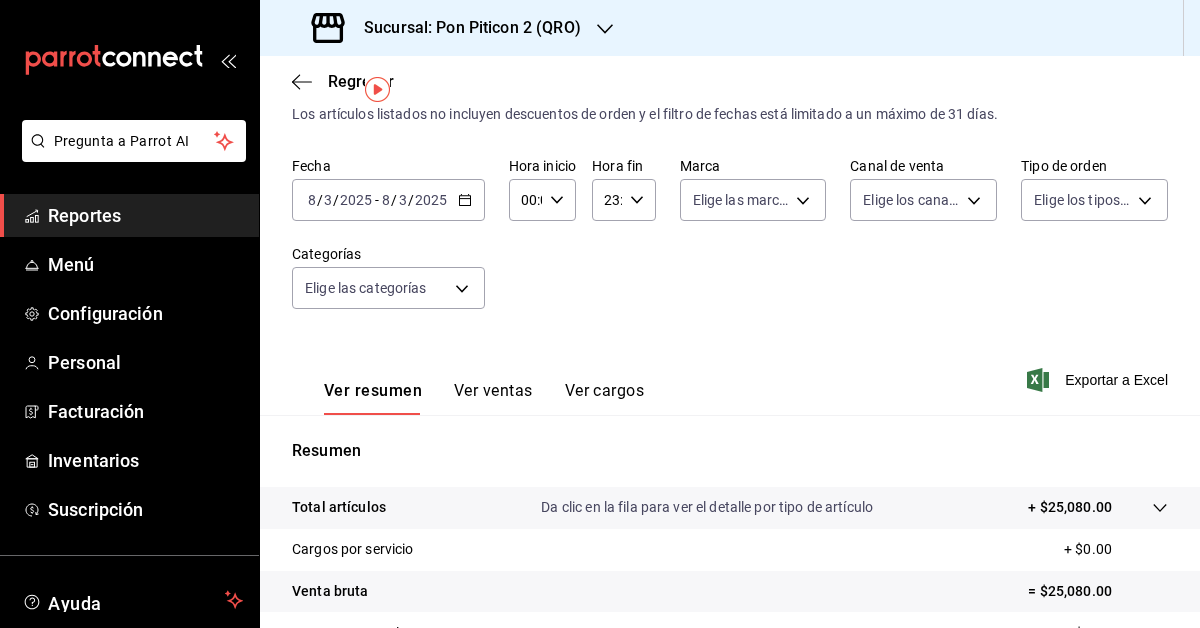 click on "Reportes" at bounding box center [145, 215] 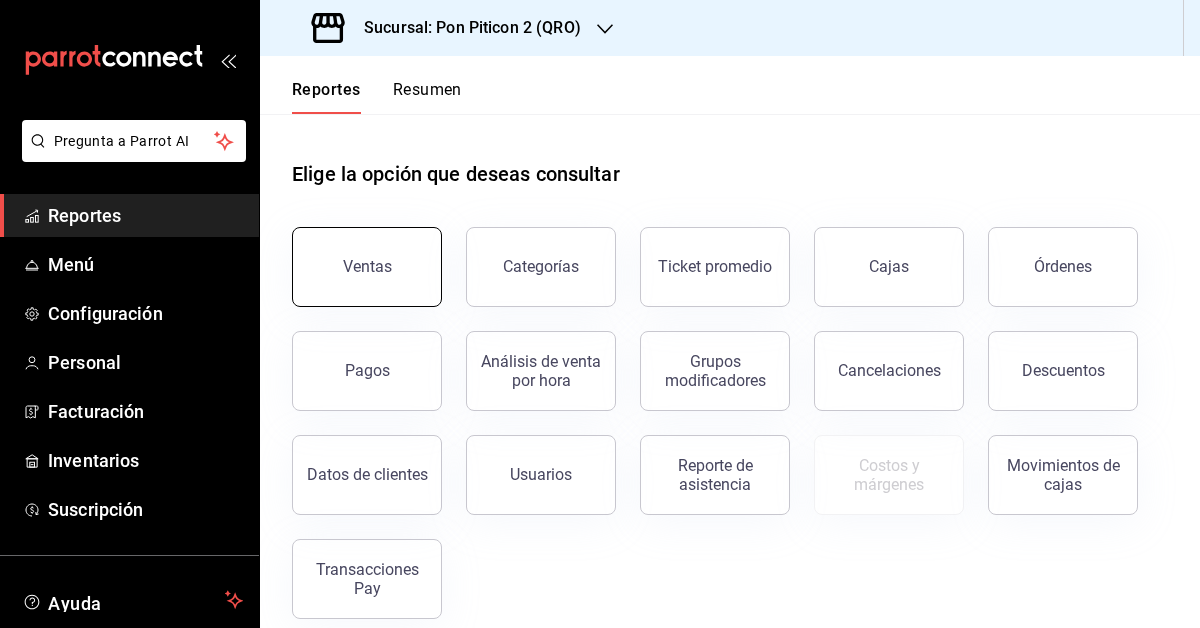 click on "Ventas" at bounding box center [355, 255] 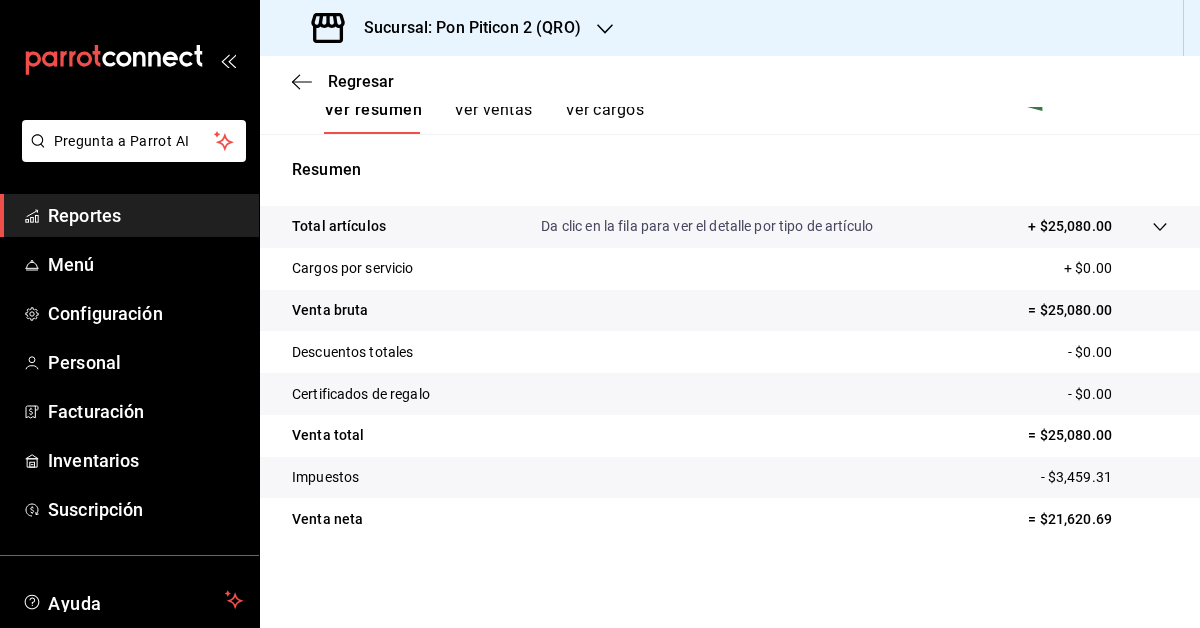 scroll, scrollTop: 0, scrollLeft: 0, axis: both 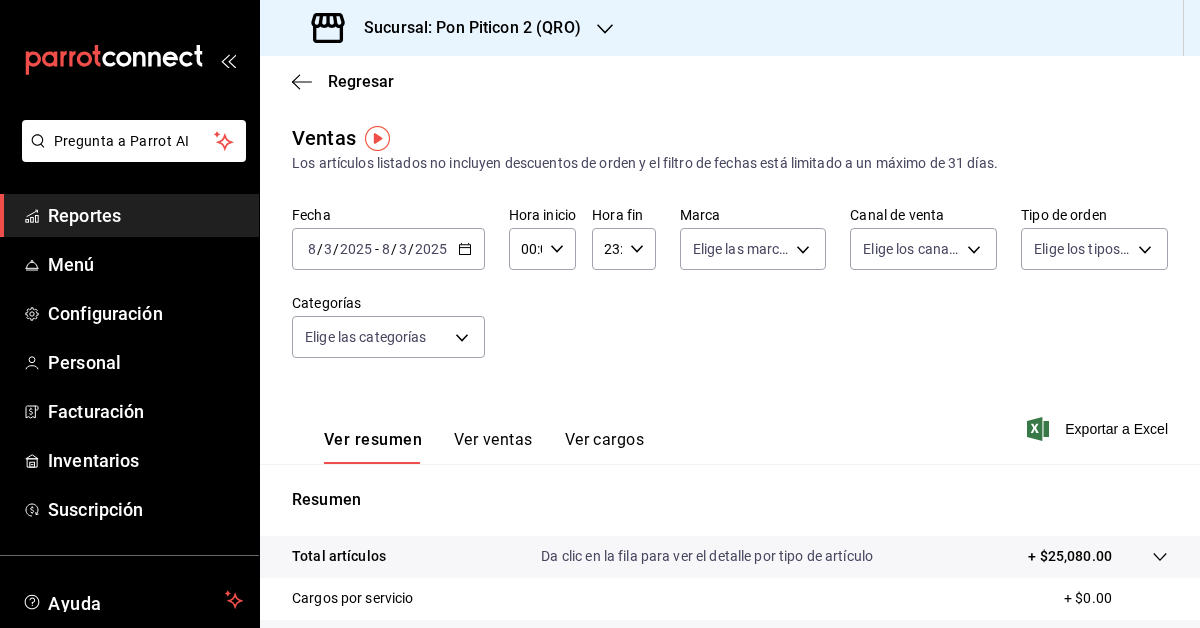 click 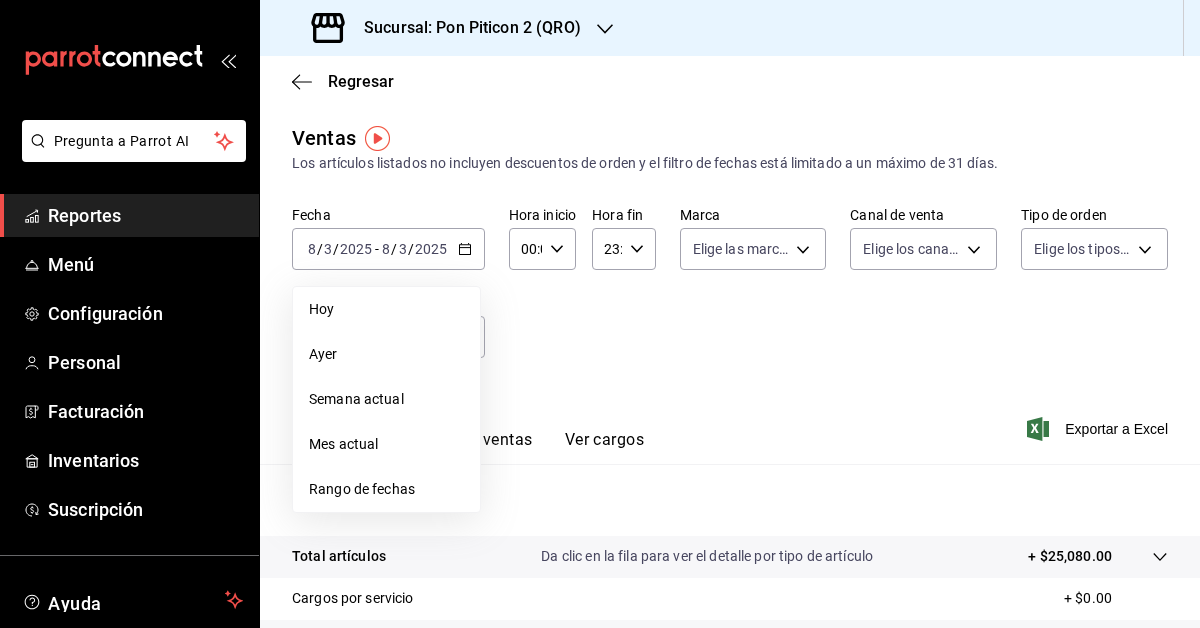 click on "Fecha [DATE] [DATE] - [DATE] [DATE] Hoy Ayer Semana actual Mes actual Rango de fechas Hora inicio 00:00 Hora inicio Hora fin 23:59 Hora fin Marca Elige las marcas Canal de venta Elige los canales de venta Tipo de orden Elige los tipos de orden Categorías Elige las categorías" at bounding box center (730, 294) 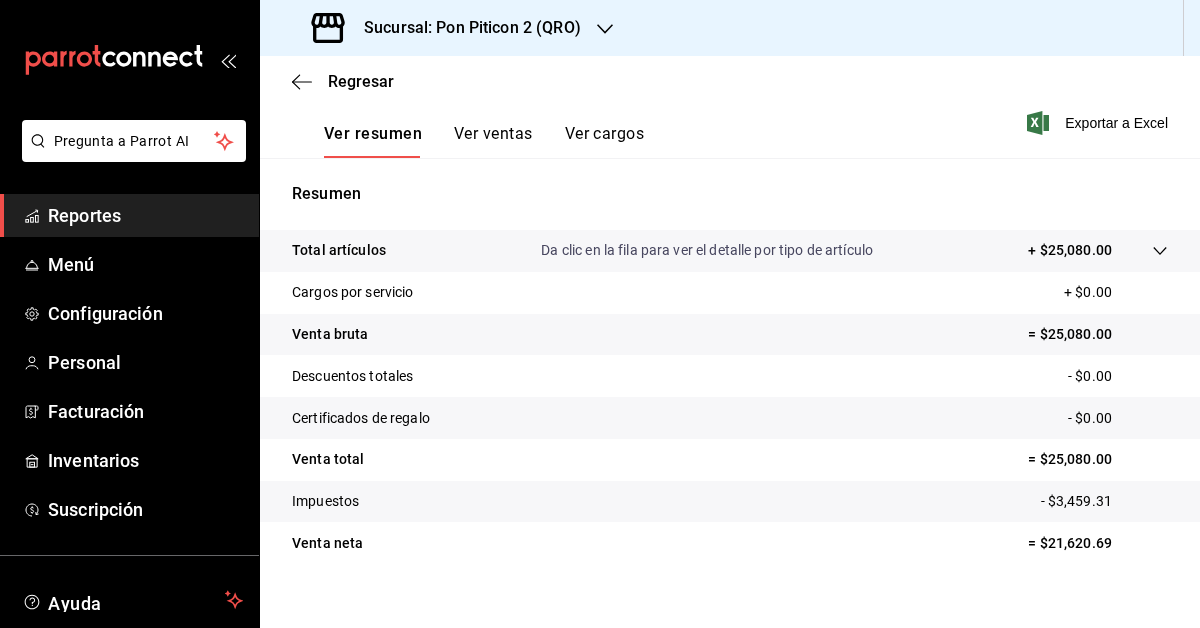 scroll, scrollTop: 330, scrollLeft: 0, axis: vertical 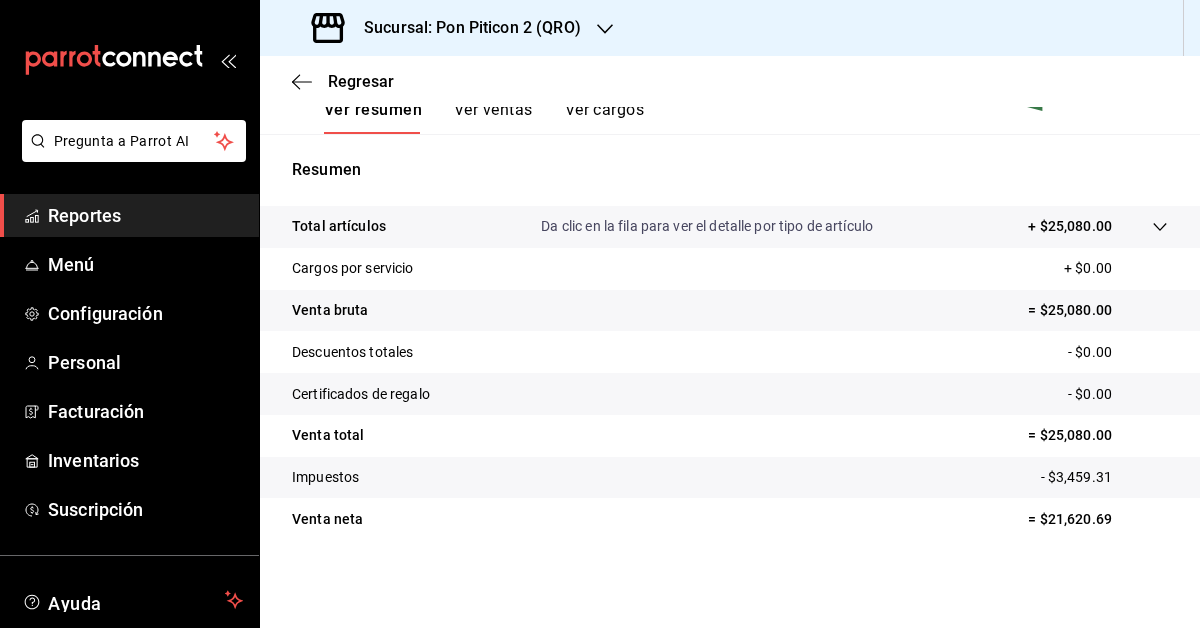 click on "Da clic en la fila para ver el detalle por tipo de artículo" at bounding box center [707, 226] 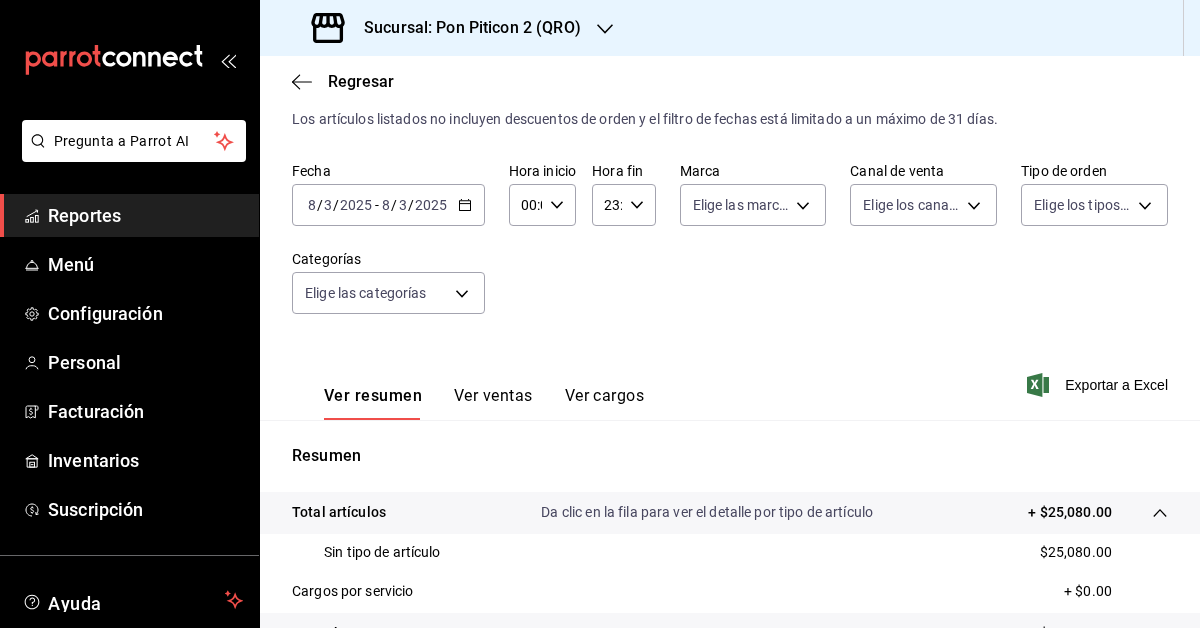 scroll, scrollTop: 0, scrollLeft: 0, axis: both 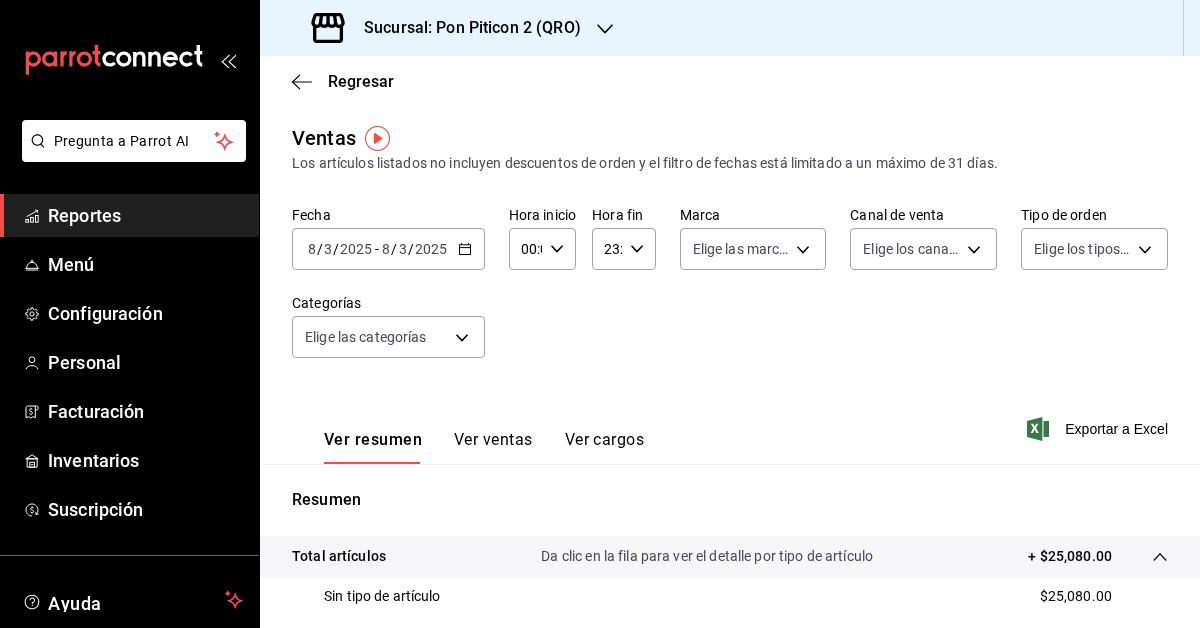 click on "Reportes" at bounding box center [145, 215] 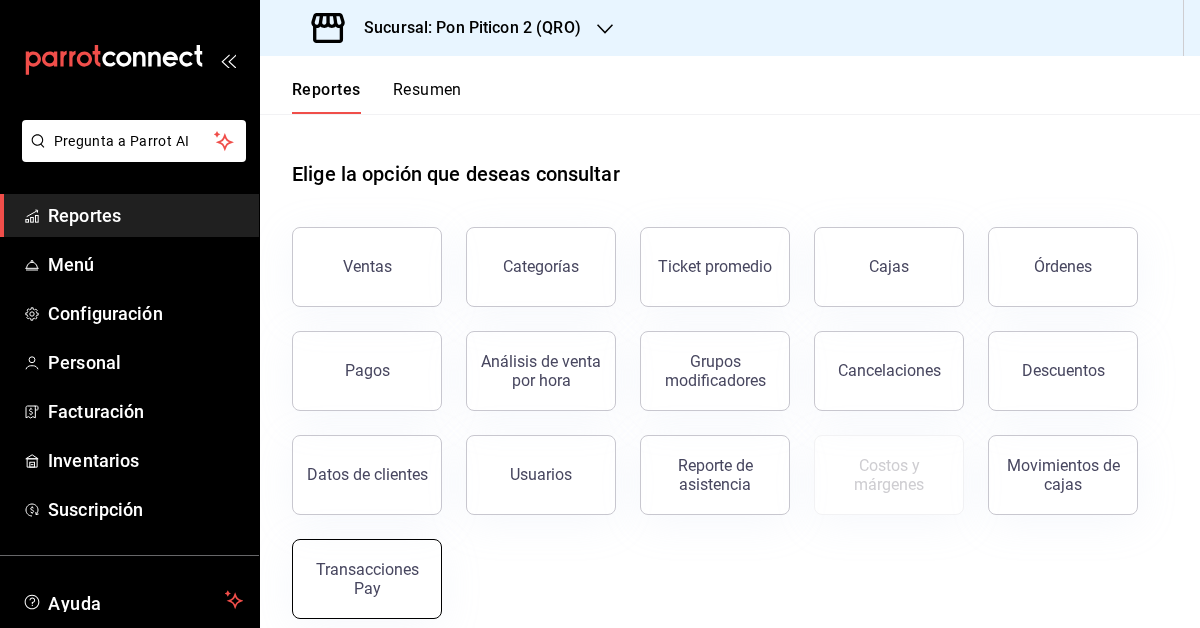 click on "Transacciones Pay" at bounding box center (367, 579) 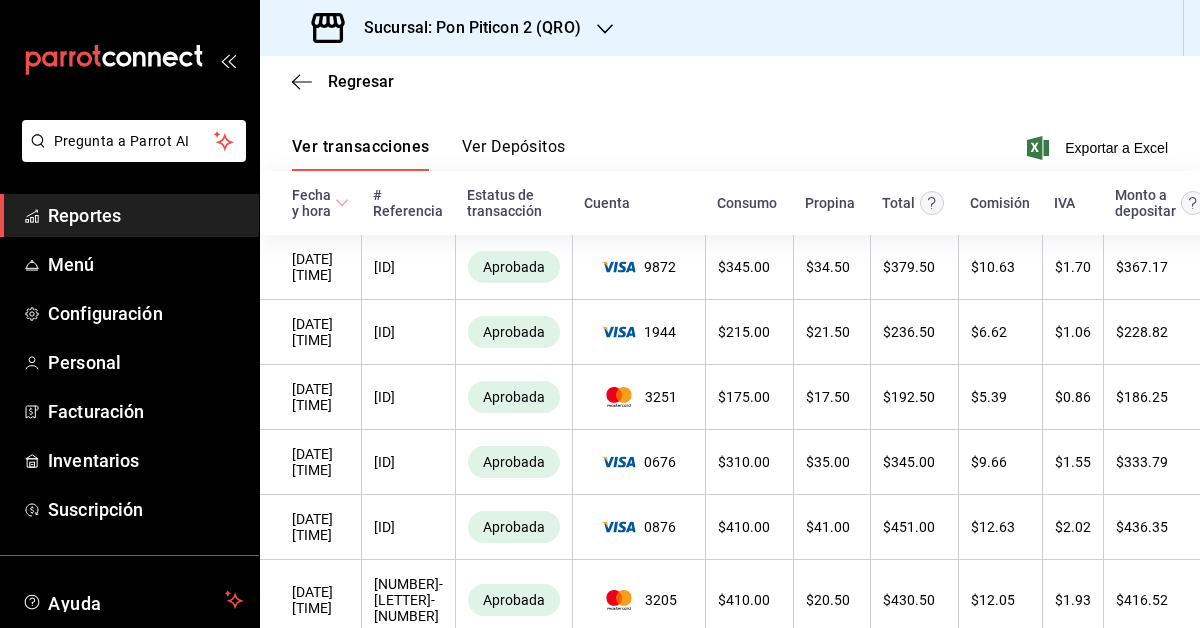 scroll, scrollTop: 65, scrollLeft: 0, axis: vertical 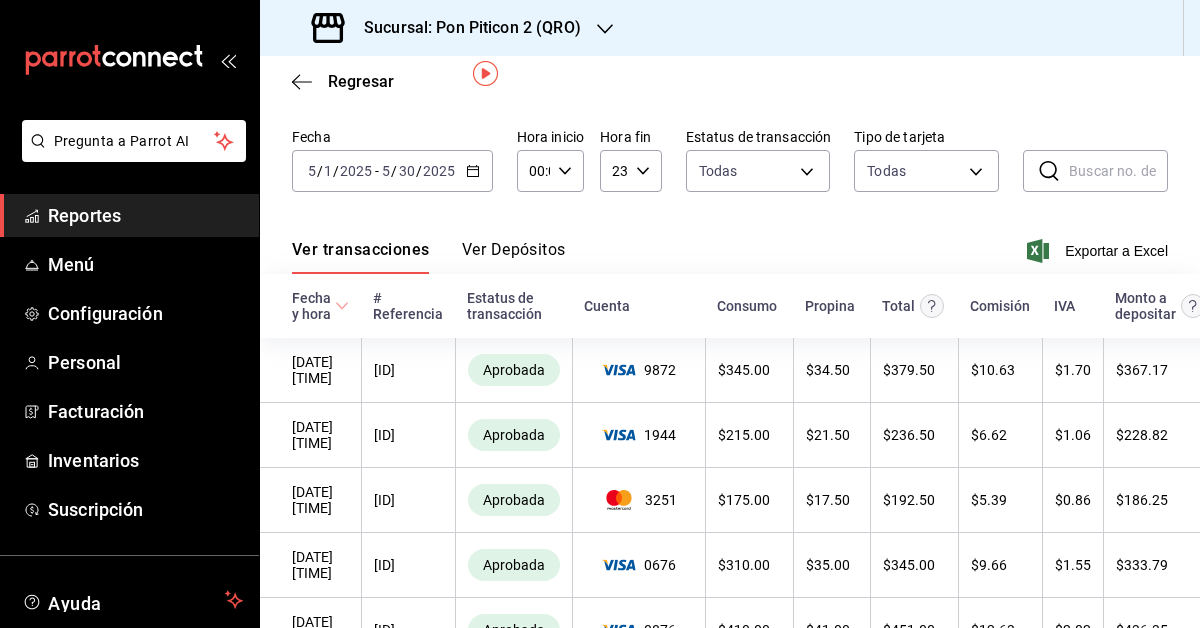 click on "Ver Depósitos" at bounding box center [514, 257] 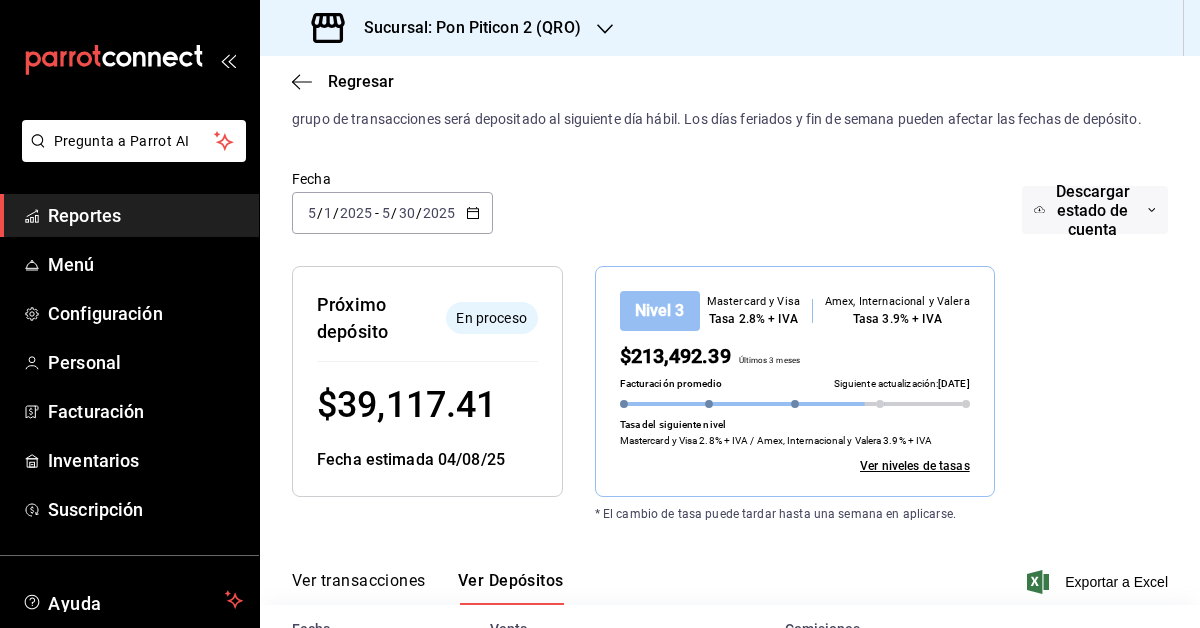 click on "2025-05-01 5 / 1 / 2025 - 2025-05-30 5 / 30 / 2025" at bounding box center [392, 213] 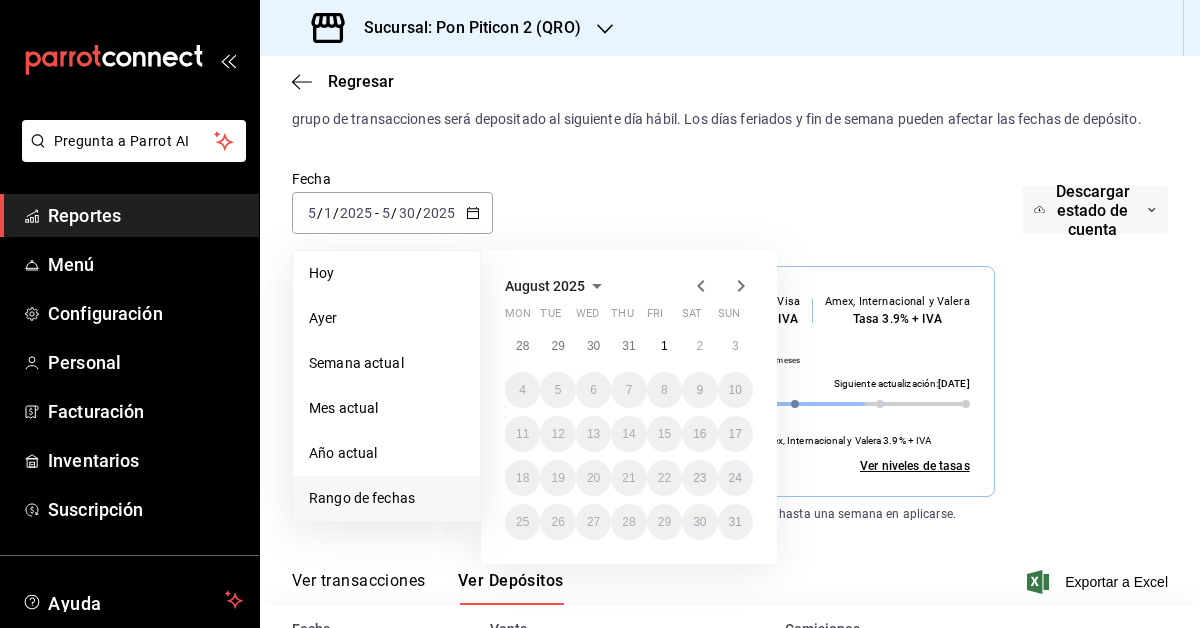 click 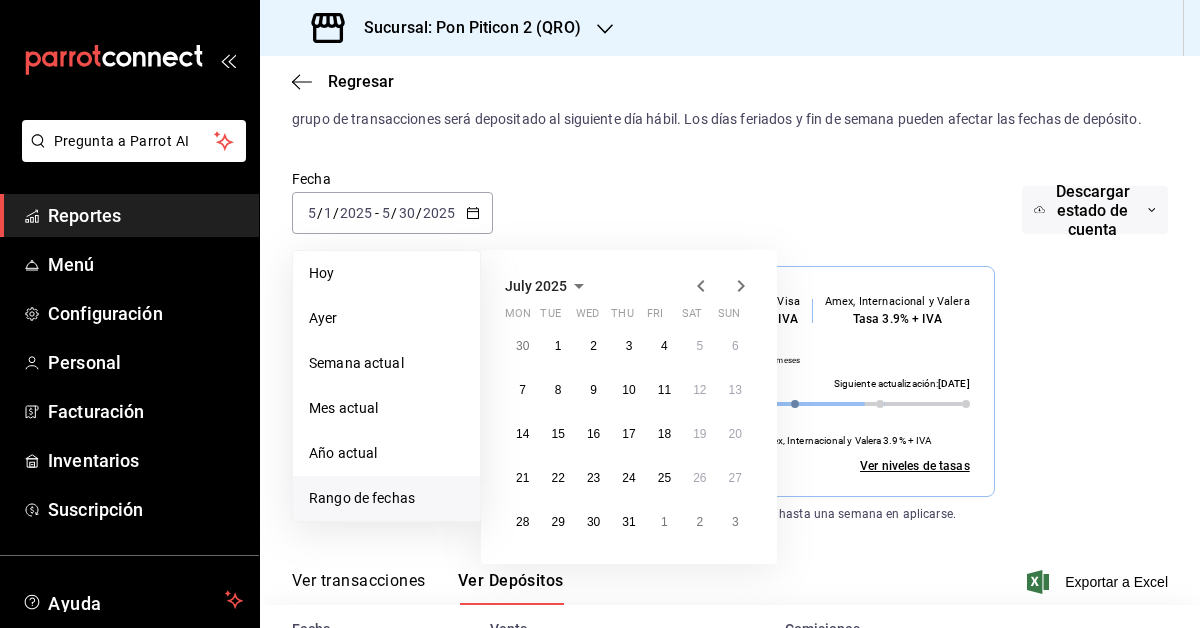 click 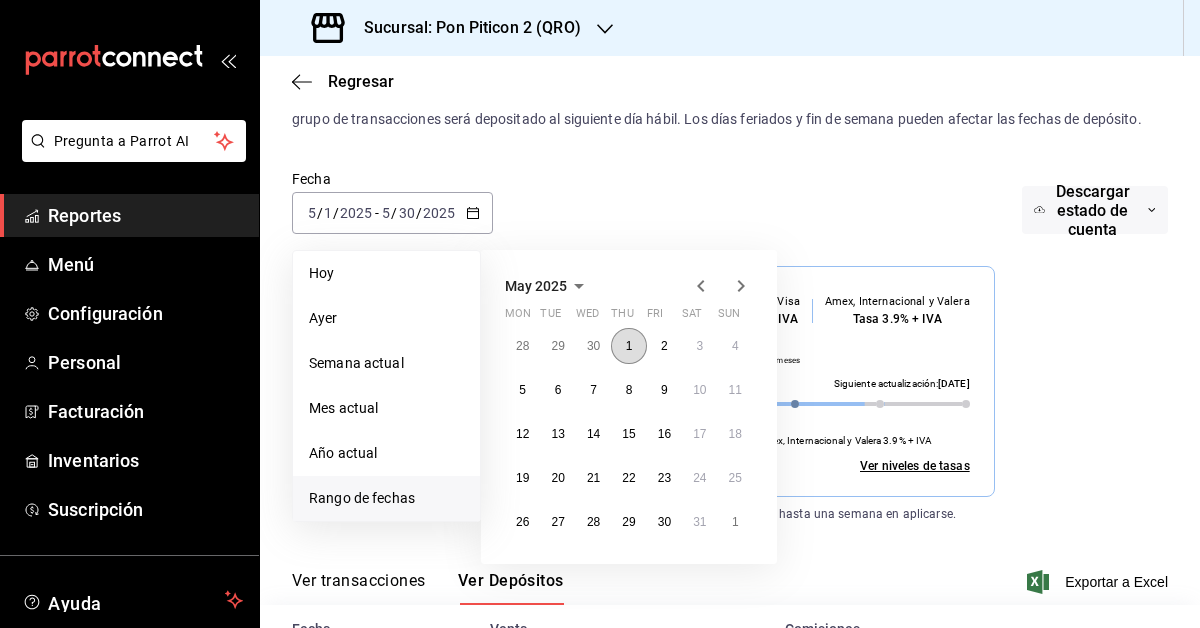 click on "1" at bounding box center (628, 346) 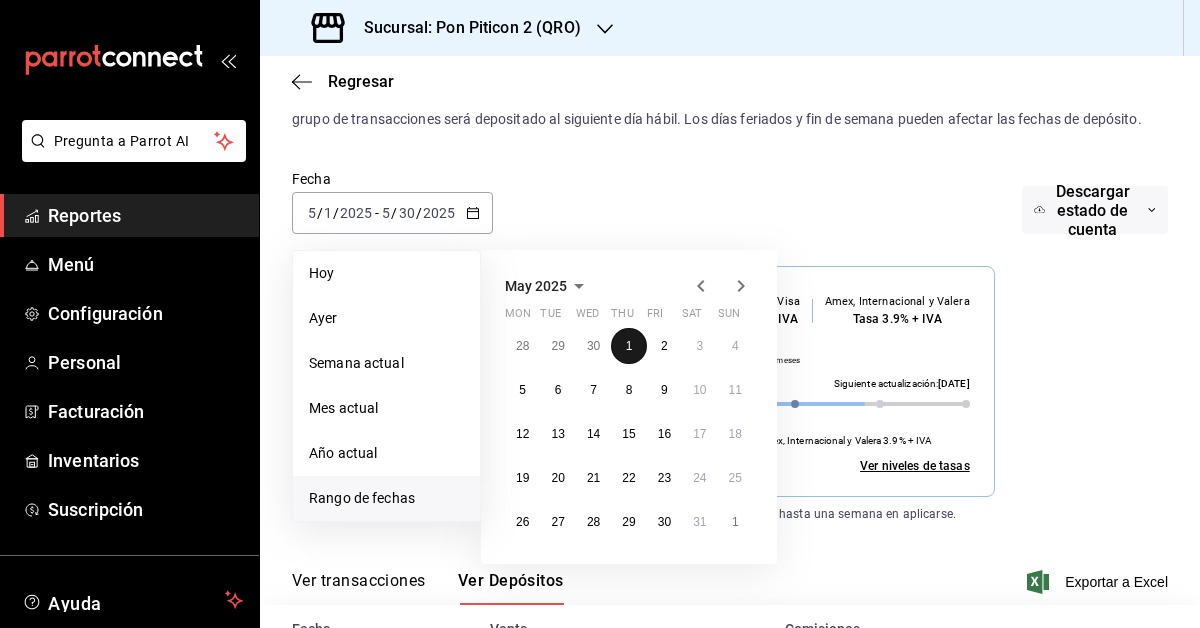 click on "1" at bounding box center (628, 346) 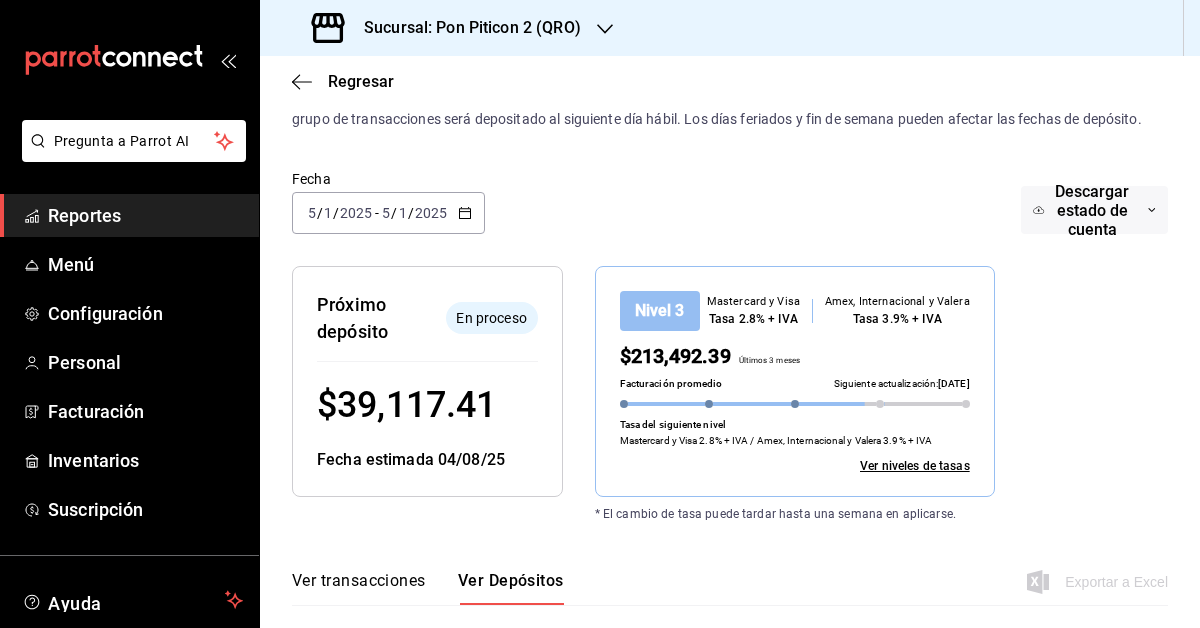 click on "2025" at bounding box center [431, 213] 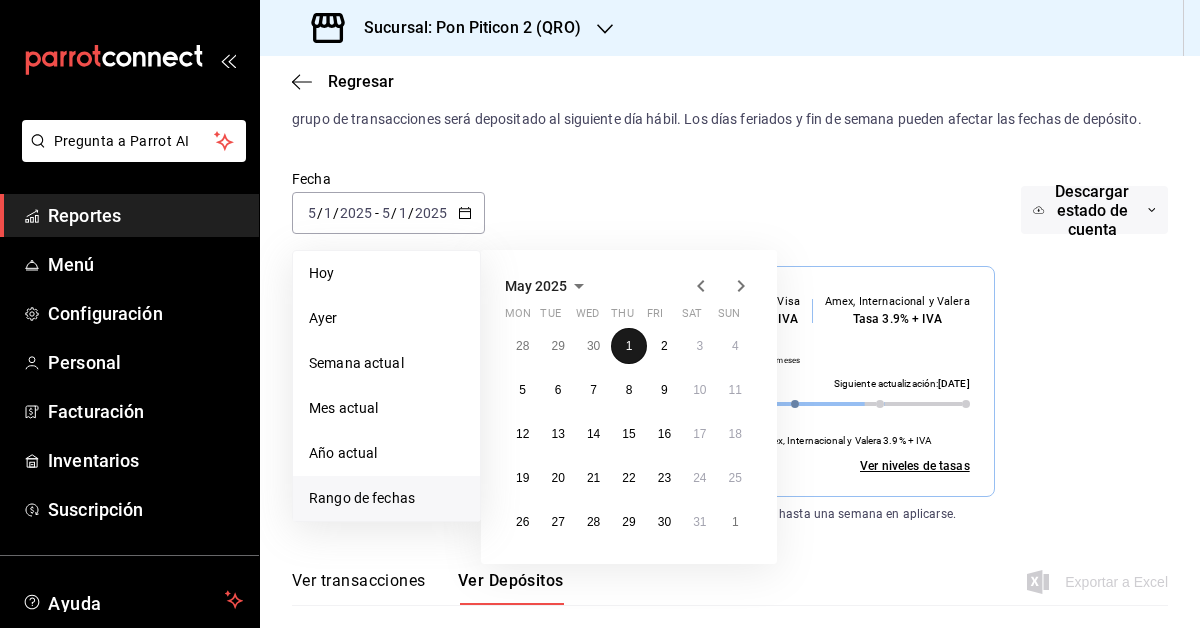 click on "1" at bounding box center (629, 346) 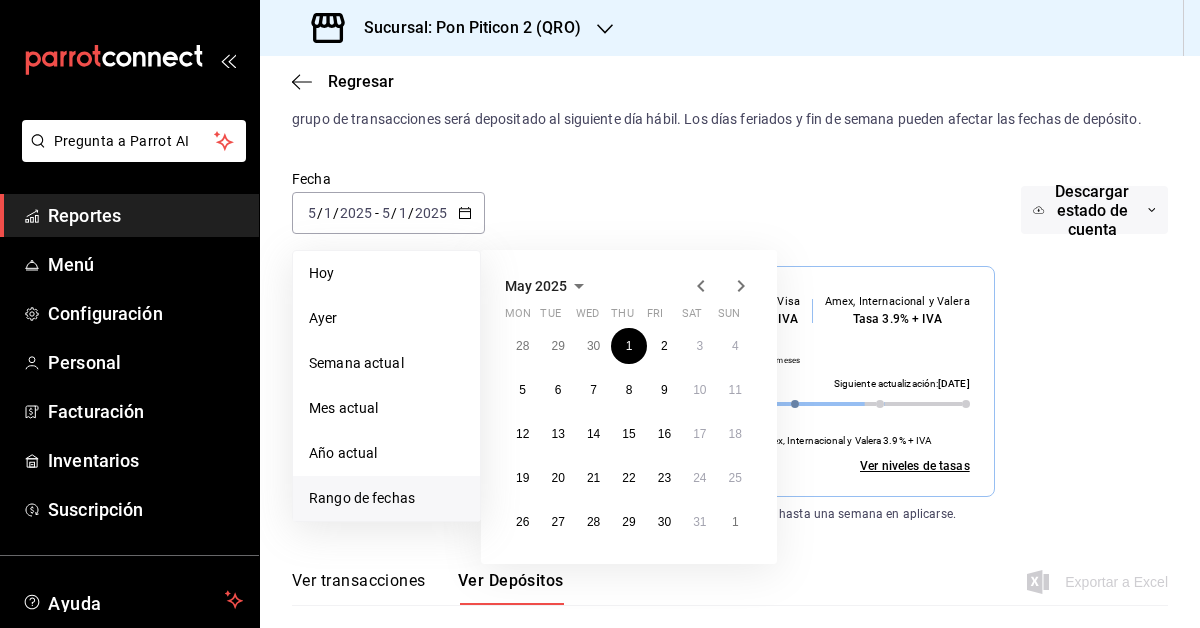 click 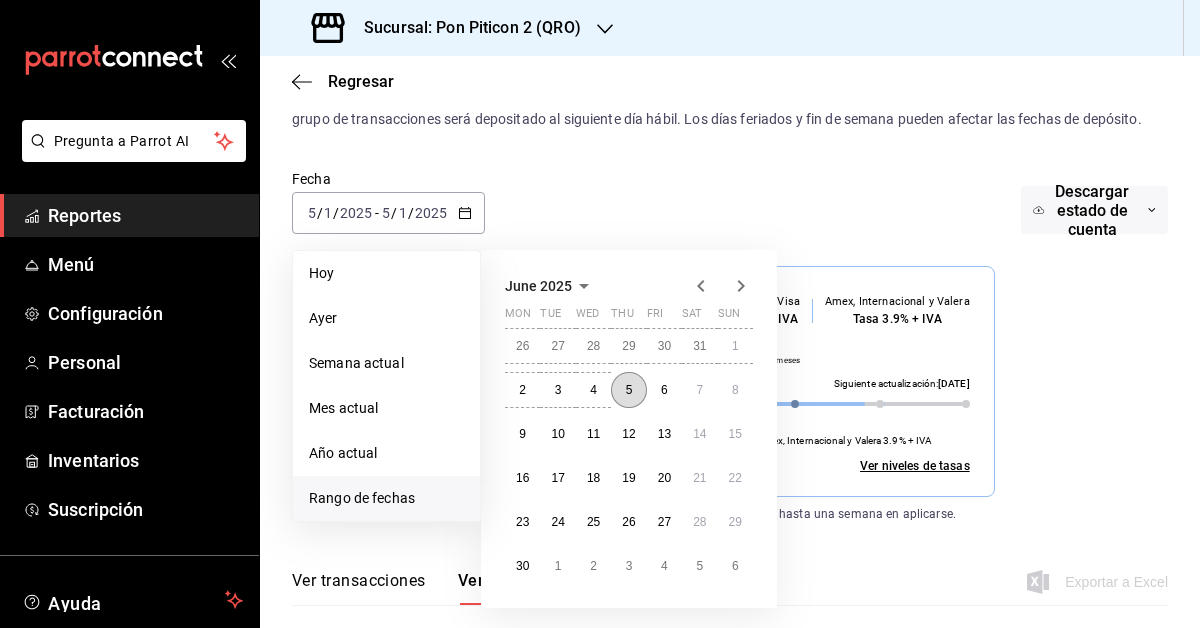 click on "5" at bounding box center (628, 390) 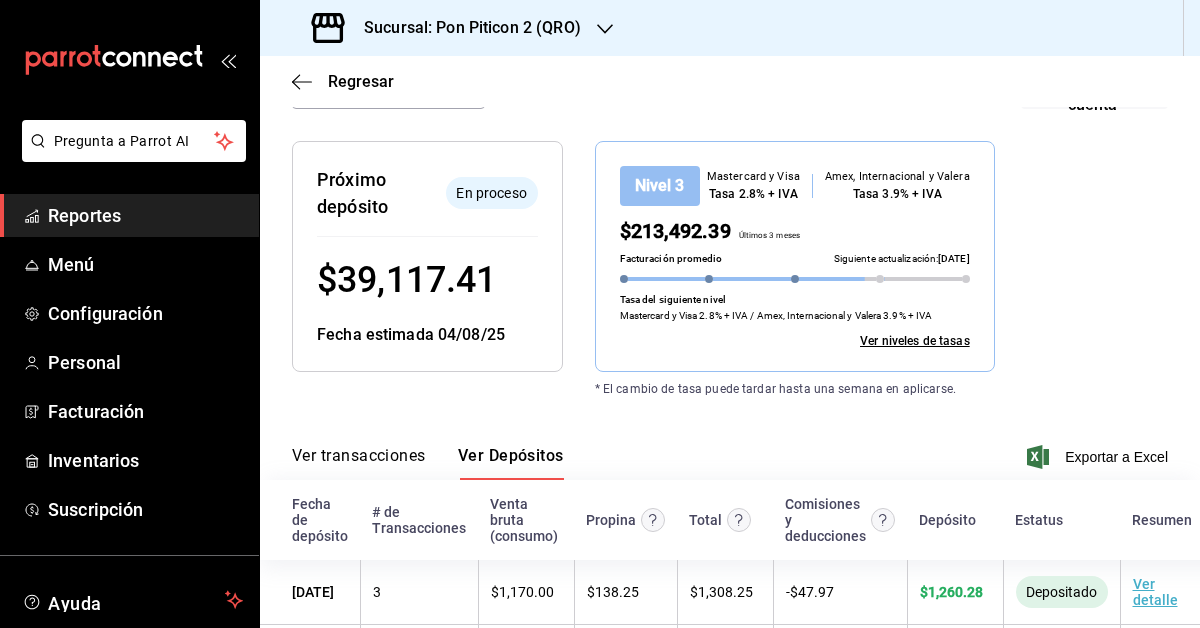 scroll, scrollTop: 292, scrollLeft: 0, axis: vertical 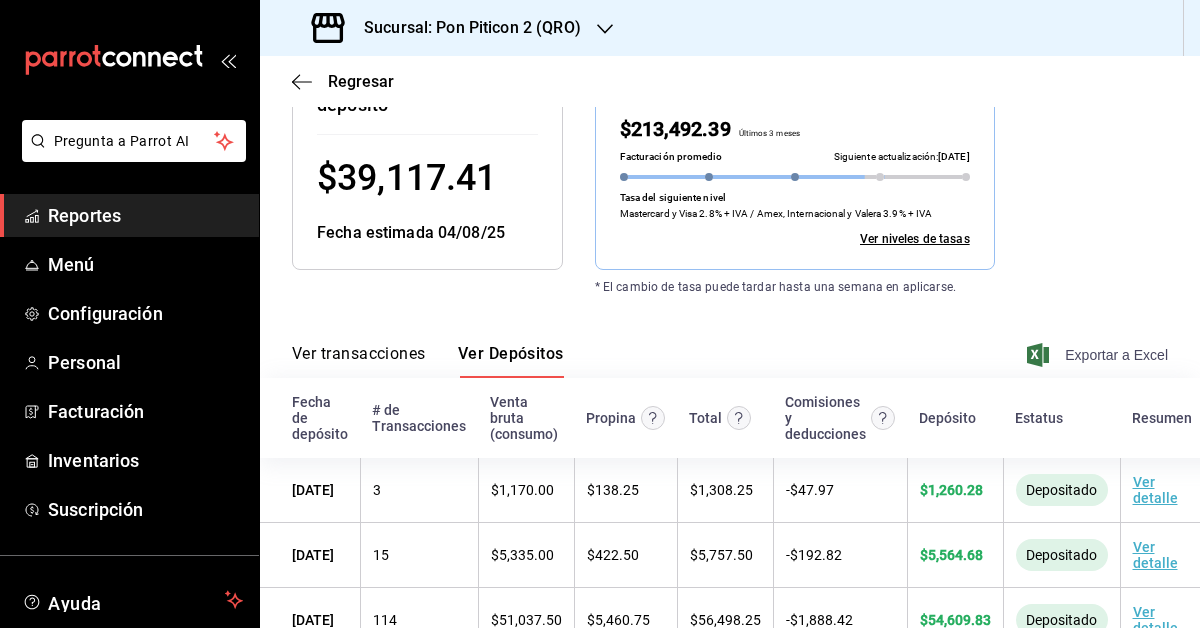 click on "Exportar a Excel" at bounding box center [1099, 355] 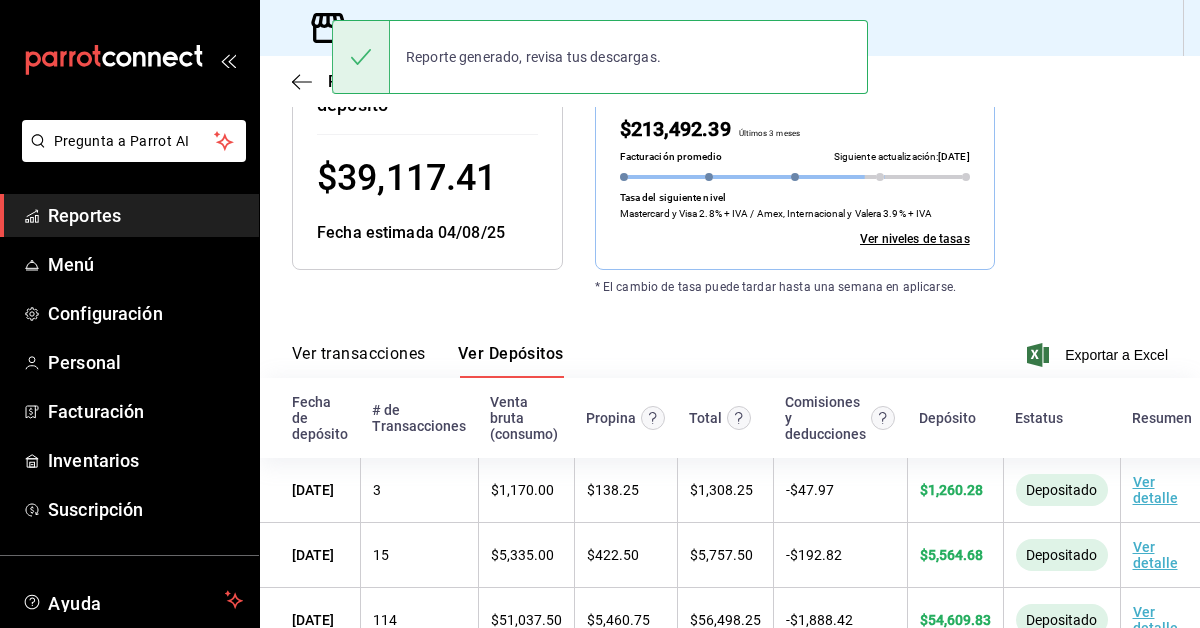 click on "Depósitos Pay El número de transacciones corresponde todas las transacciones generadas de 11:00 PM a 11:00 PM del día siguiente.
Considera que este grupo de transacciones será depositado al siguiente día hábil. Los días feriados y fin de semana pueden afectar las fechas de depósito. Fecha [DATE] [DATE] / [DATE] / [DATE] - [DATE] [DATE] / [DATE] / [DATE] Descargar estado de cuenta Resumen de depósitos: [DATE] / [DATE] / [DATE]  -  [DATE] [DATE] / [DATE] / [DATE] Venta bruta: $ 202,021.79 Comisiones (IVA Incluido): - $ 6,725.34 Deducciones: - $0.00 Depósitos: $ 195,296.67 Próximo depósito En proceso $ 39,117.41 Fecha estimada [DATE] / [DATE] / [DATE] Nivel 3 Mastercard y Visa Tasa 2.8% + IVA Amex, Internacional y Valera Tasa 3.9% + IVA $213,492.39 Últimos 3 meses Facturación promedio Siguiente actualización:  [DATE] / [DATE] / [DATE] Tasa del siguiente nivel Mastercard y Visa 2.8% + IVA / Amex, Internacional y Valera 3.9% + IVA Ver niveles de tasas   * El cambio de tasa puede tardar hasta una semana en aplicarse. Ver transacciones Ver Depósitos Exportar a Excel Propina 3 $" at bounding box center [730, 567] 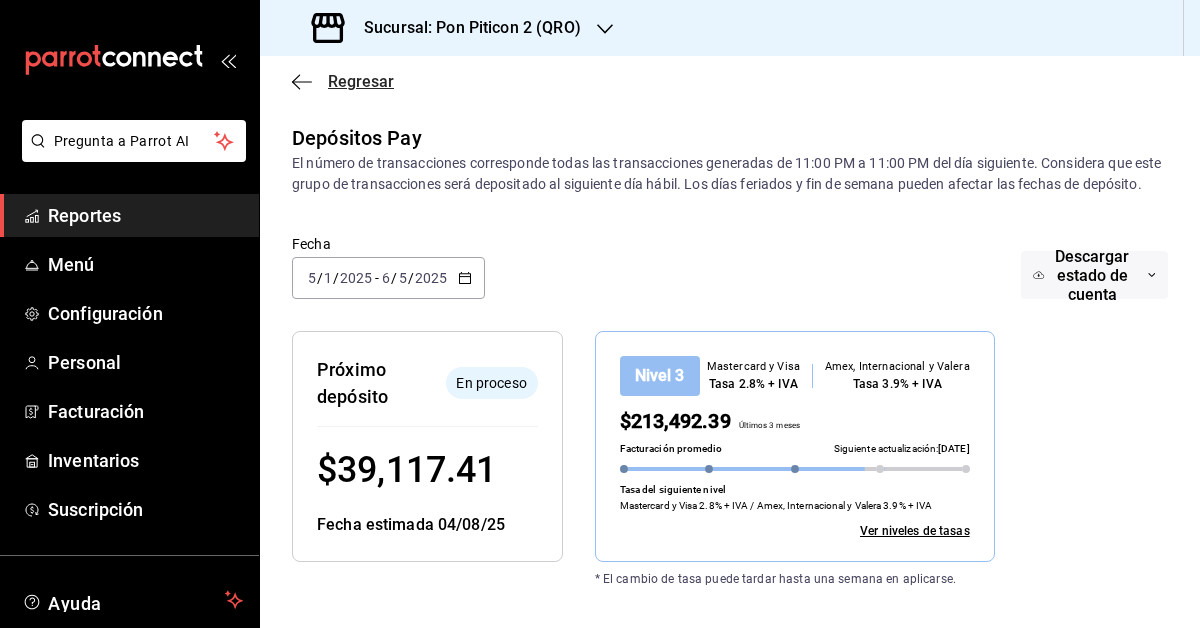 click 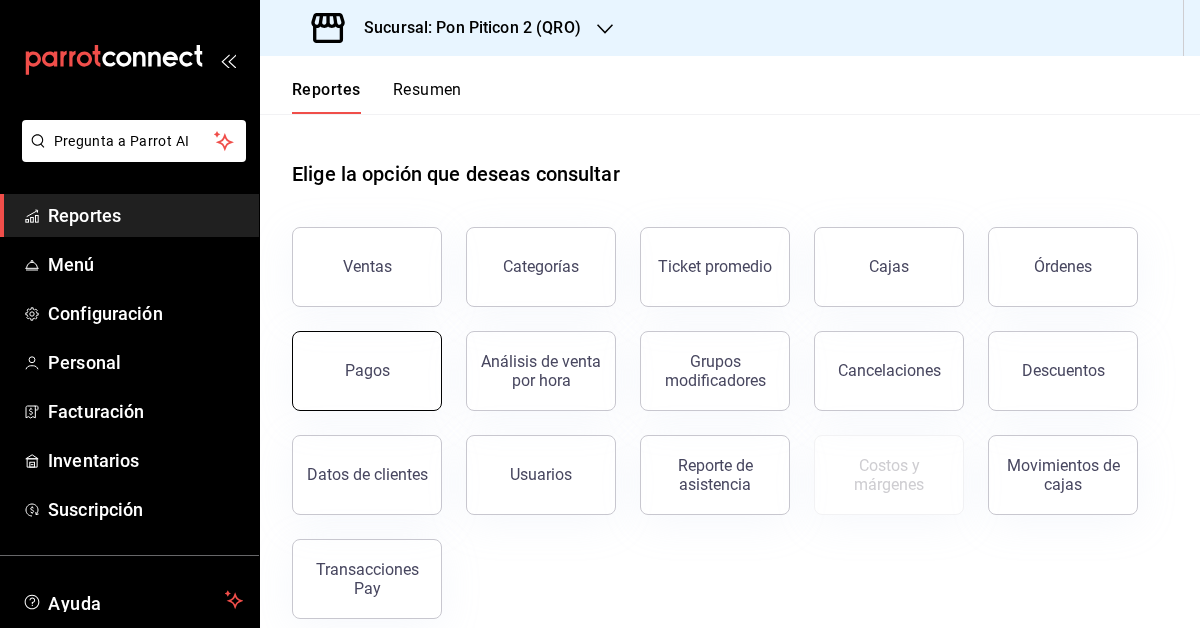 scroll, scrollTop: 23, scrollLeft: 0, axis: vertical 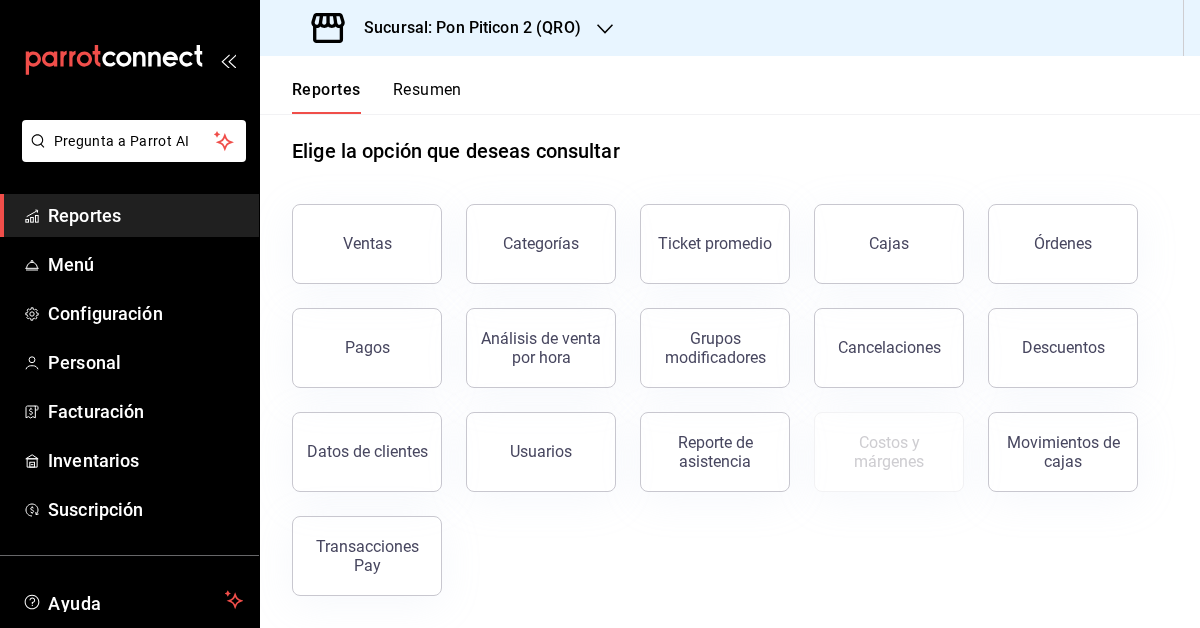 click on "Ventas Categorías Ticket promedio Cajas Órdenes Pagos Análisis de venta por hora Grupos modificadores Cancelaciones Descuentos Datos de clientes Usuarios Reporte de asistencia Costos y márgenes Movimientos de cajas Transacciones Pay" at bounding box center (718, 388) 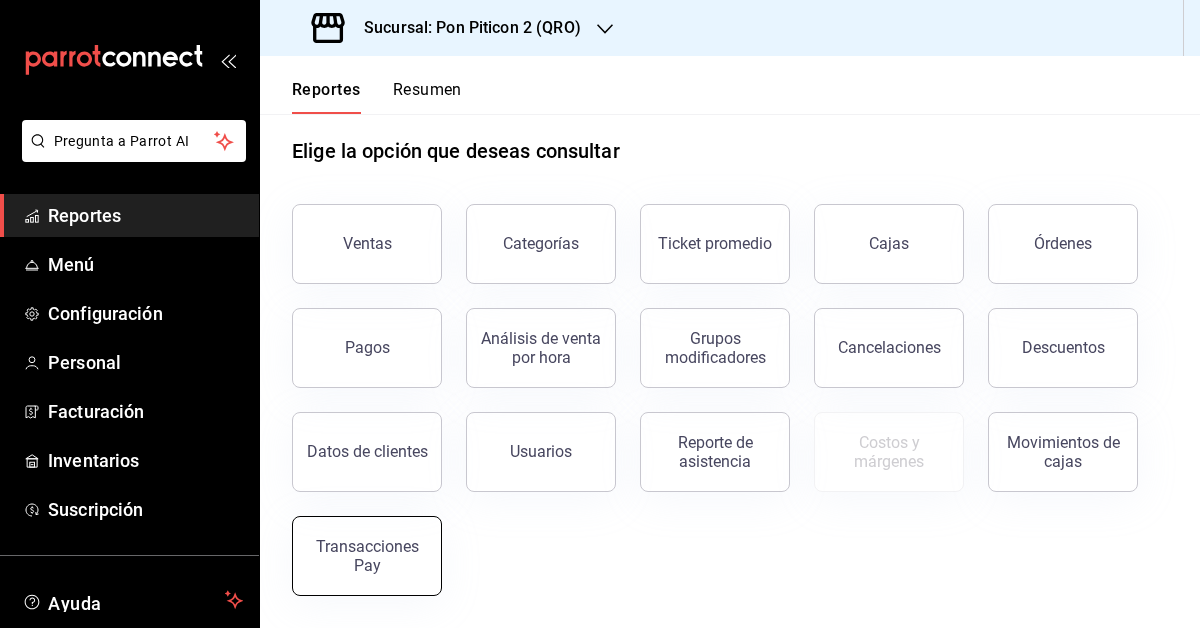 click on "Transacciones Pay" at bounding box center [367, 556] 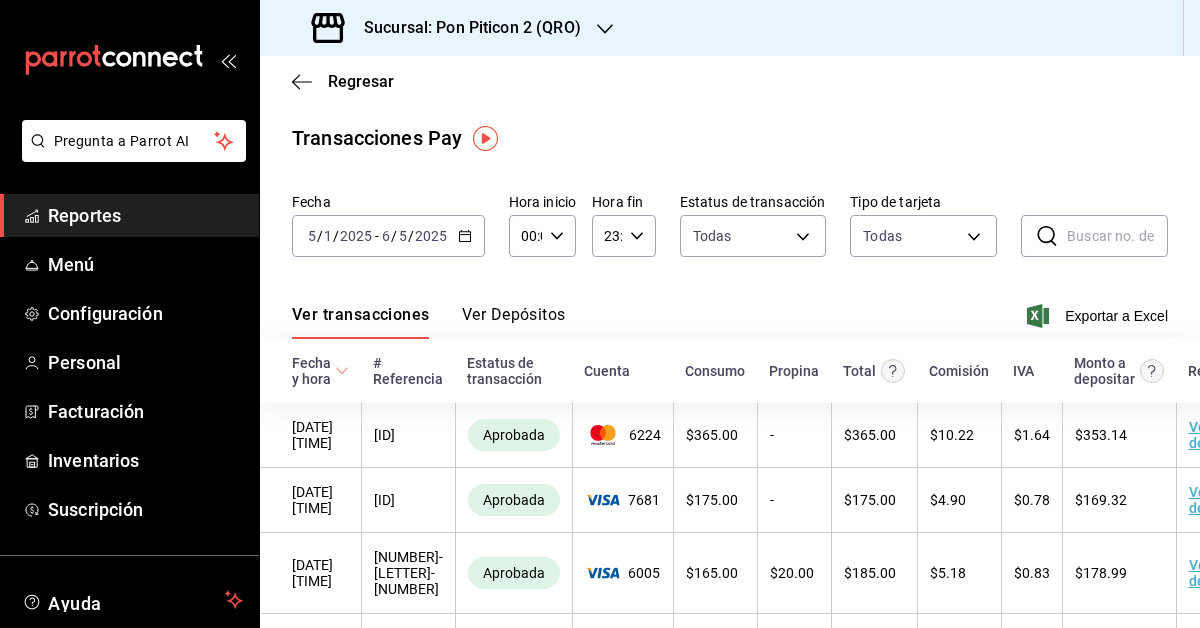 click 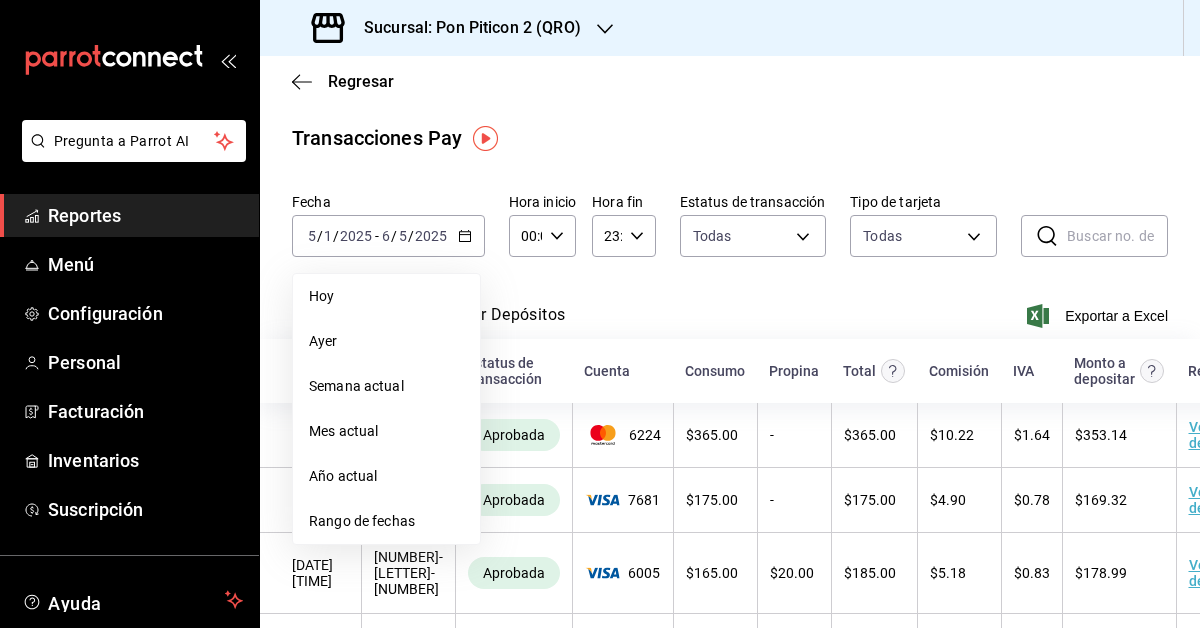 click on "Ver transacciones Ver Depósitos Exportar a Excel" at bounding box center (730, 310) 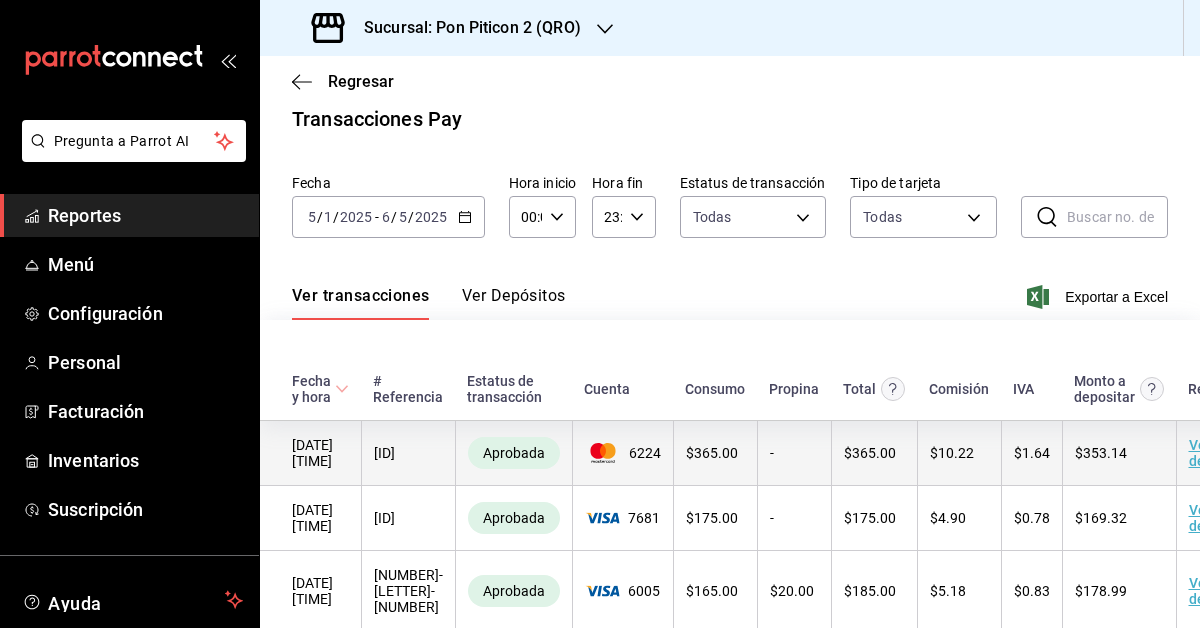 scroll, scrollTop: 0, scrollLeft: 0, axis: both 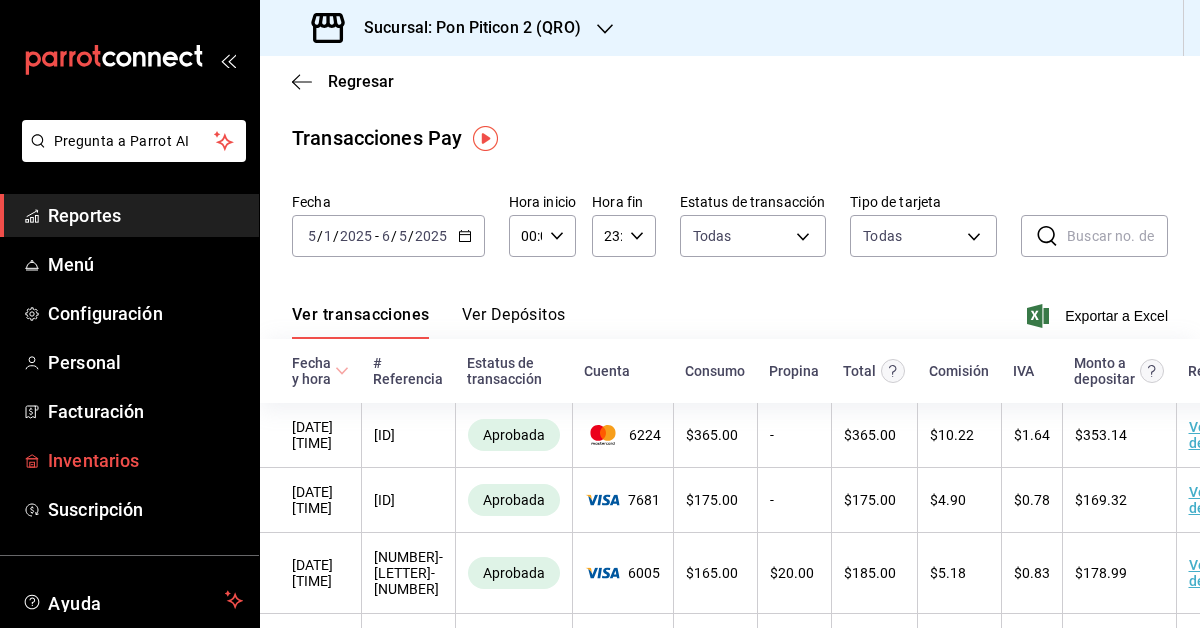 click on "Inventarios" at bounding box center [145, 460] 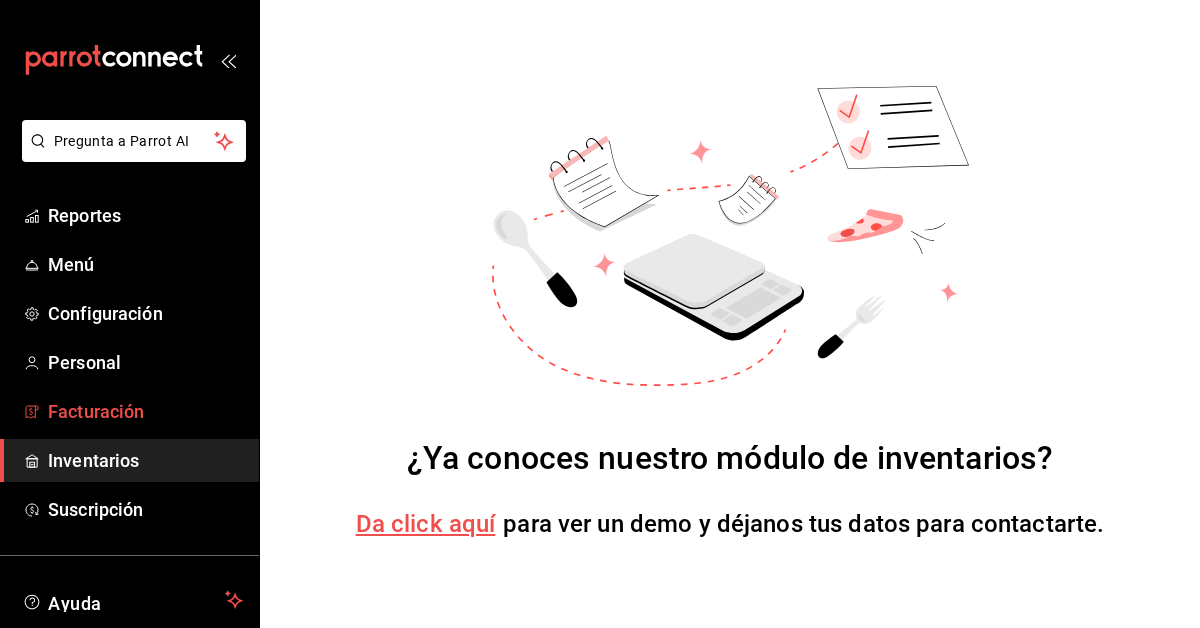 click on "Facturación" at bounding box center (129, 411) 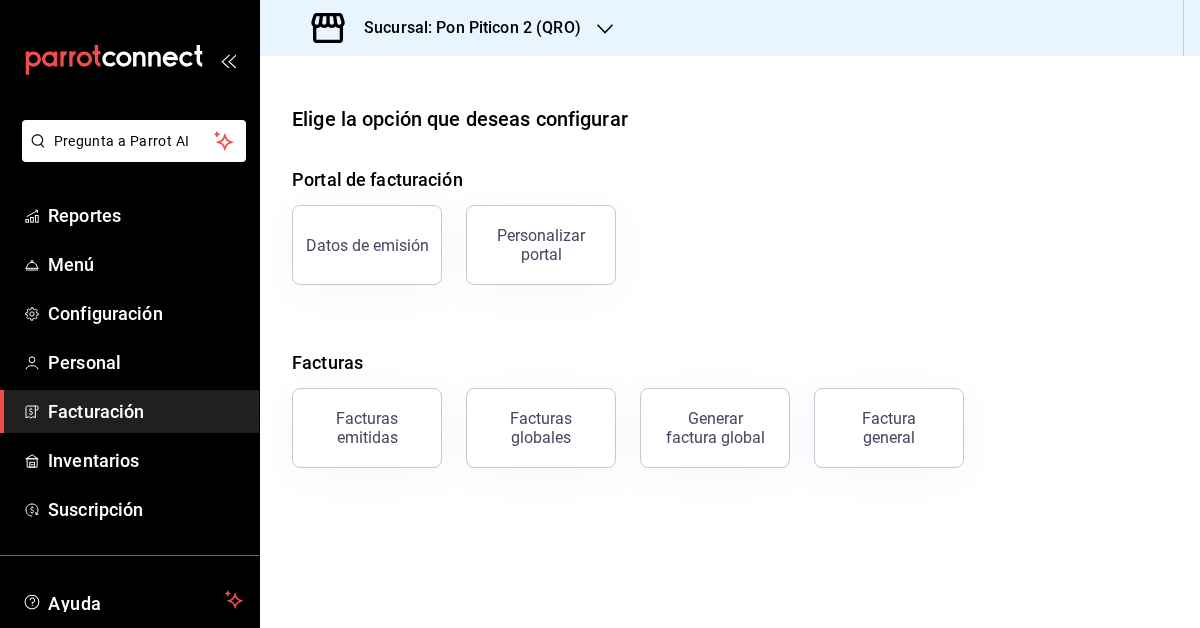 click on "Portal de facturación Datos de emisión Personalizar portal Facturas Facturas emitidas Facturas globales Generar factura global Factura general" at bounding box center (730, 317) 